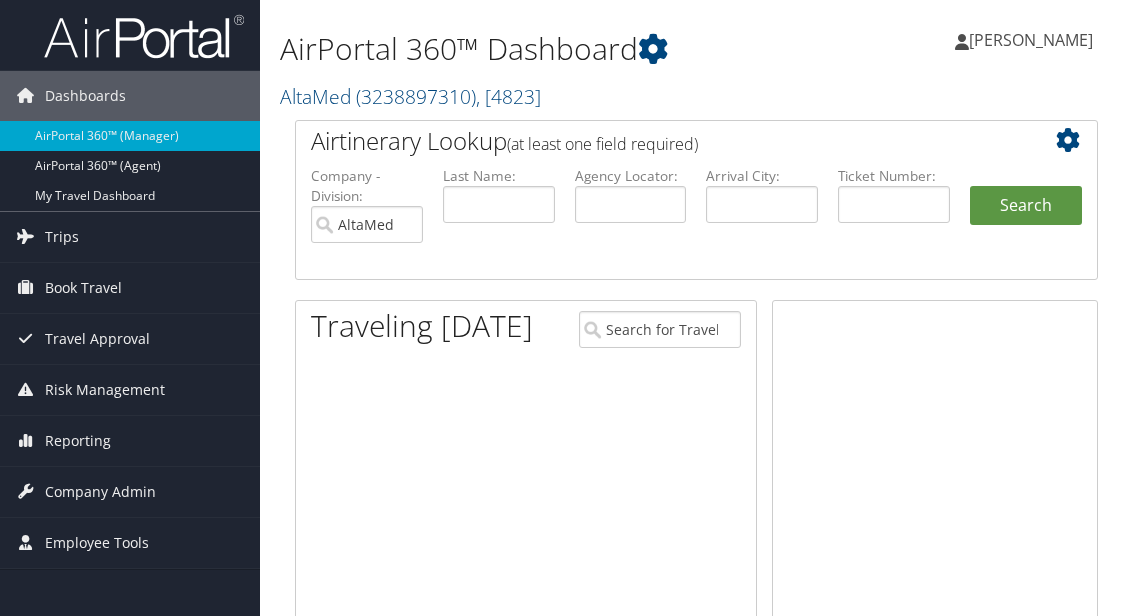 scroll, scrollTop: 0, scrollLeft: 0, axis: both 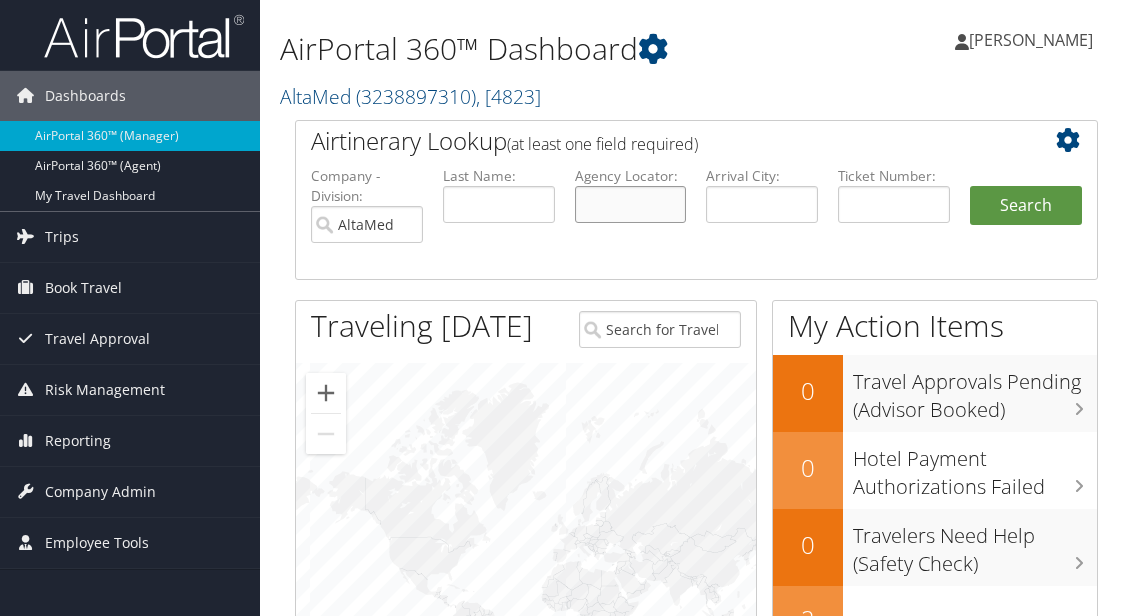 click at bounding box center (631, 204) 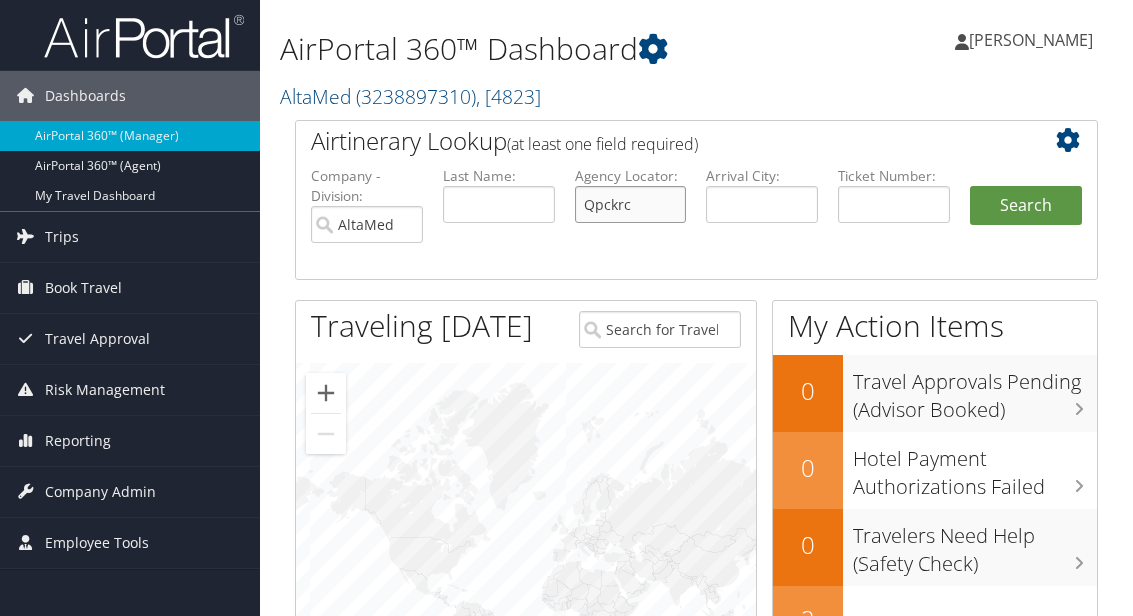 type on "Qpckrc" 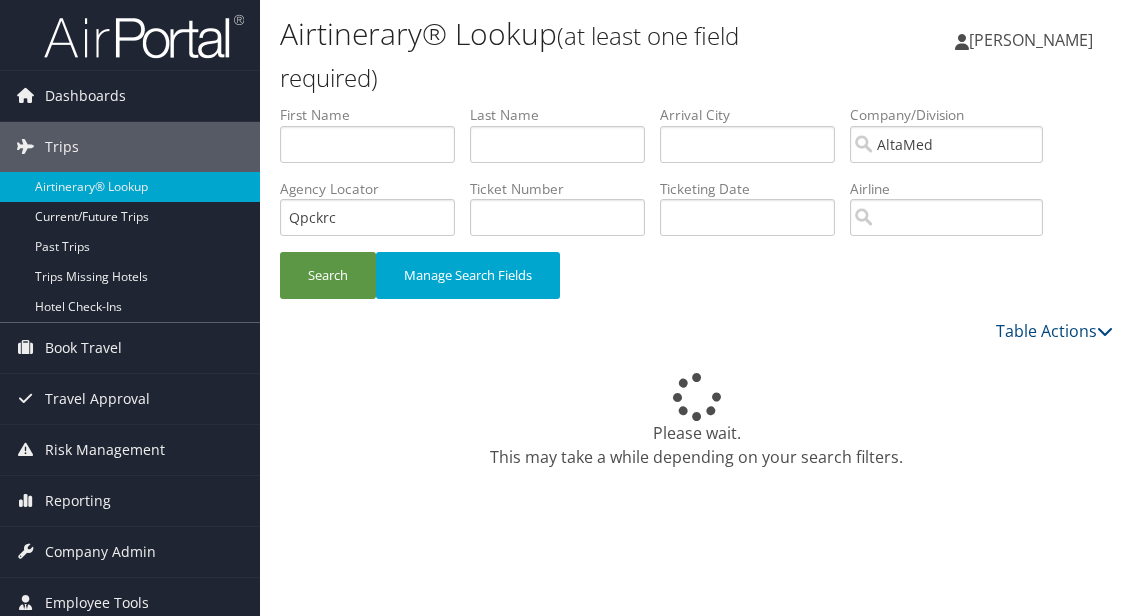 scroll, scrollTop: 0, scrollLeft: 0, axis: both 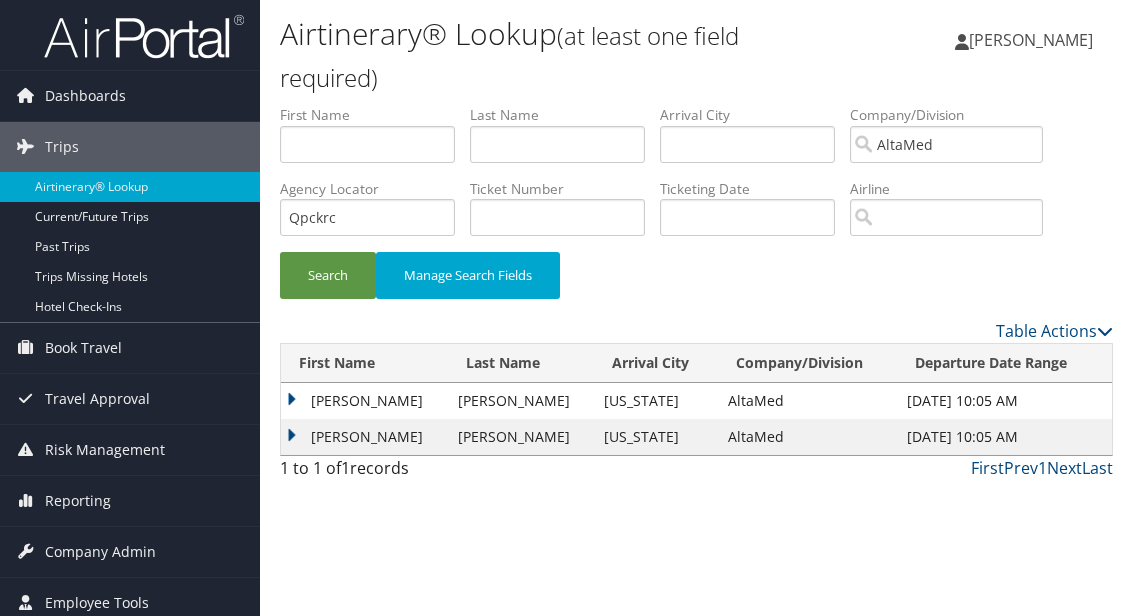 click on "Castulo" at bounding box center (364, 401) 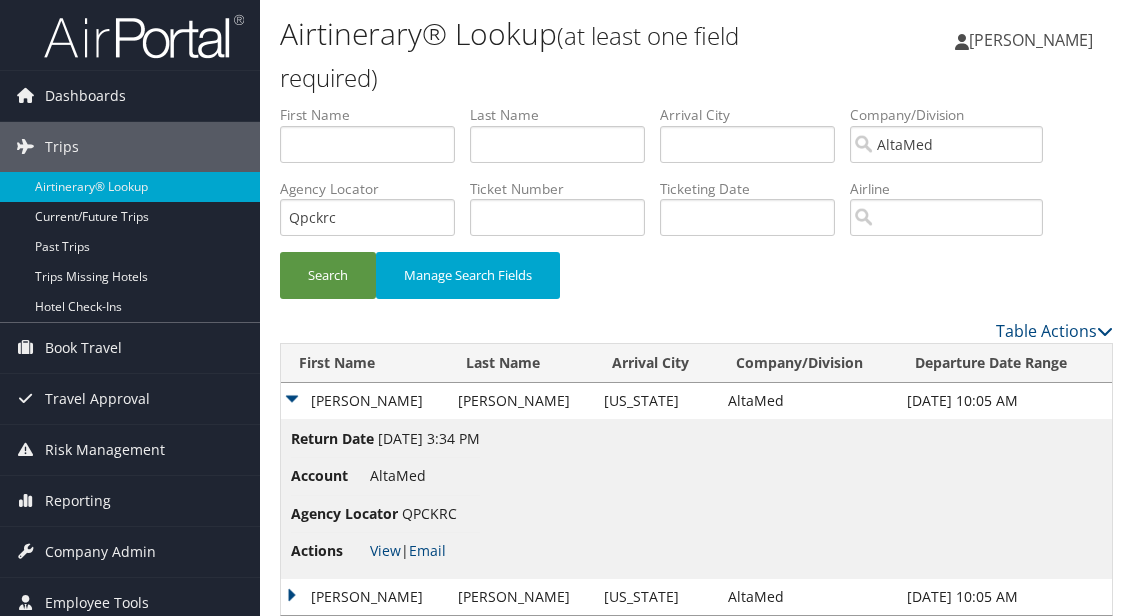 click on "Email" at bounding box center (427, 550) 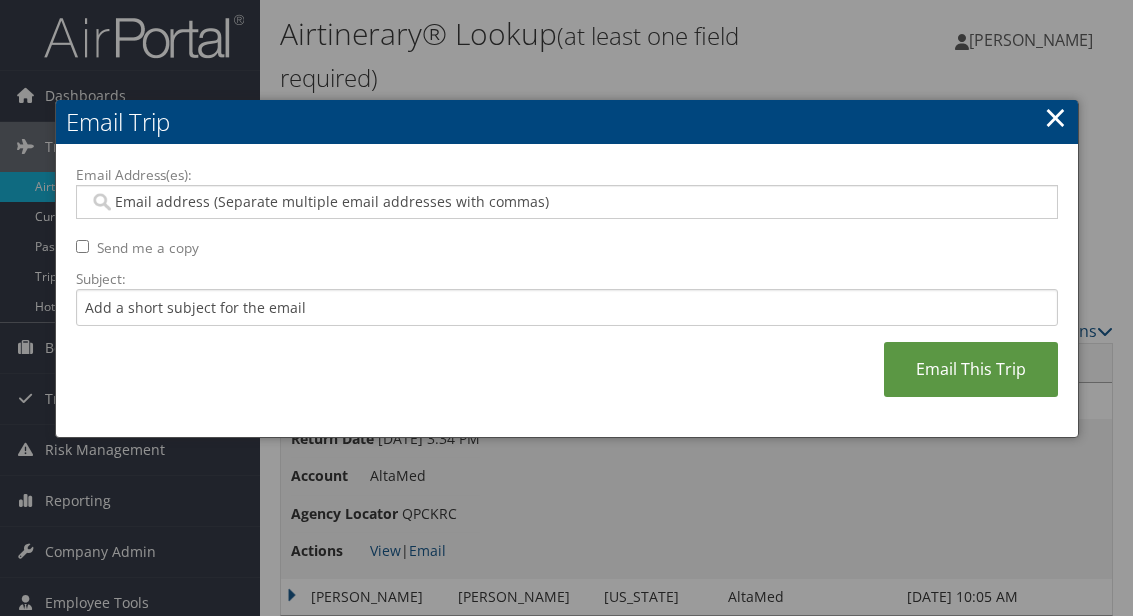 click on "Email Address(es):" at bounding box center (566, 202) 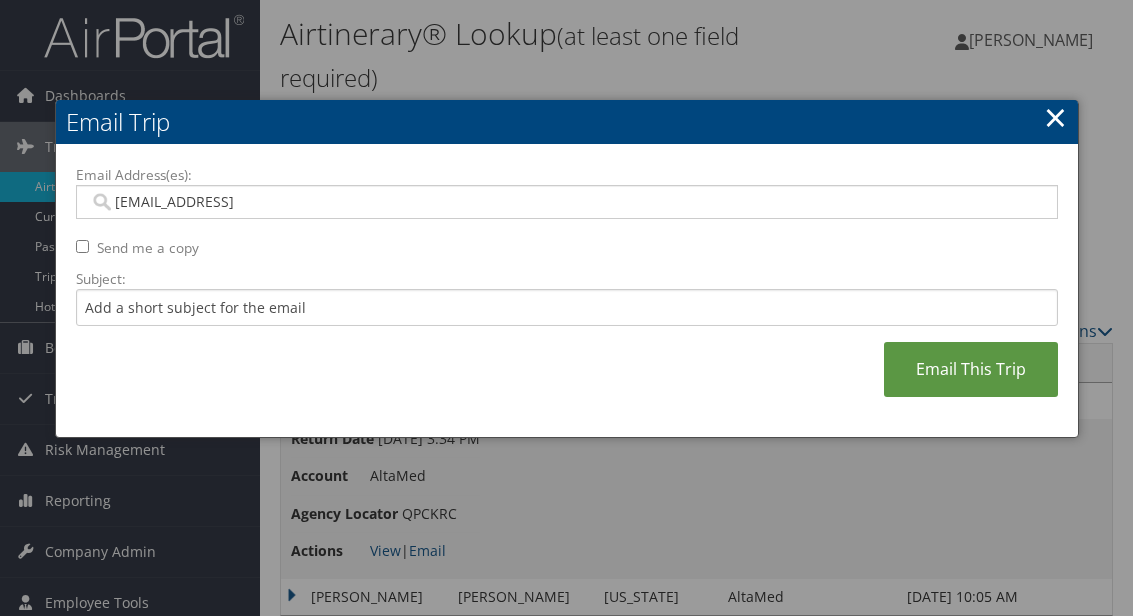 type on "Karinalopez@altamed.org" 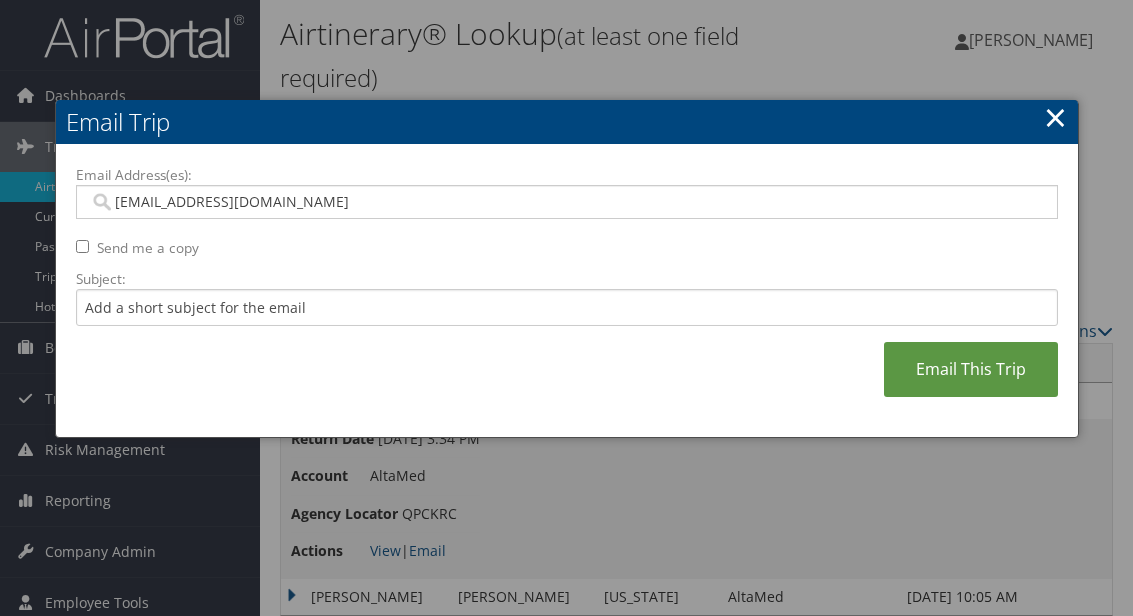 type on "Karinalopez@altamed.org" 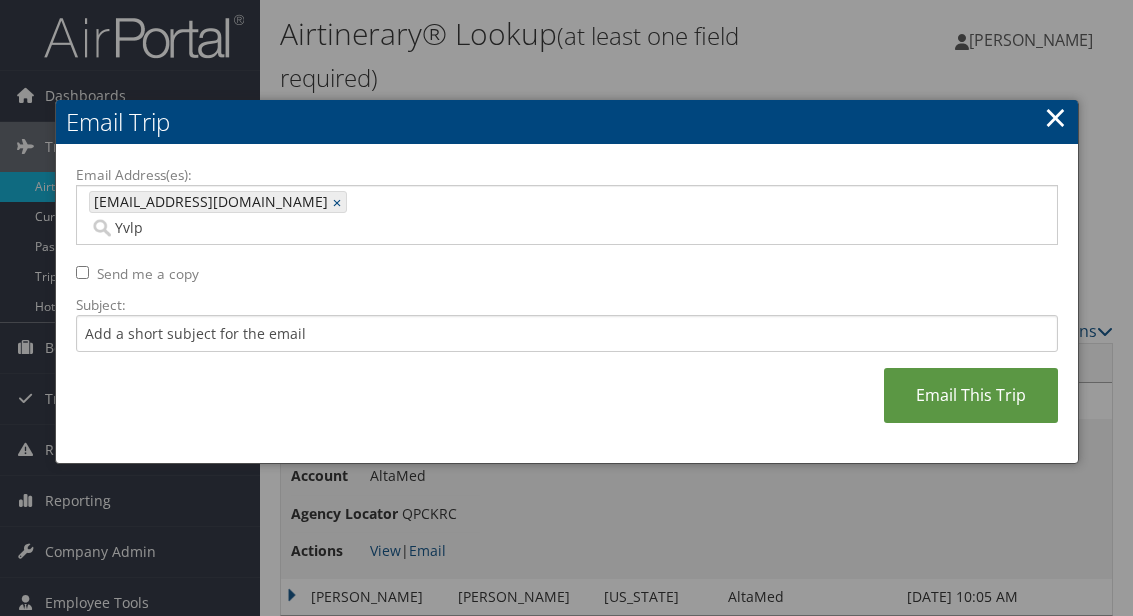 type on "Yvl" 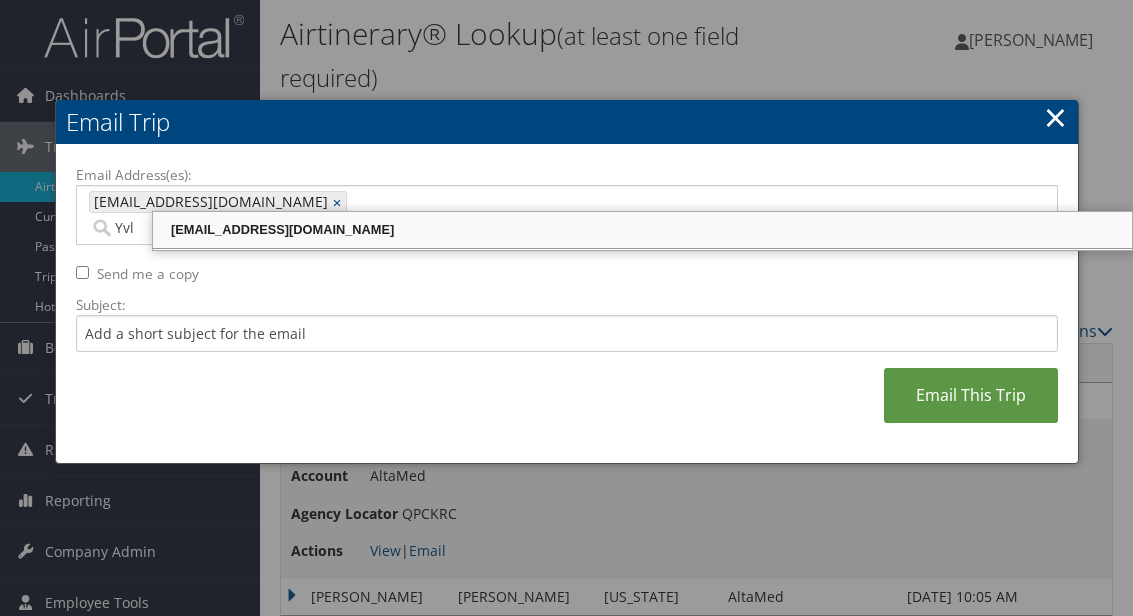 click on "yvlopez@altamed.org" at bounding box center [642, 230] 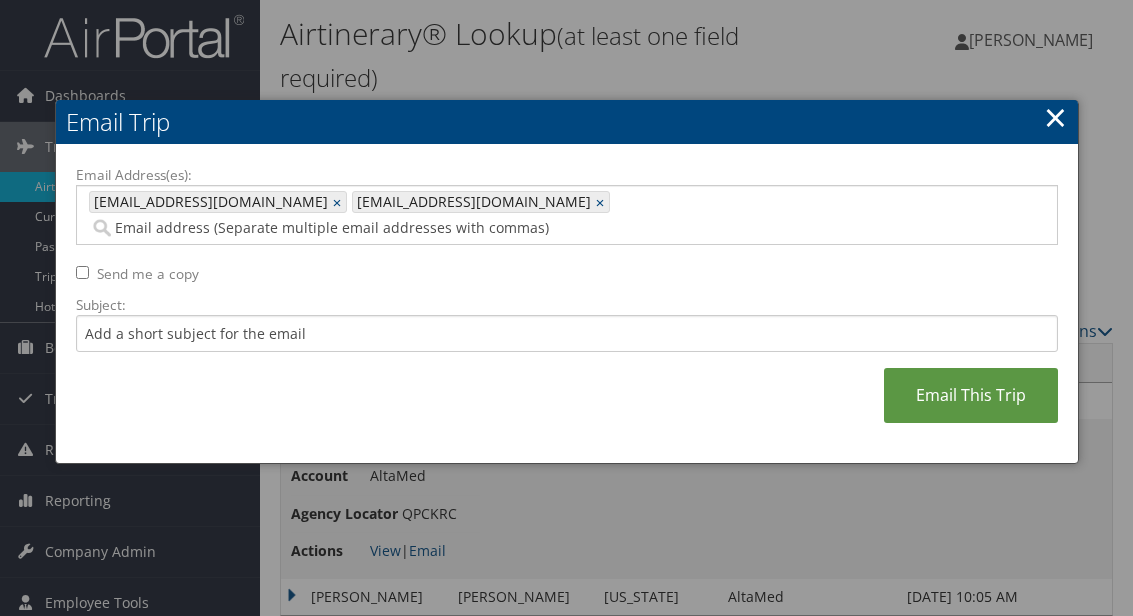 click on "Email This Trip" at bounding box center (971, 395) 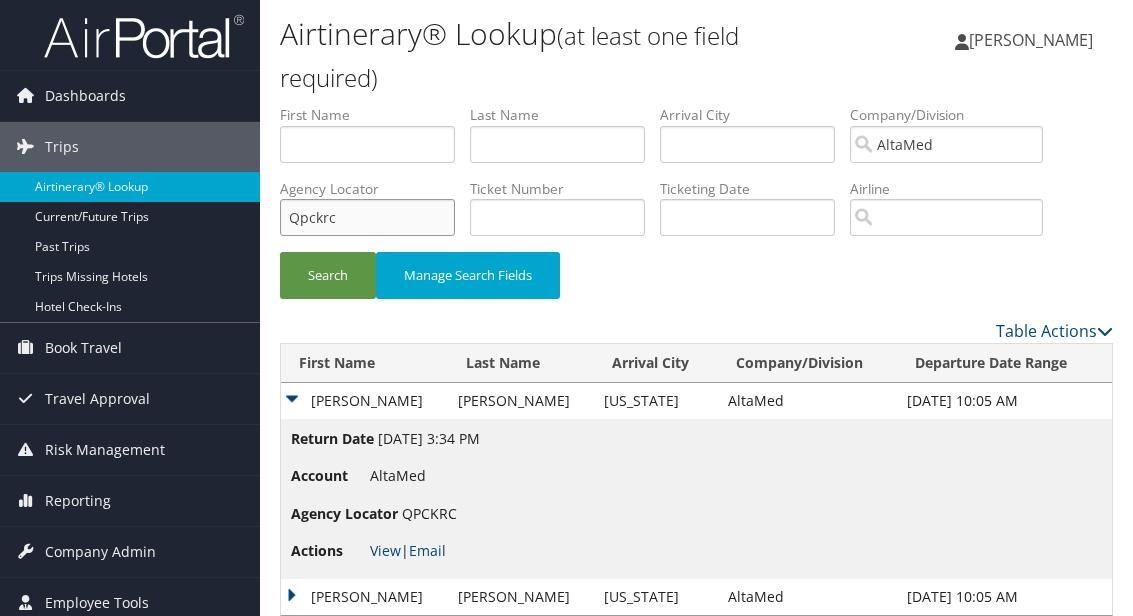 click on "Qpckrc" at bounding box center (367, 217) 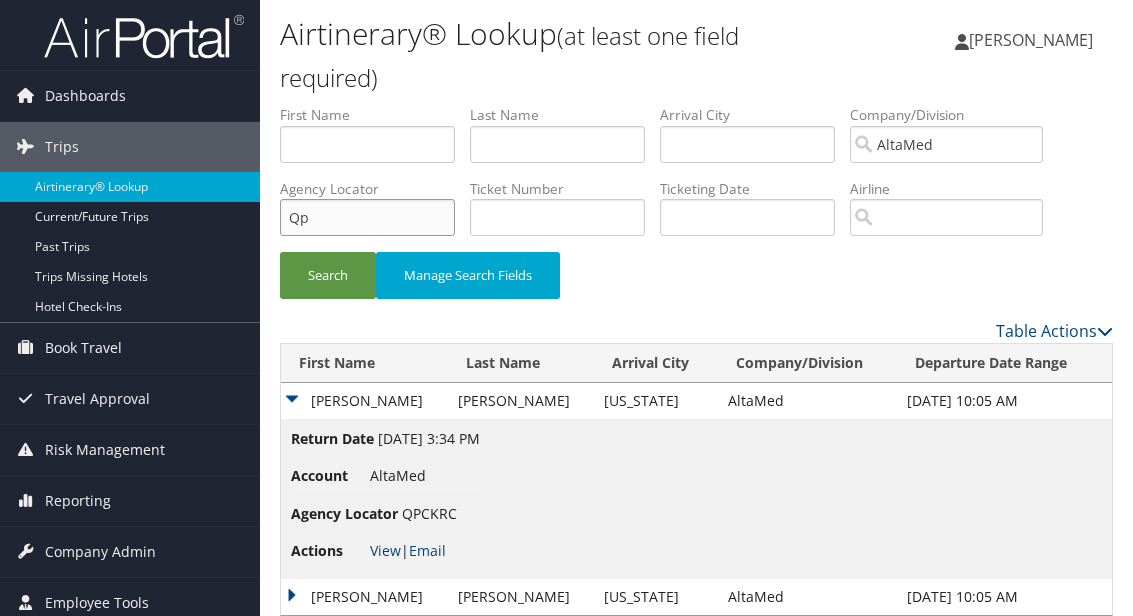 type on "Q" 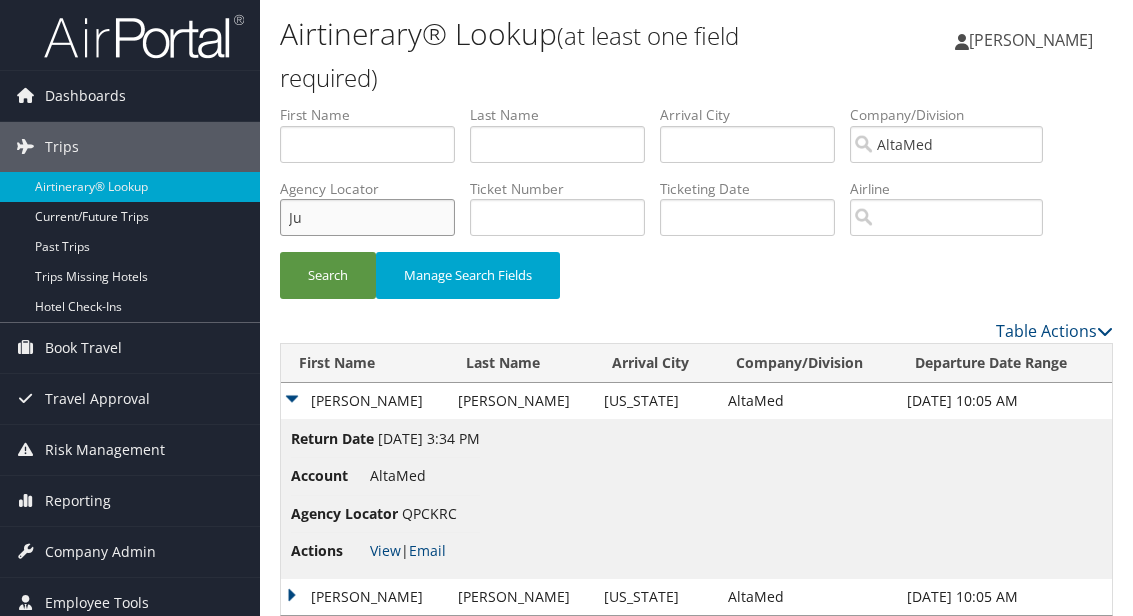 type on "J" 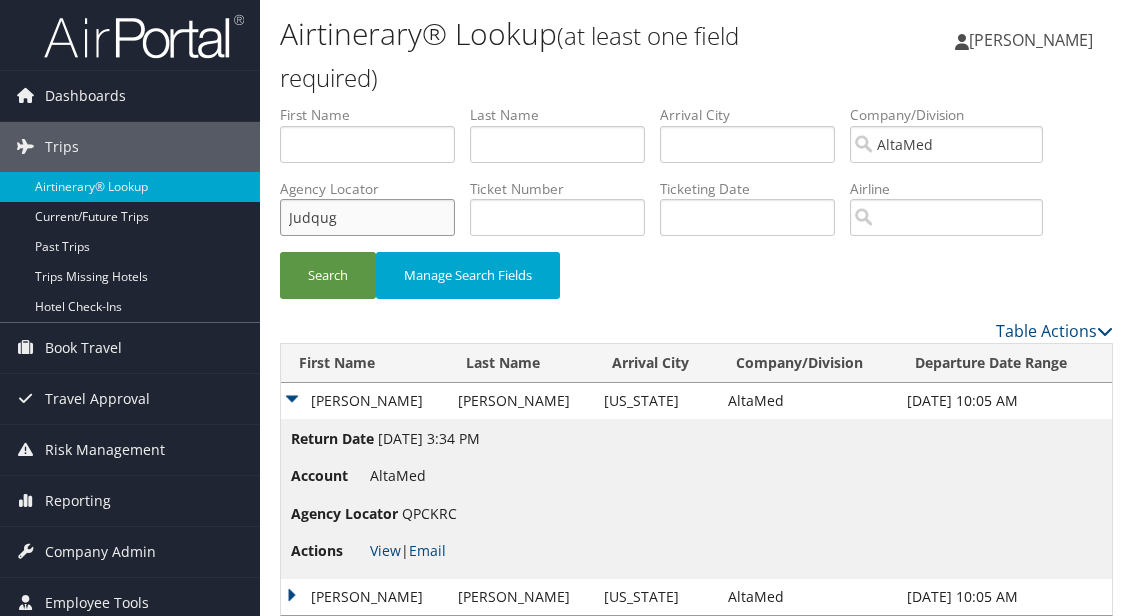 type on "Judqug" 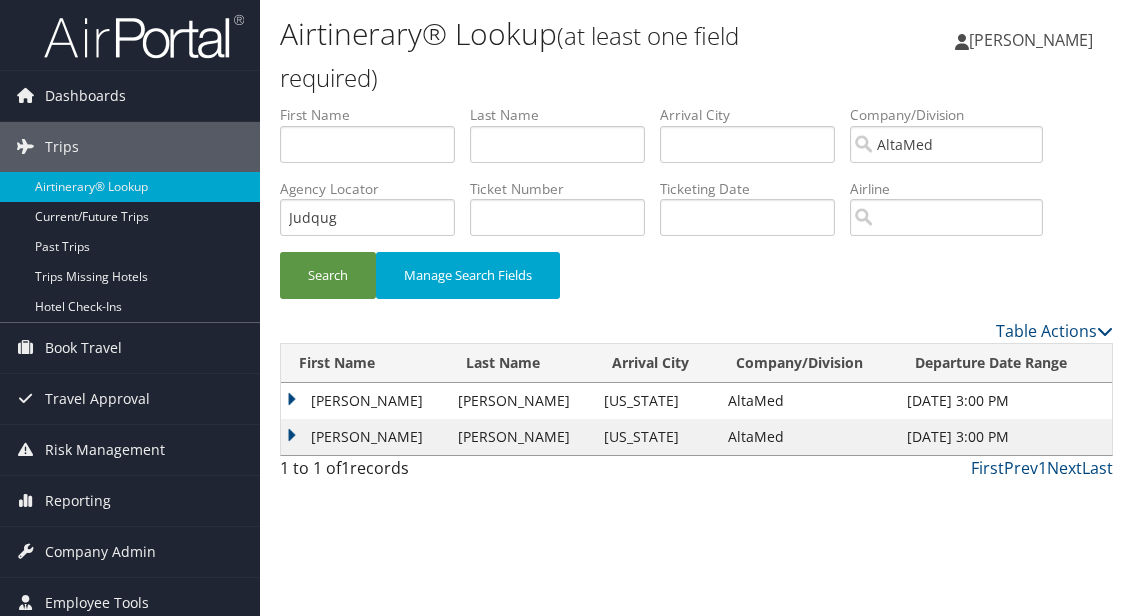 click on "Castulo" at bounding box center [364, 401] 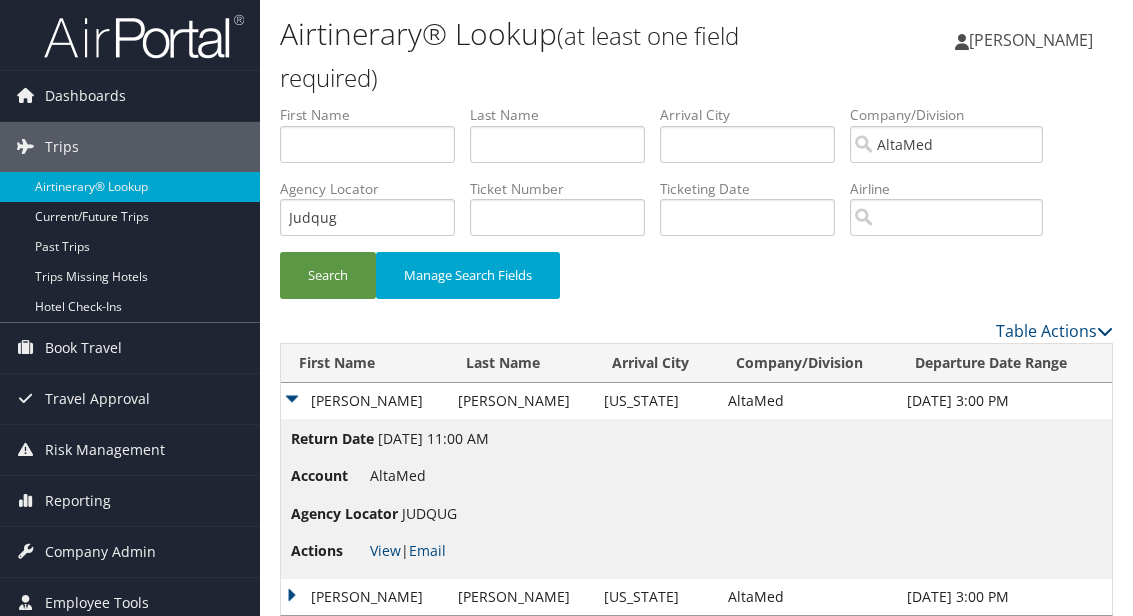 click on "Email" at bounding box center (427, 550) 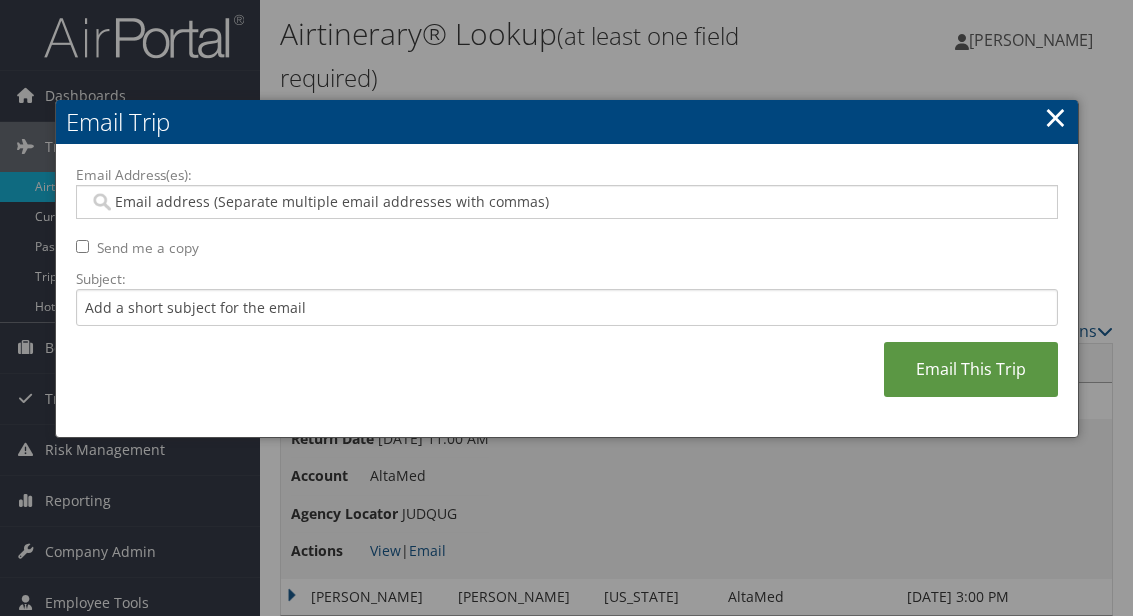 click on "Email Address(es):" at bounding box center (566, 202) 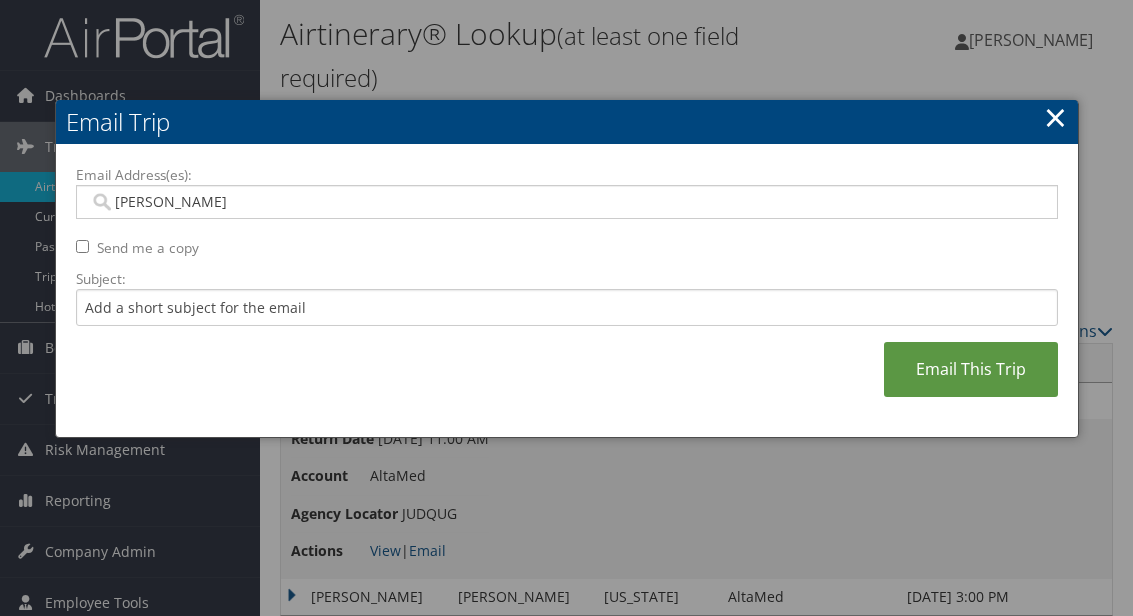 type on "Karina" 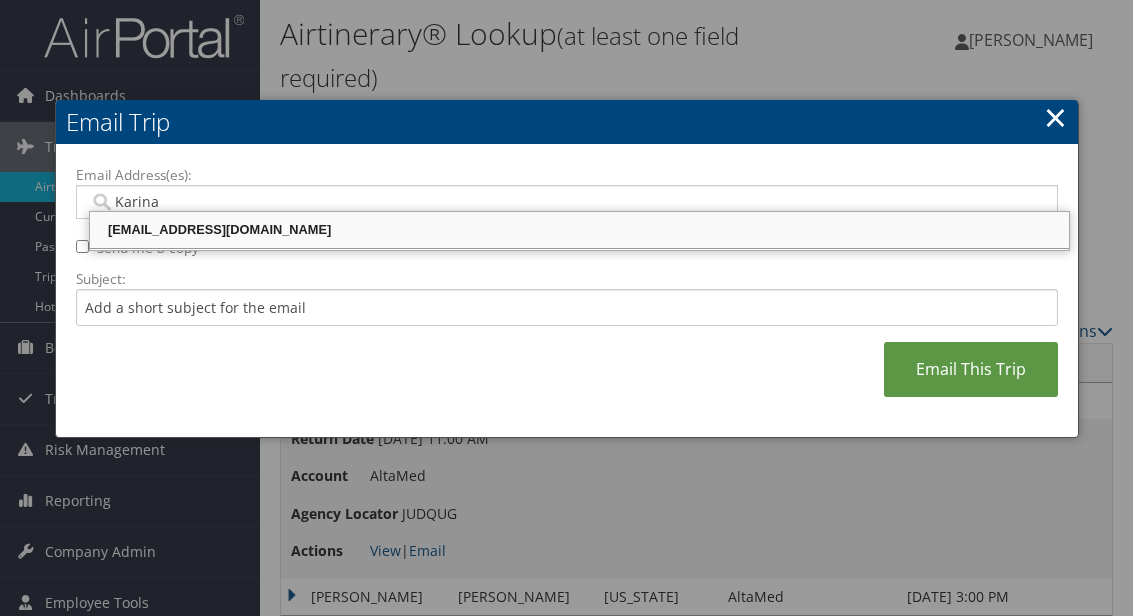 click on "Karinalopez@altamed.org" at bounding box center (579, 230) 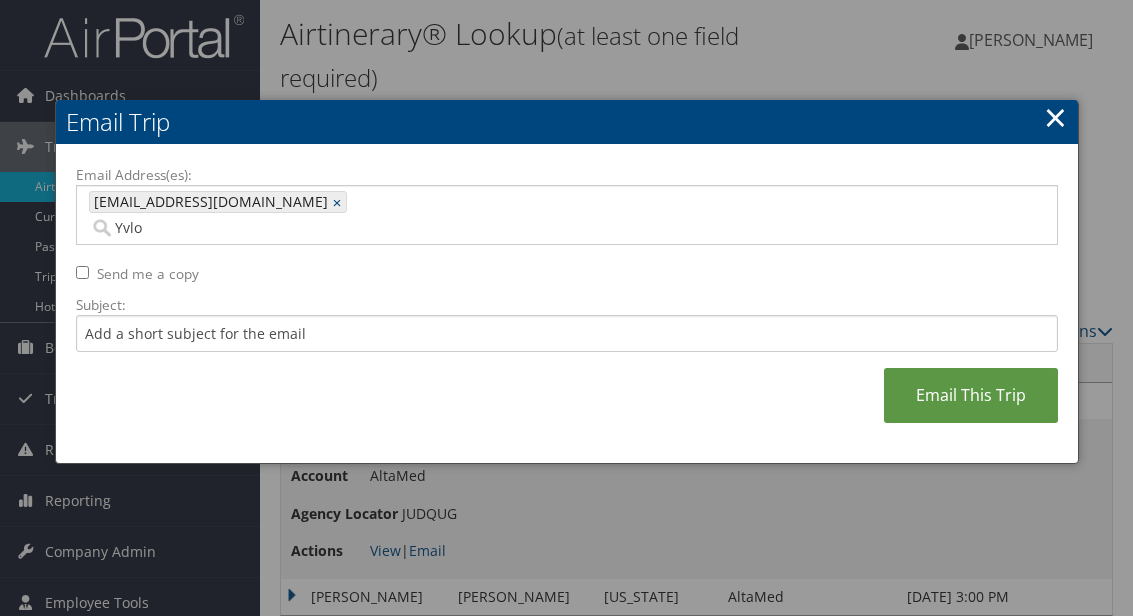 type on "Yvlop" 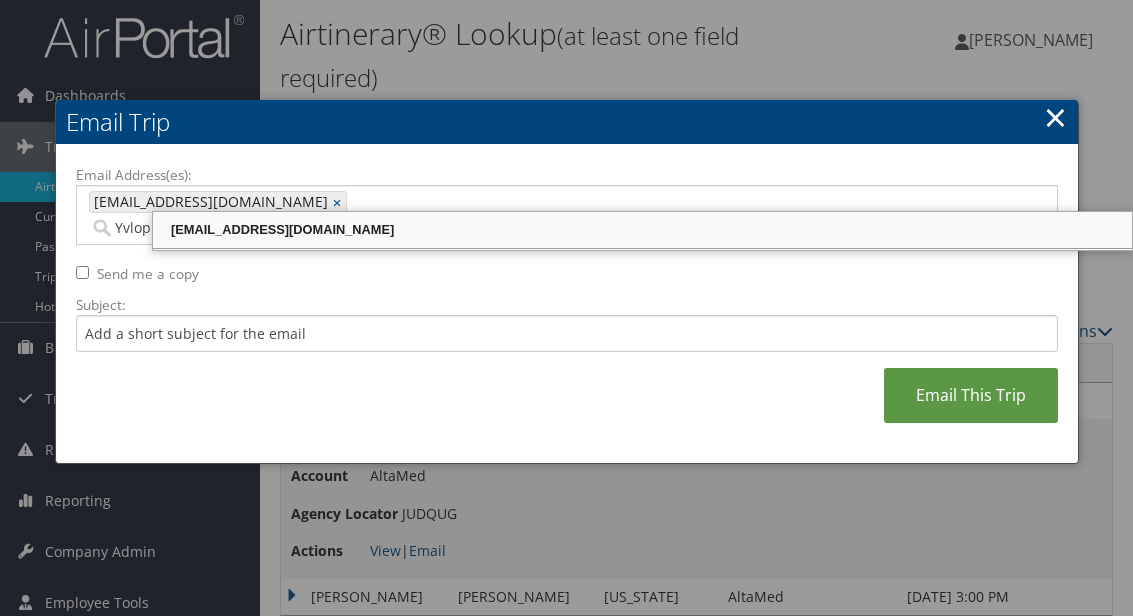 click on "yvlopez@altamed.org" at bounding box center (642, 230) 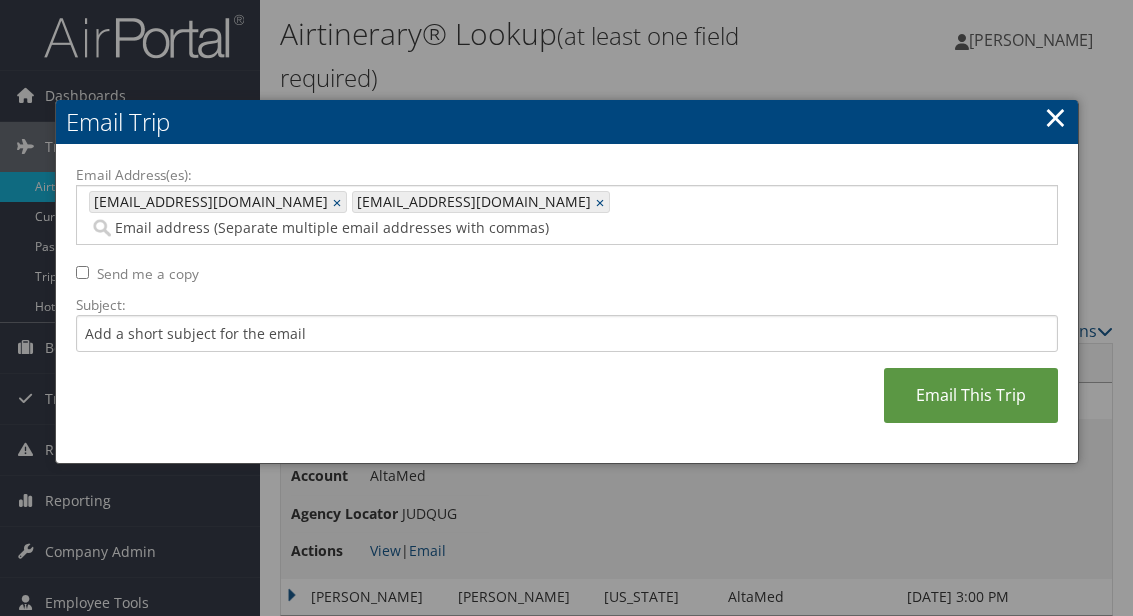 click on "Email This Trip" at bounding box center [971, 395] 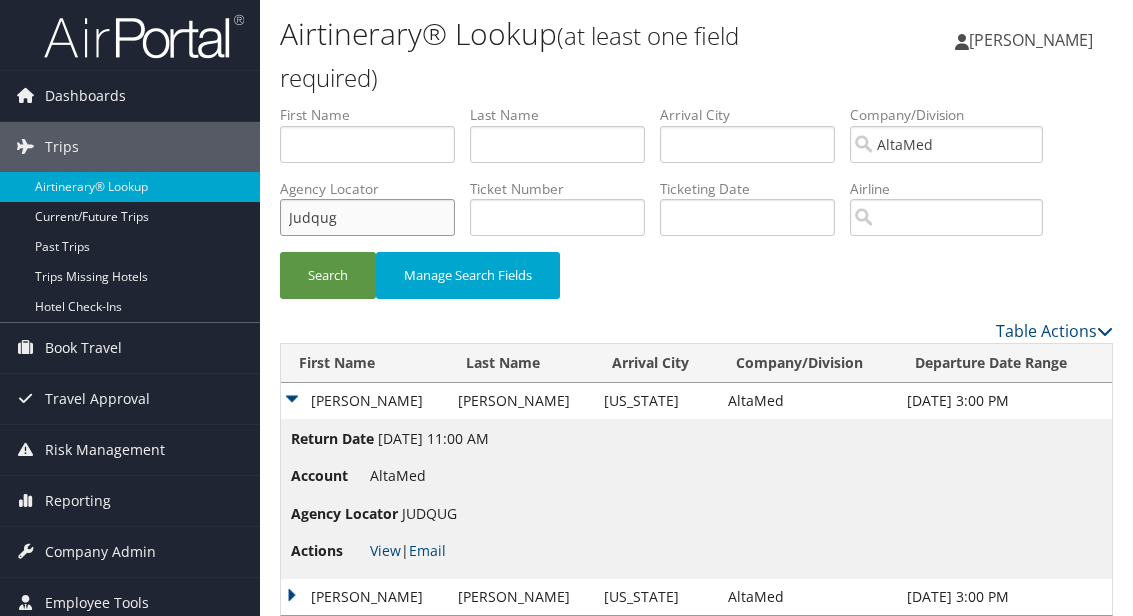 click on "Judqug" at bounding box center [367, 217] 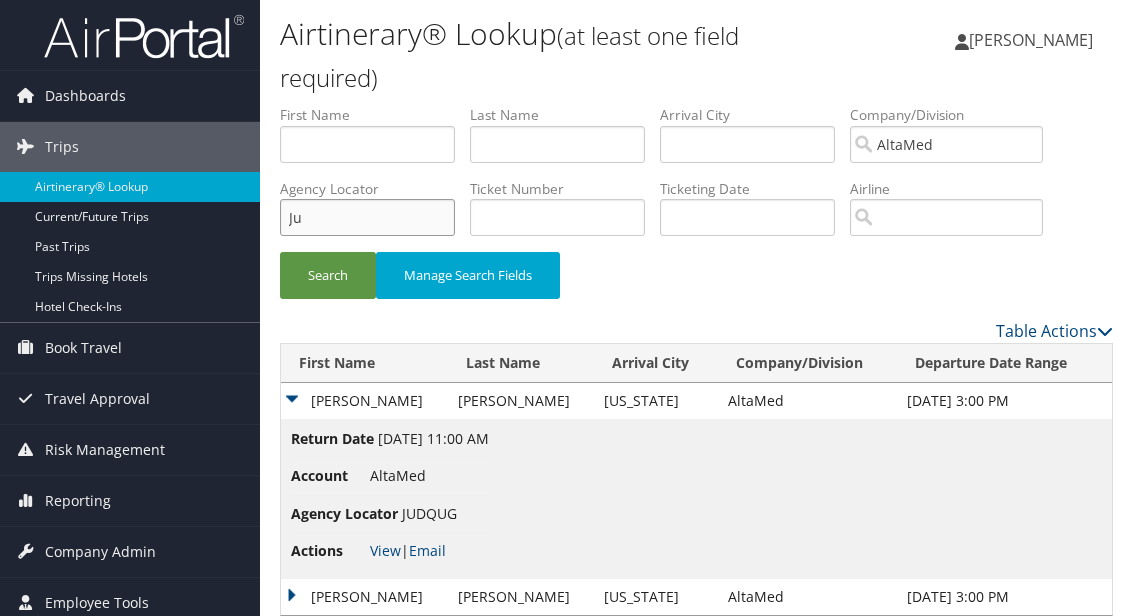 type on "J" 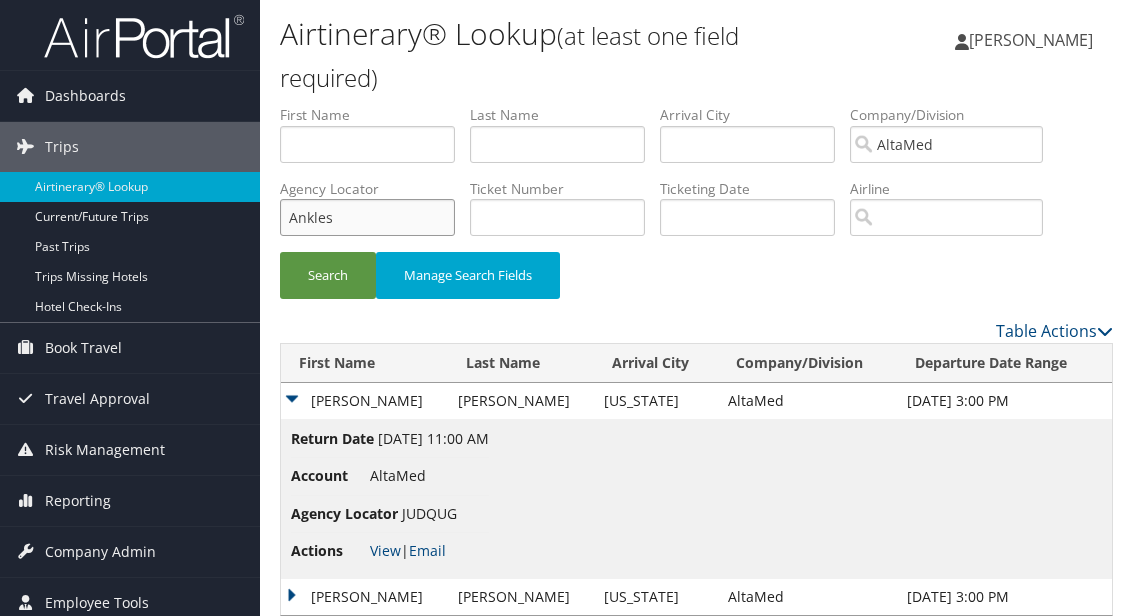 click on "Search" at bounding box center [328, 275] 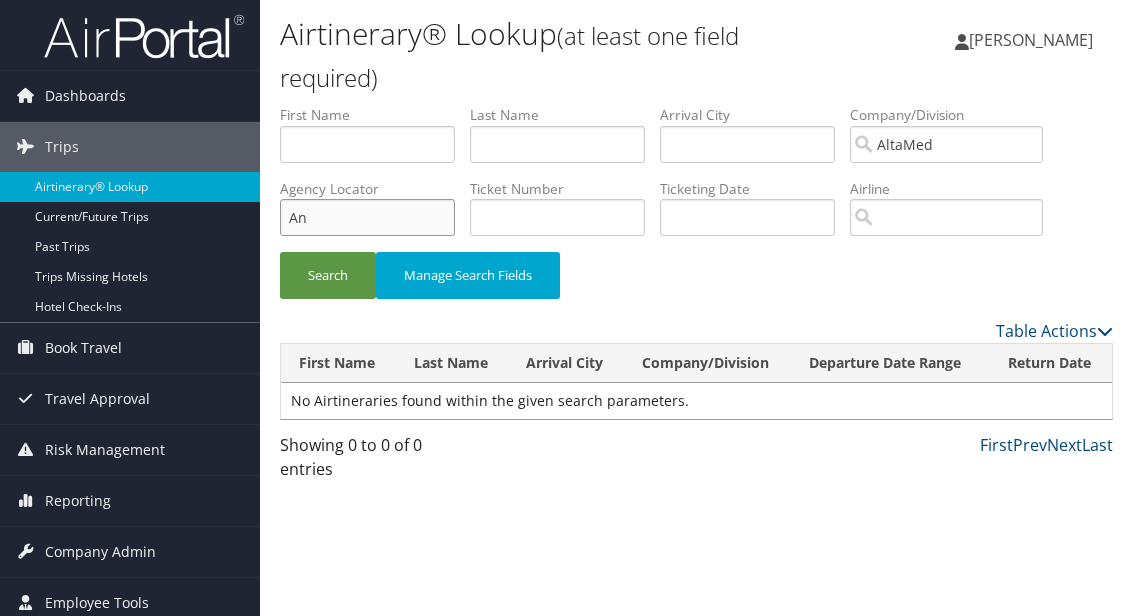 type on "A" 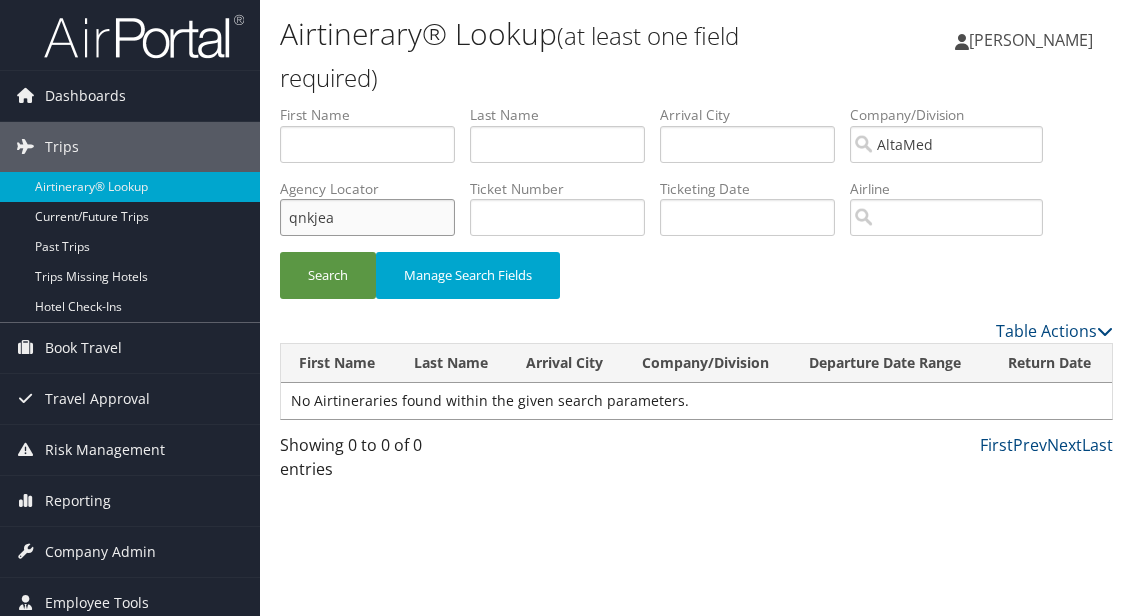 type on "qnkjea" 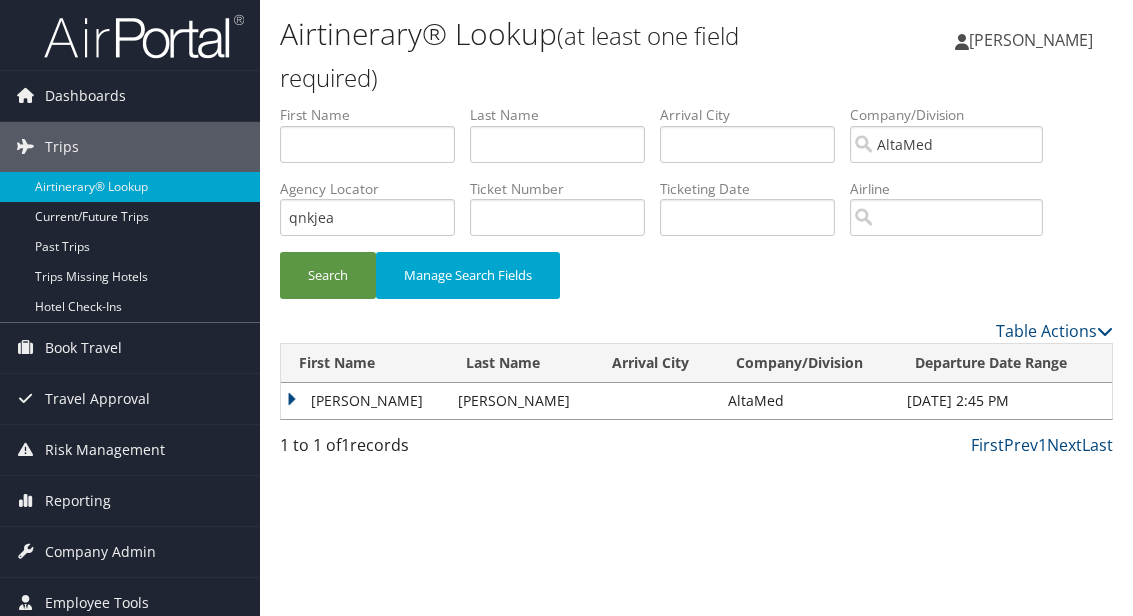click on "Castulo" at bounding box center [364, 401] 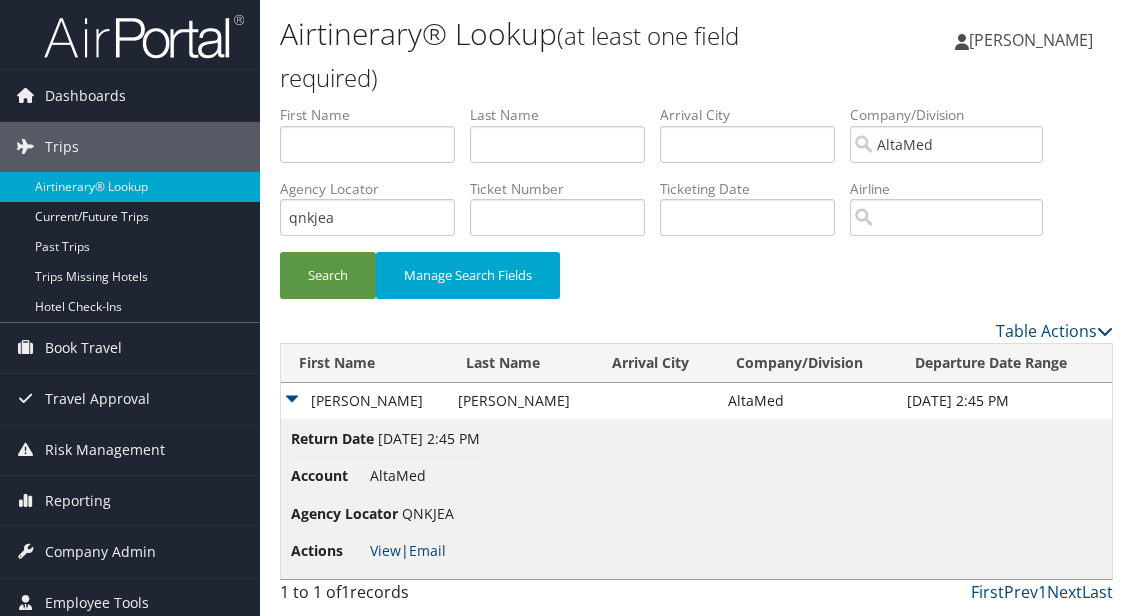 click on "Email" at bounding box center (427, 550) 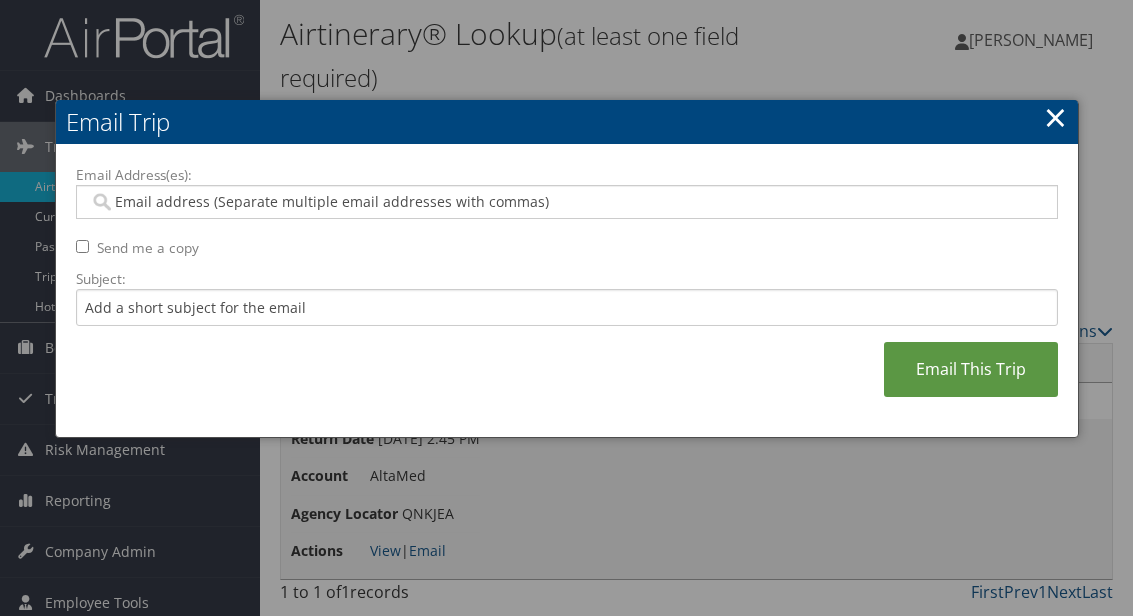 click on "Email Address(es):" at bounding box center (566, 202) 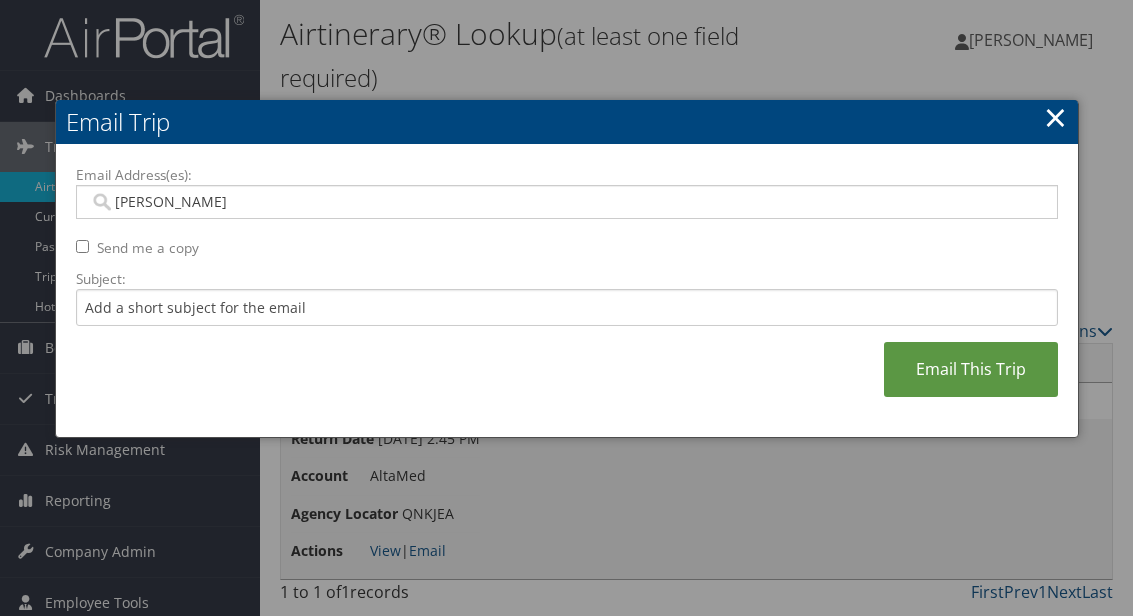 type on "Karina" 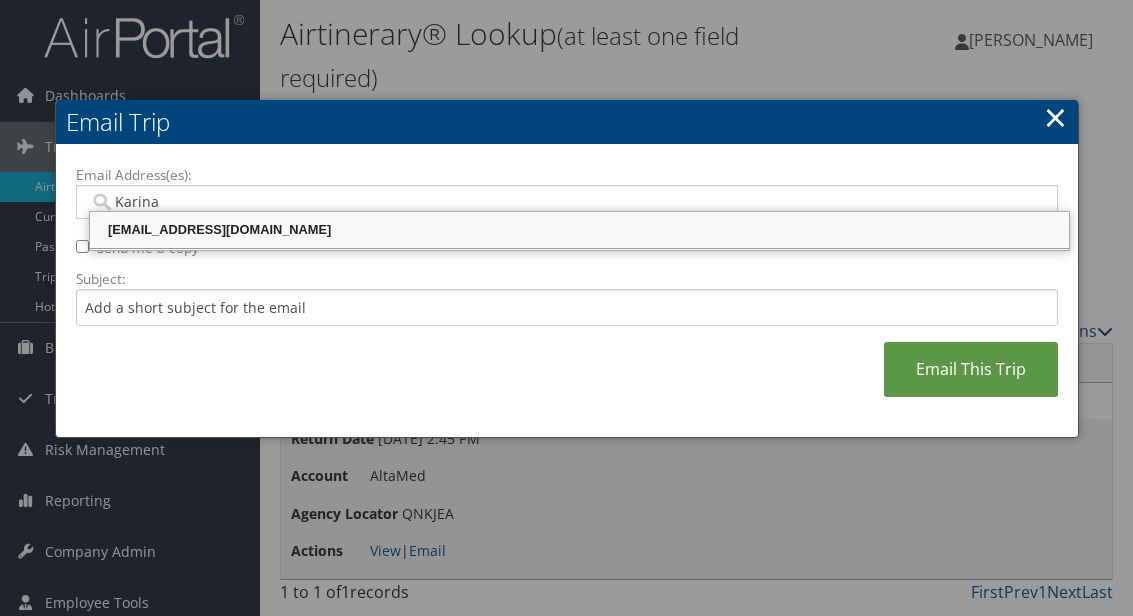 type on "Karinalopez@altamed.org" 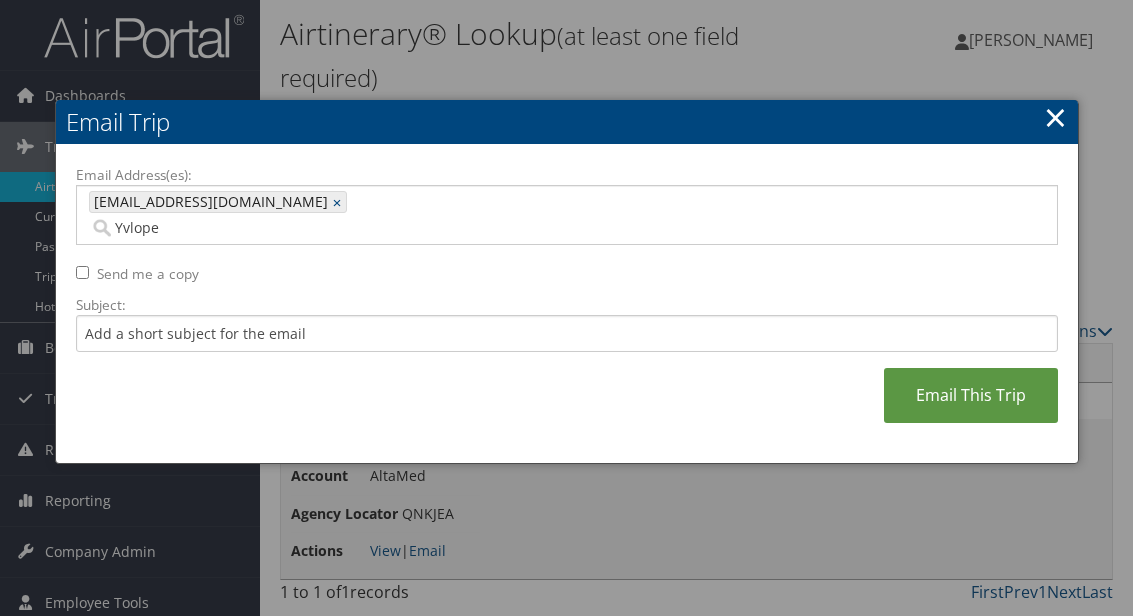 type on "Yvlopez" 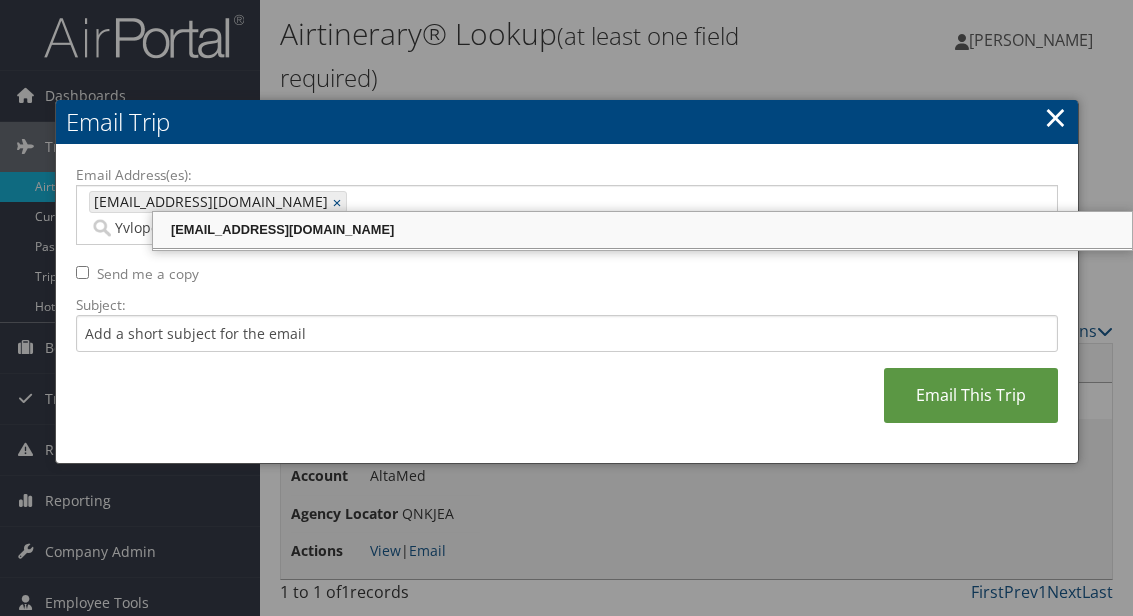 type on "Karinalopez@altamed.org, yvlopez@altamed.org" 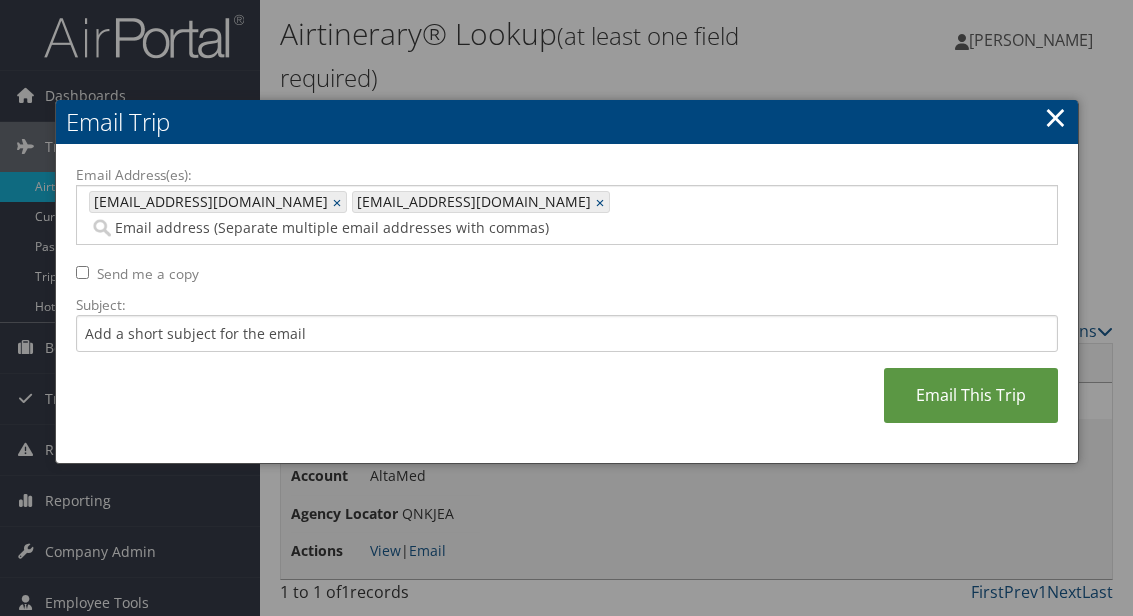 click on "Email This Trip" at bounding box center (971, 395) 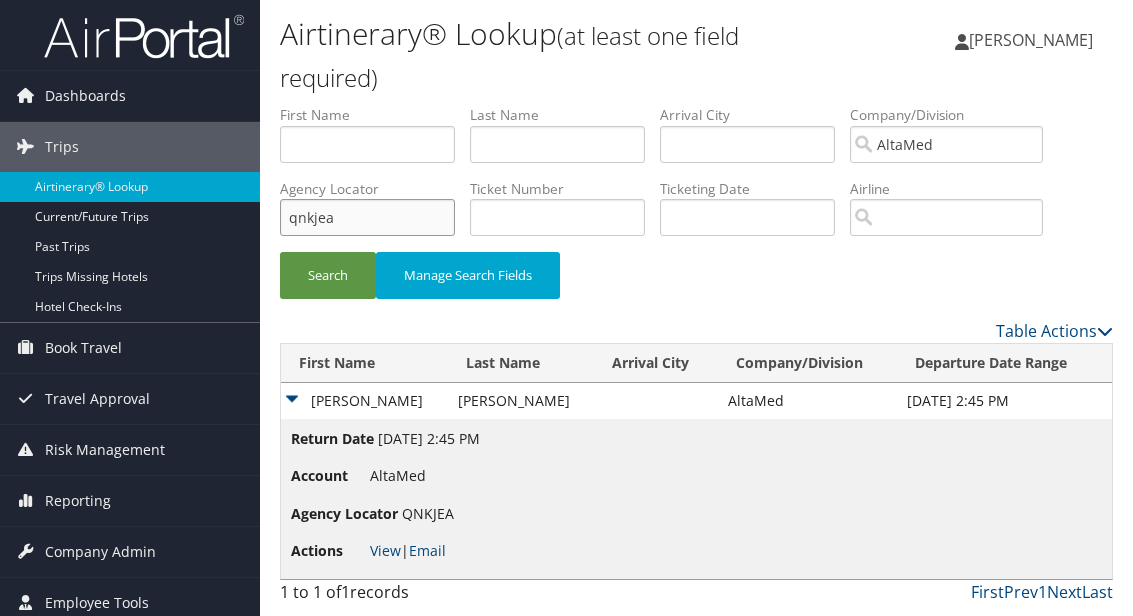 click on "qnkjea" at bounding box center [367, 217] 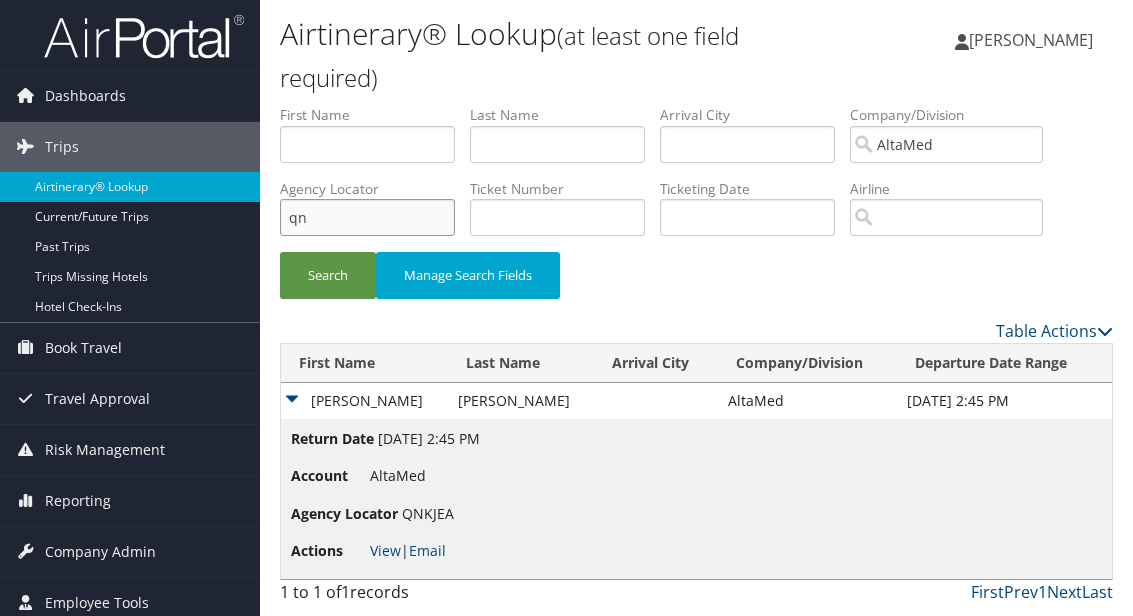 type on "q" 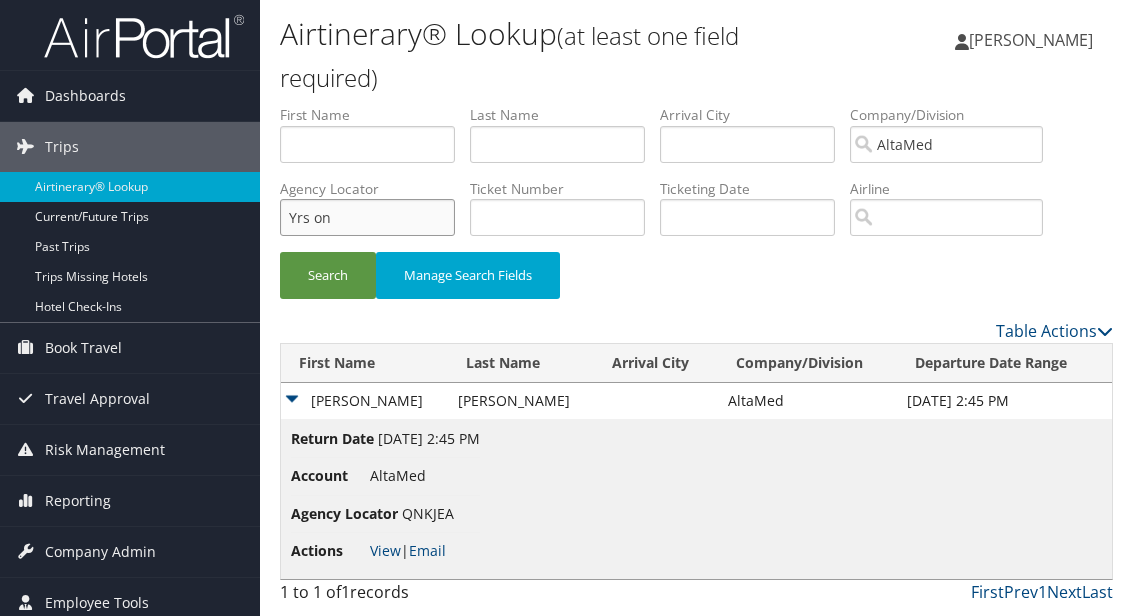 click on "Search" at bounding box center (328, 275) 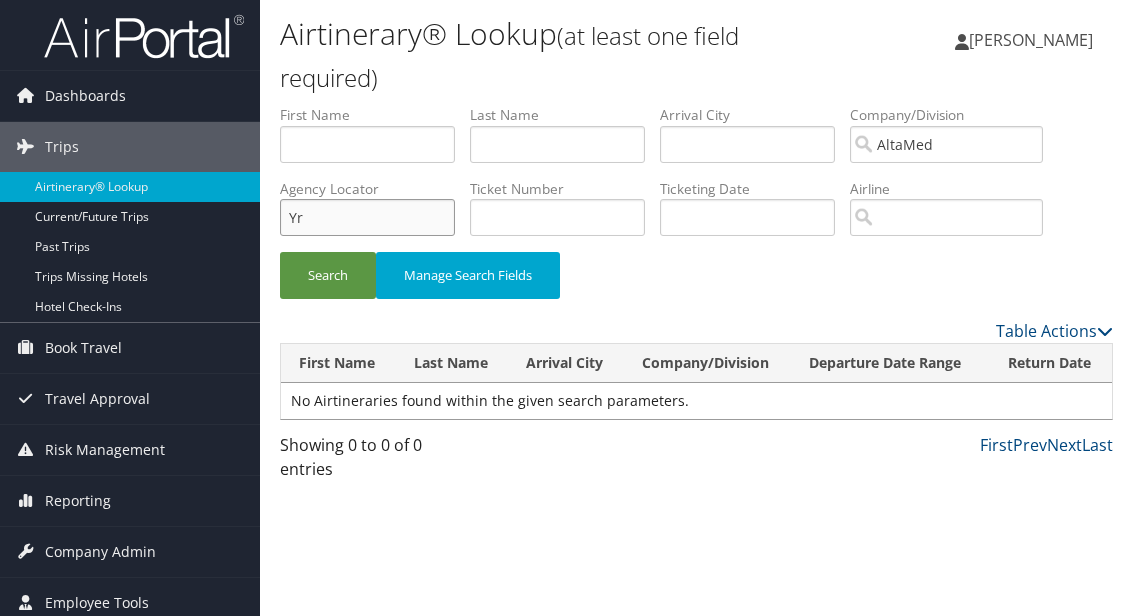 type on "Y" 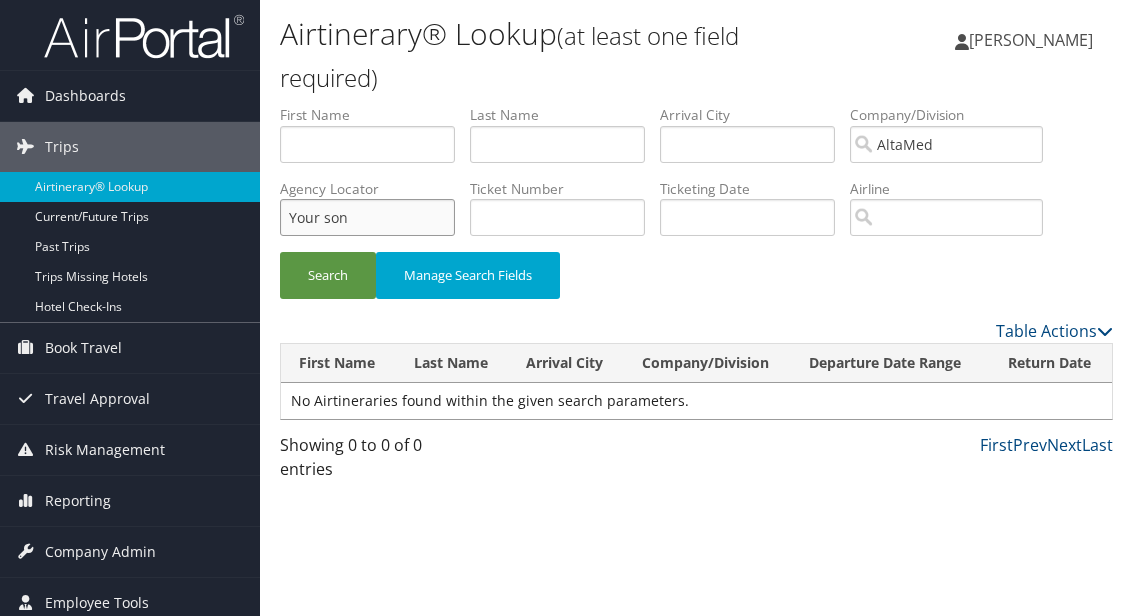 click on "Search" at bounding box center (328, 275) 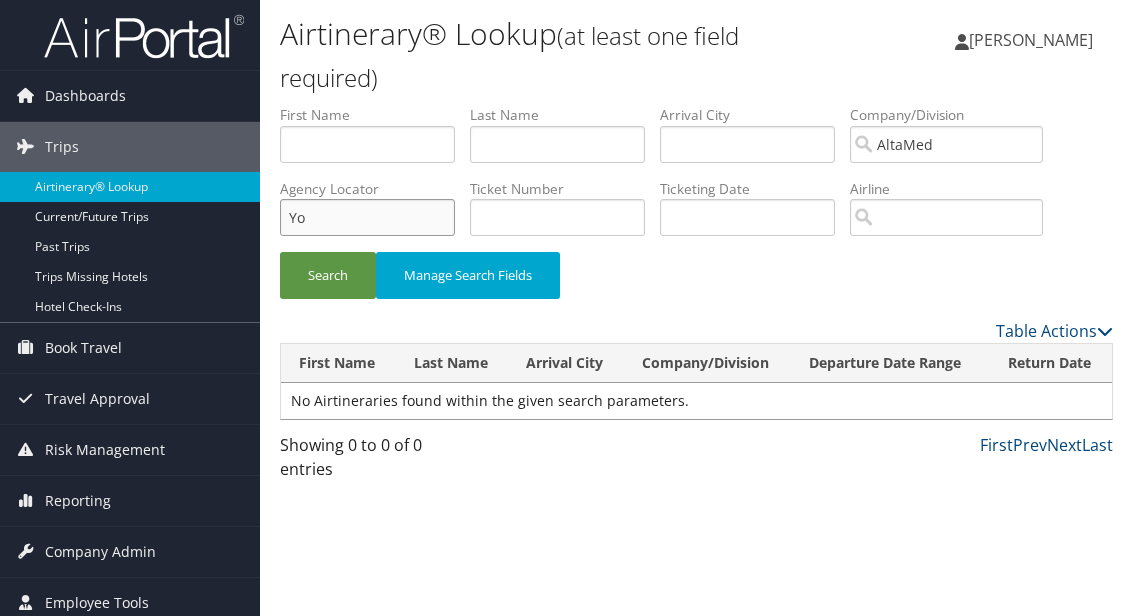 type on "Y" 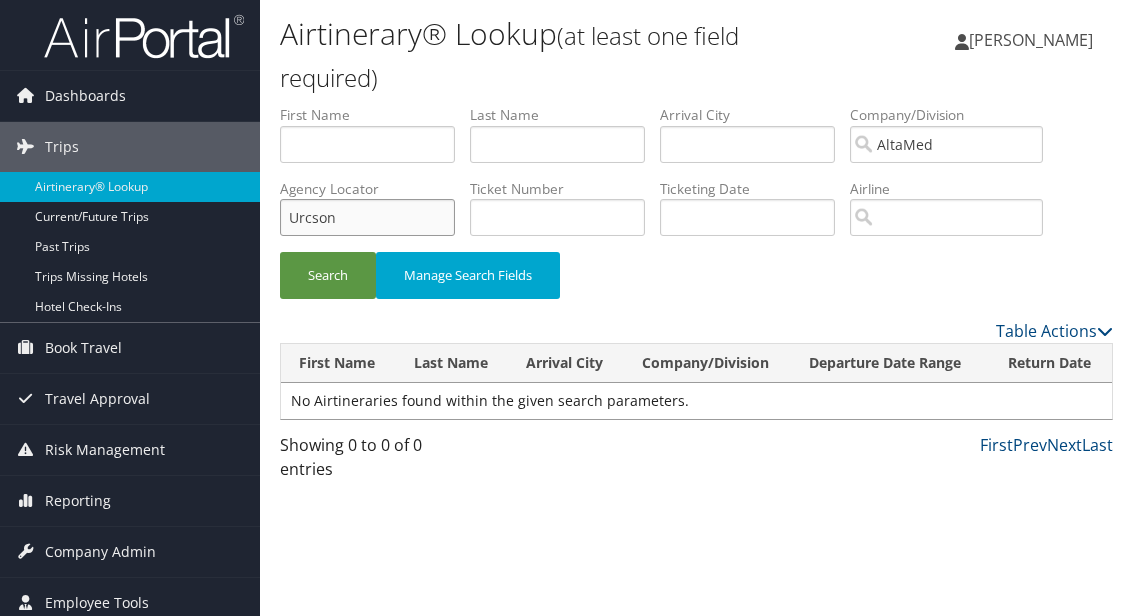 type on "Urcson" 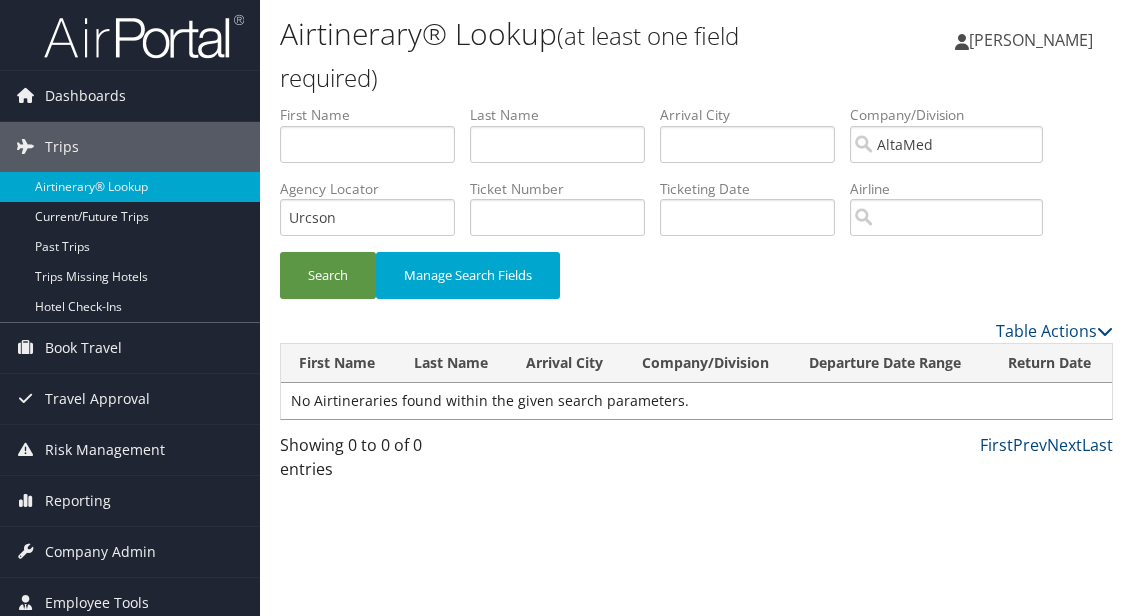 click on "Search" at bounding box center (328, 275) 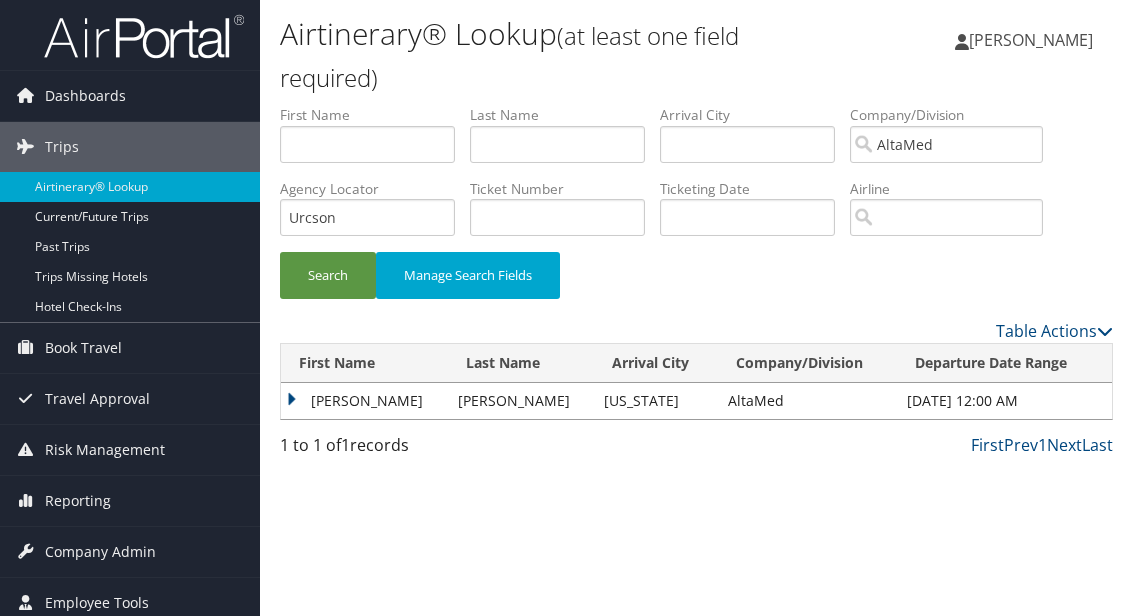 click on "Castulo" at bounding box center [364, 401] 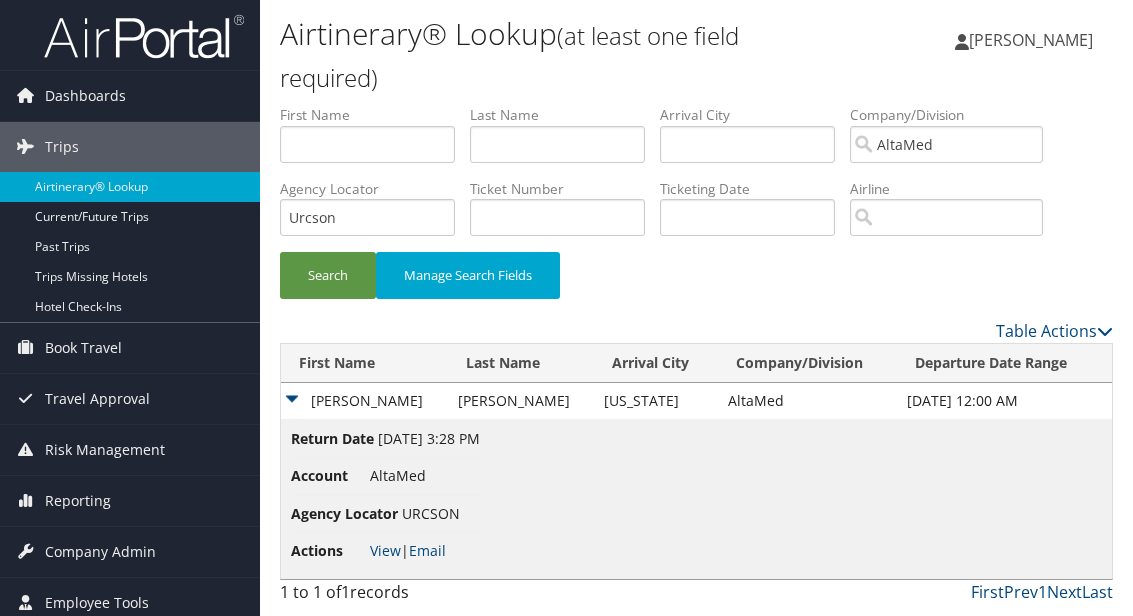 click on "Email" at bounding box center [427, 550] 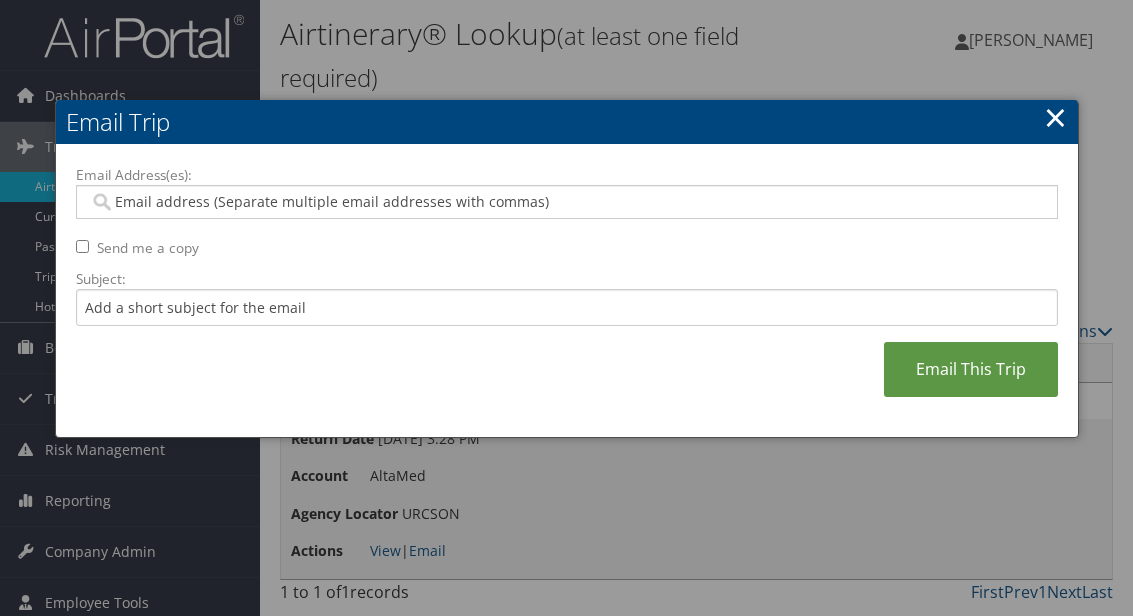 click on "Email Address(es):" at bounding box center [566, 202] 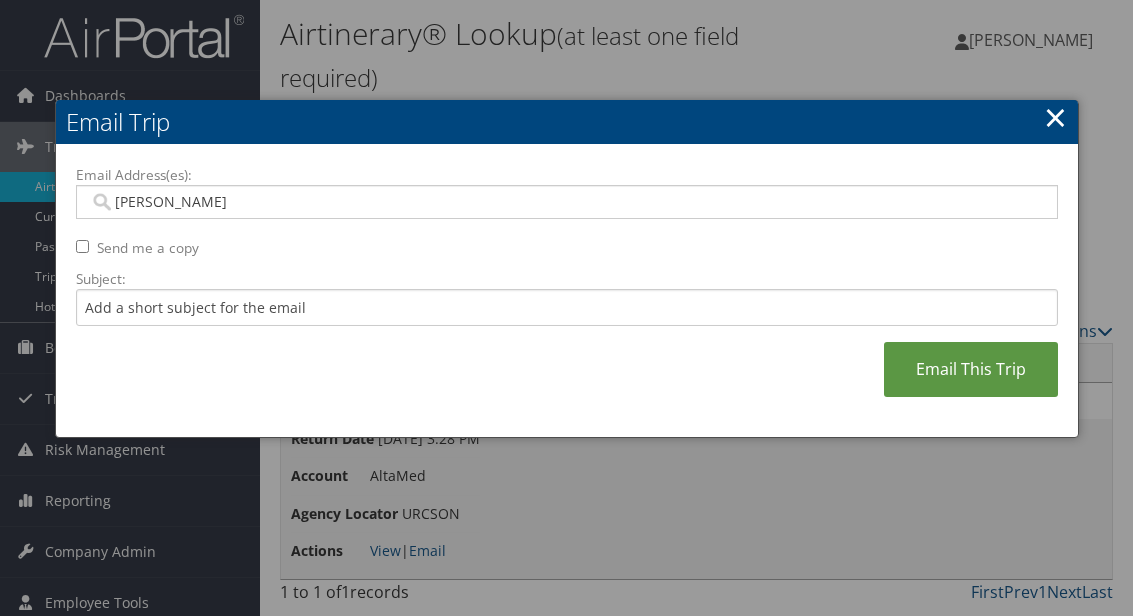 type on "Karina" 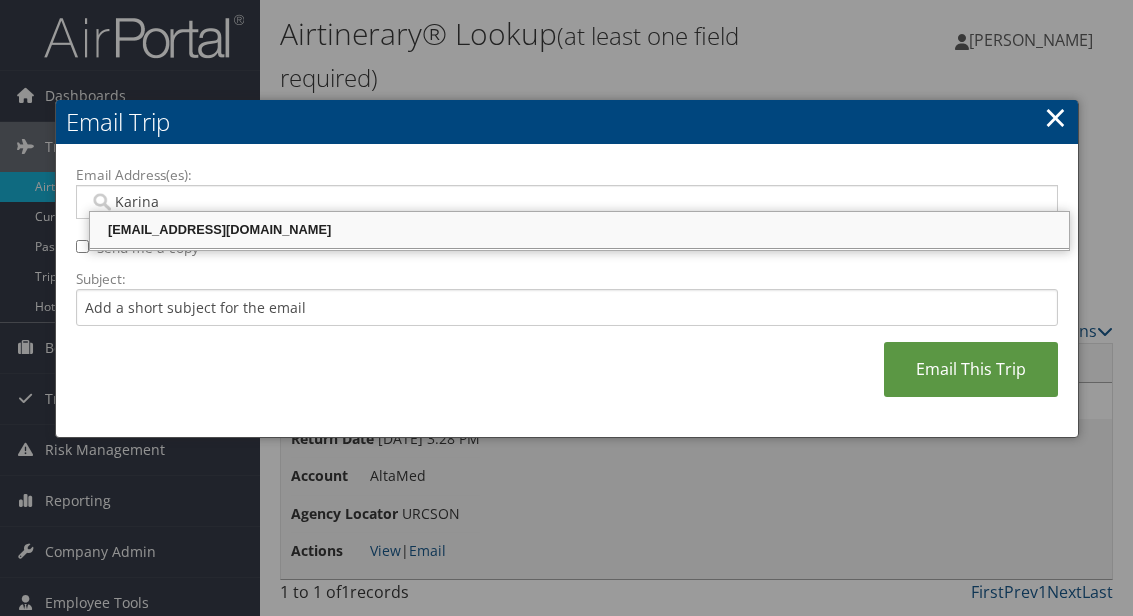 click on "Karinalopez@altamed.org" at bounding box center (579, 230) 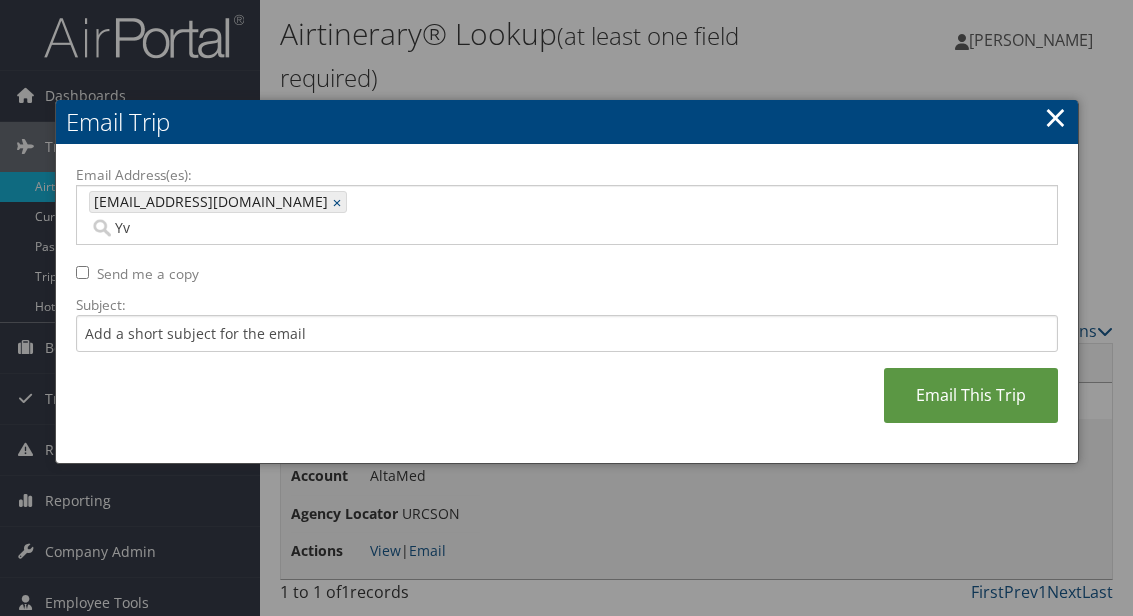type on "Yvl" 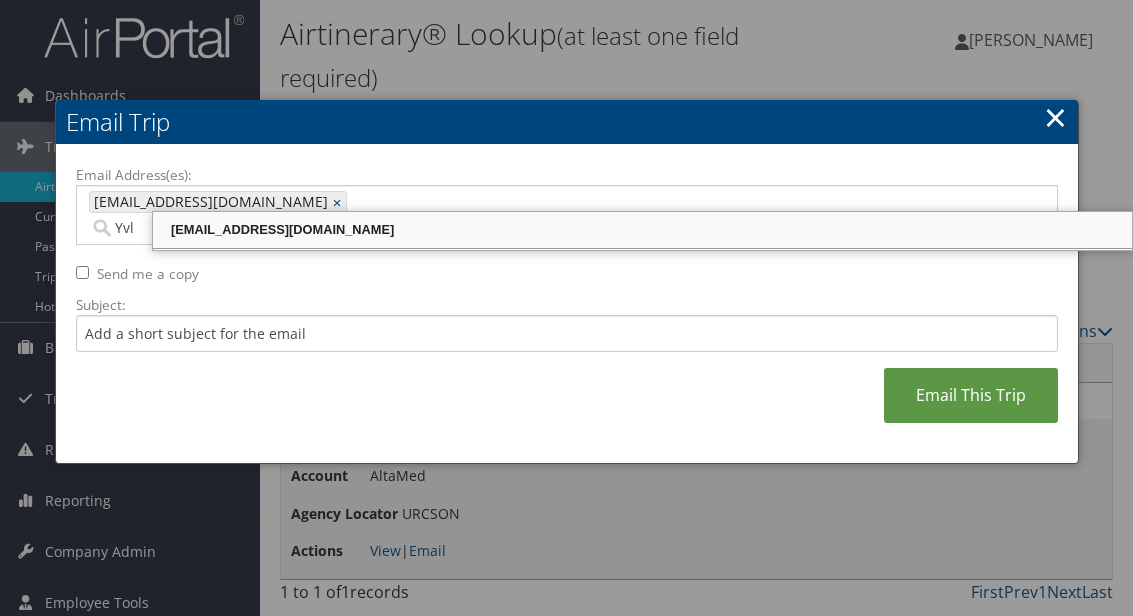 click on "yvlopez@altamed.org" at bounding box center [642, 230] 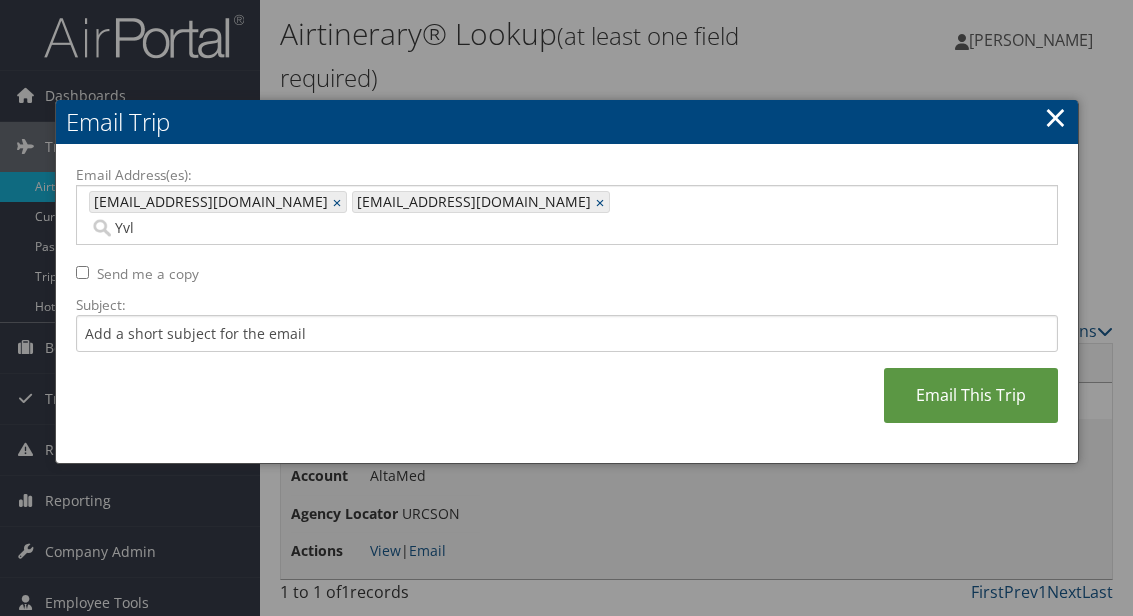 type on "Karinalopez@altamed.org, yvlopez@altamed.org" 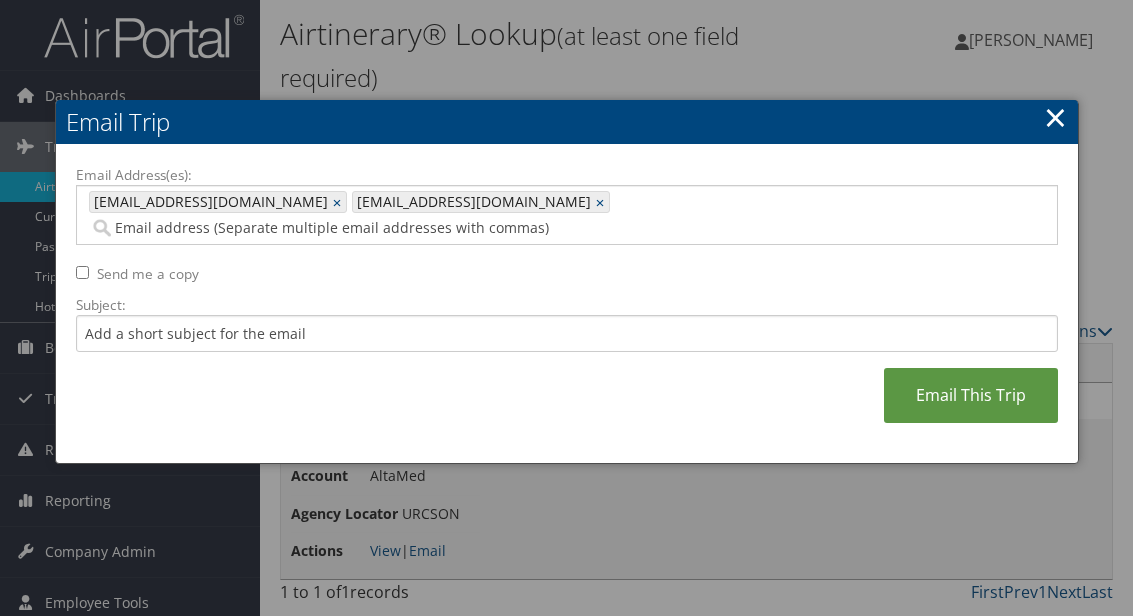 click on "Email This Trip" at bounding box center (971, 395) 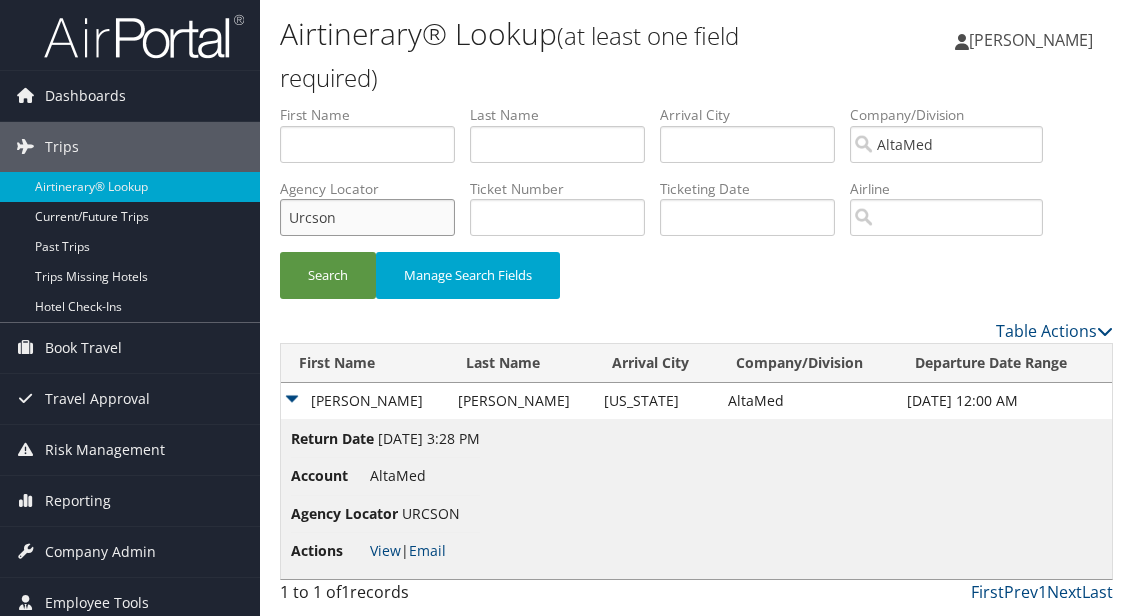 click on "Urcson" at bounding box center (367, 217) 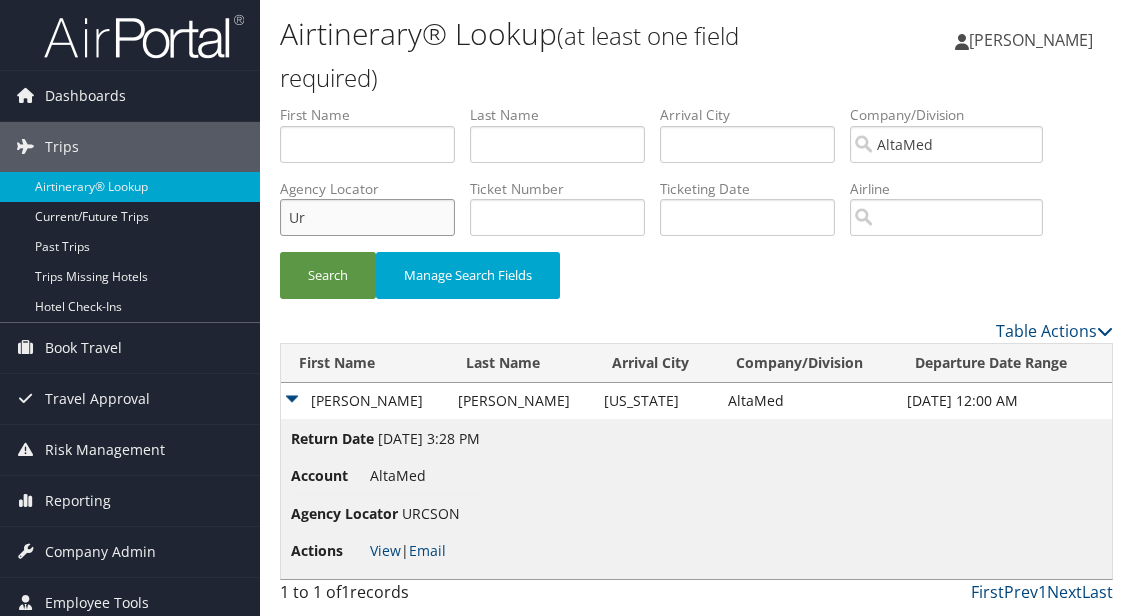 type on "U" 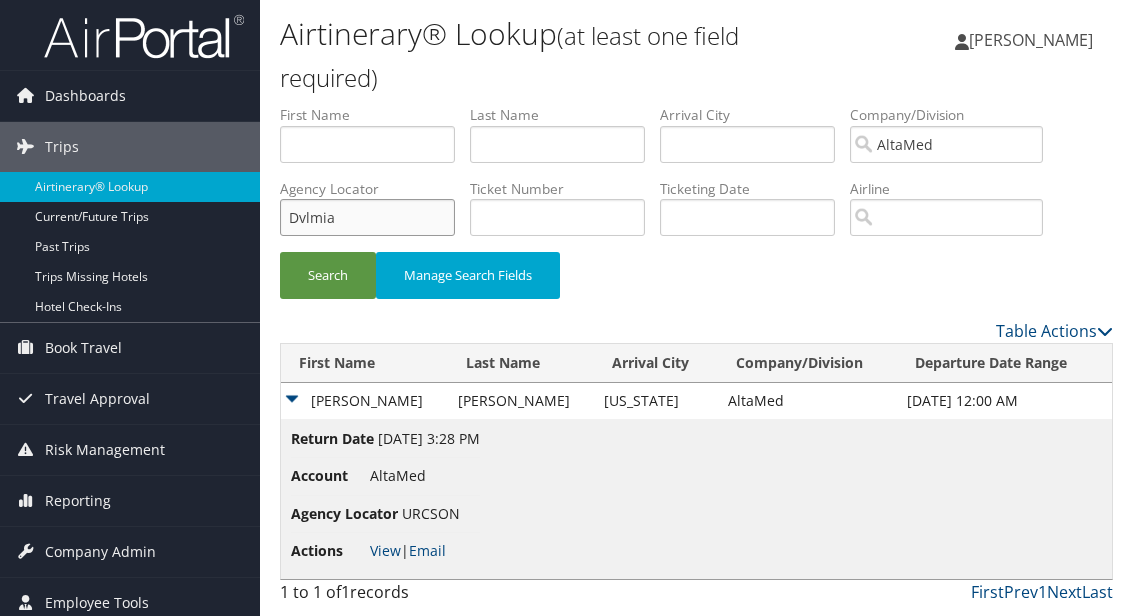 type on "Dvlmia" 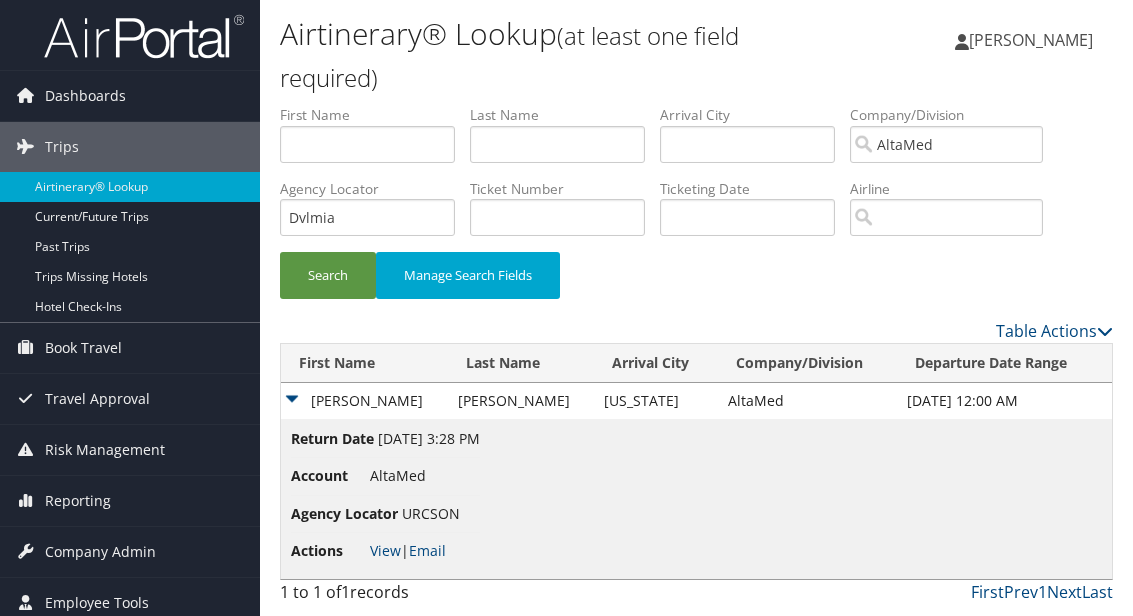 click on "Search" at bounding box center (328, 275) 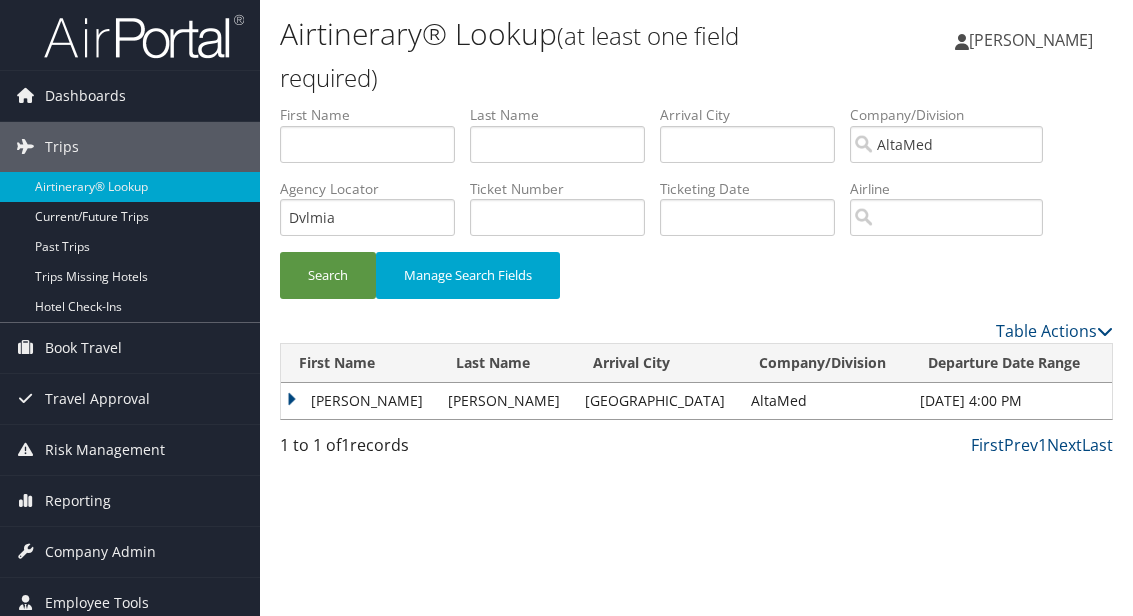 click on "Castulo" at bounding box center [359, 401] 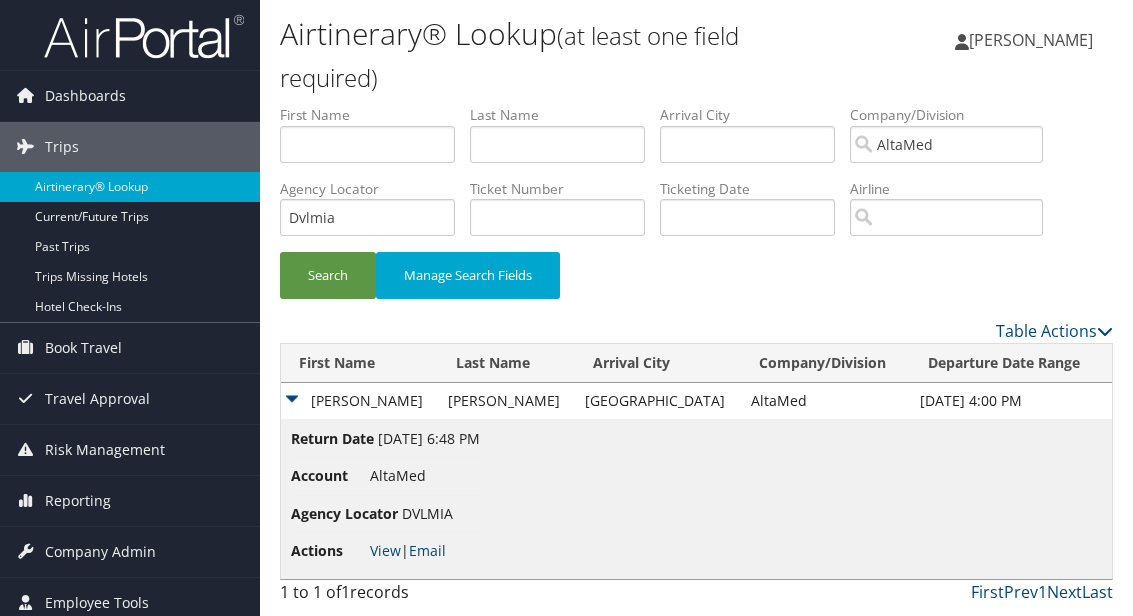 click on "Email" at bounding box center [427, 550] 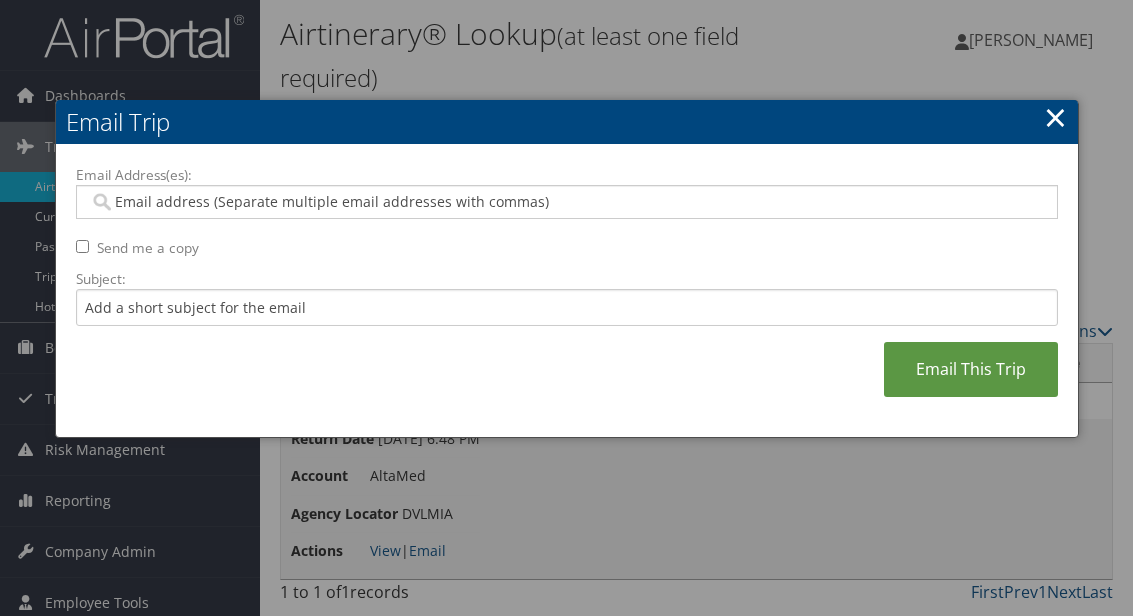 click on "Email Address(es):" at bounding box center [566, 202] 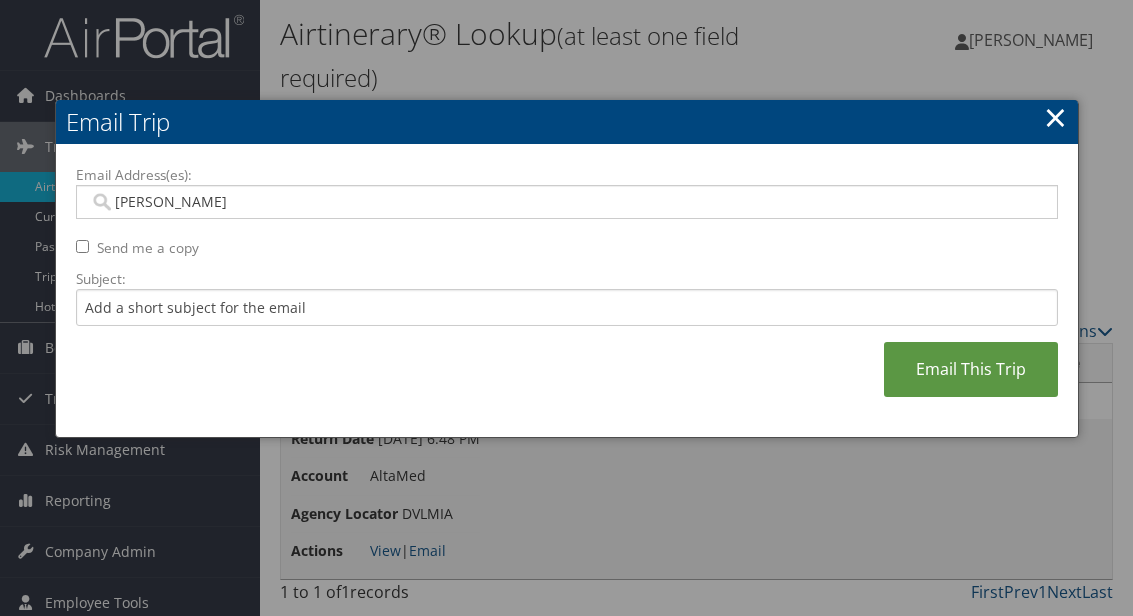 type on "Karina" 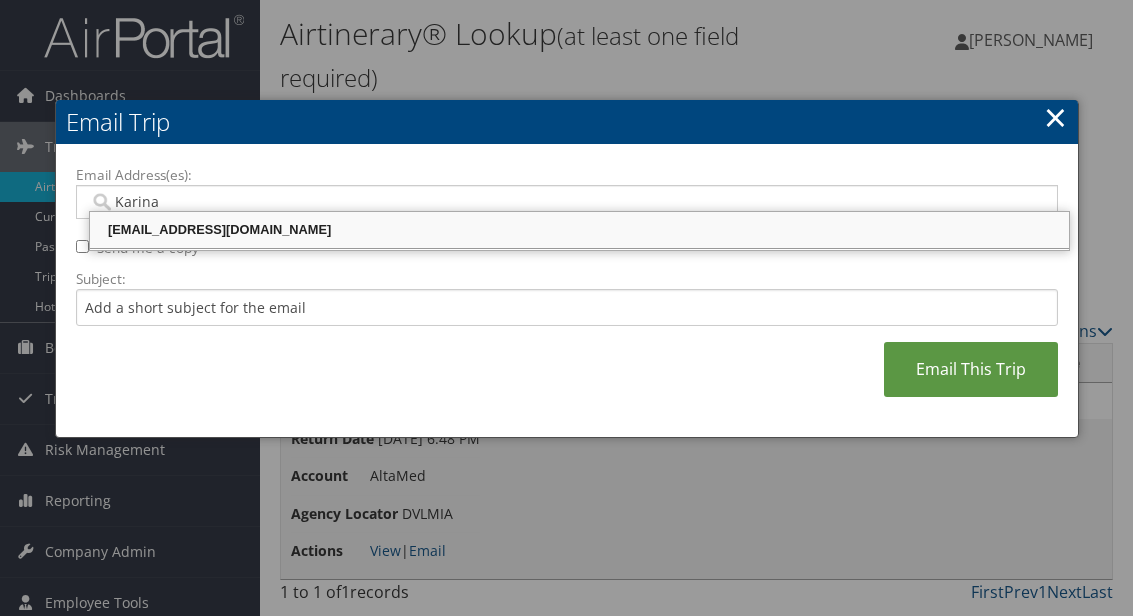 click on "Karinalopez@altamed.org" at bounding box center (579, 230) 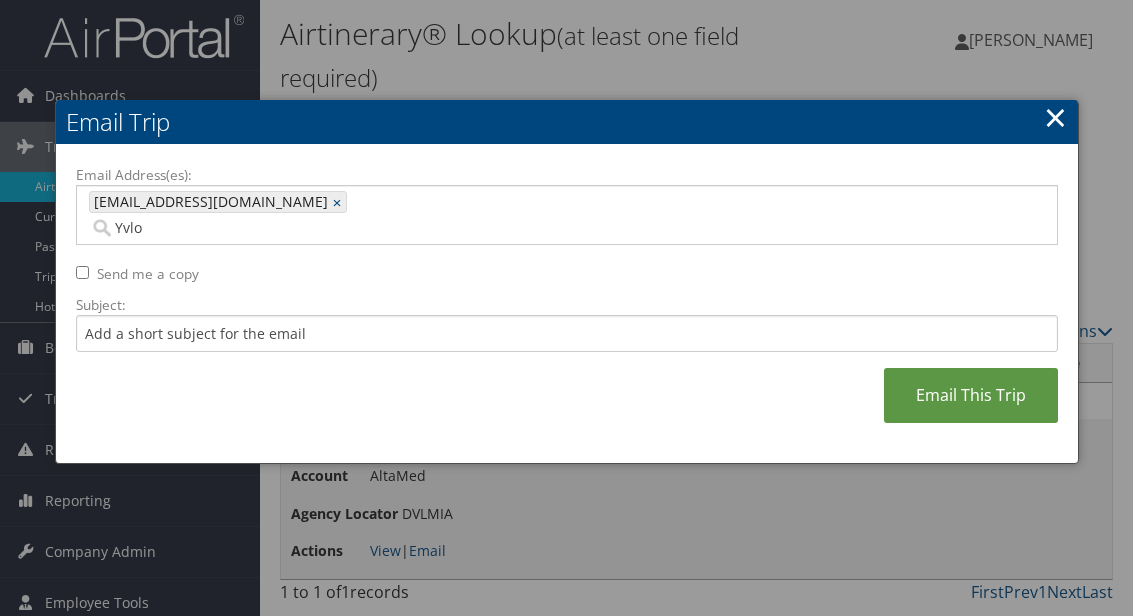 type on "Yvlop" 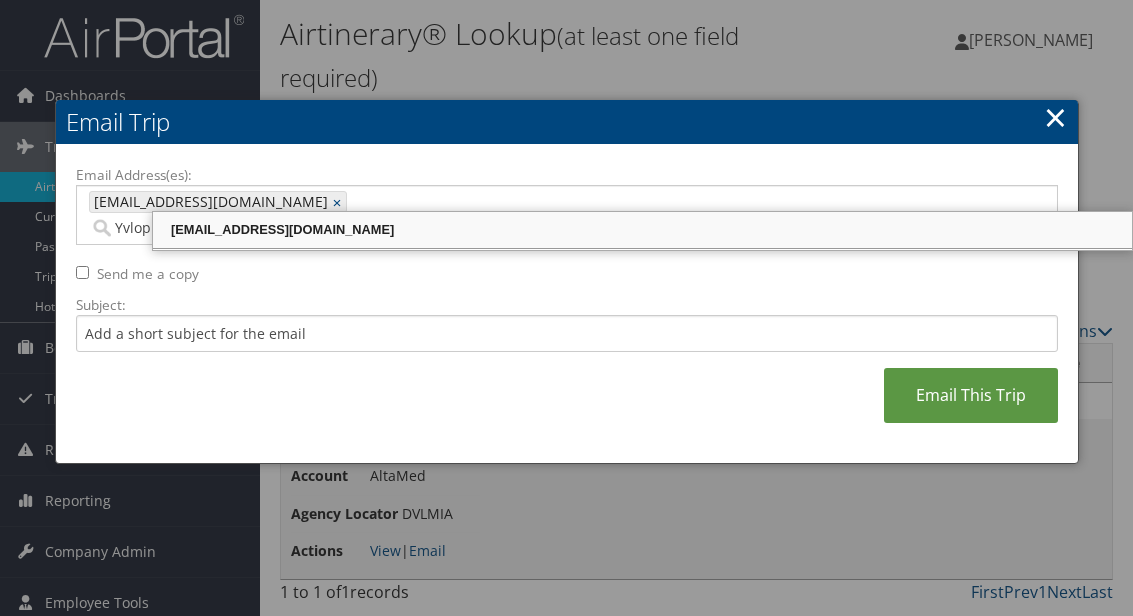 click on "yvlopez@altamed.org" at bounding box center [642, 230] 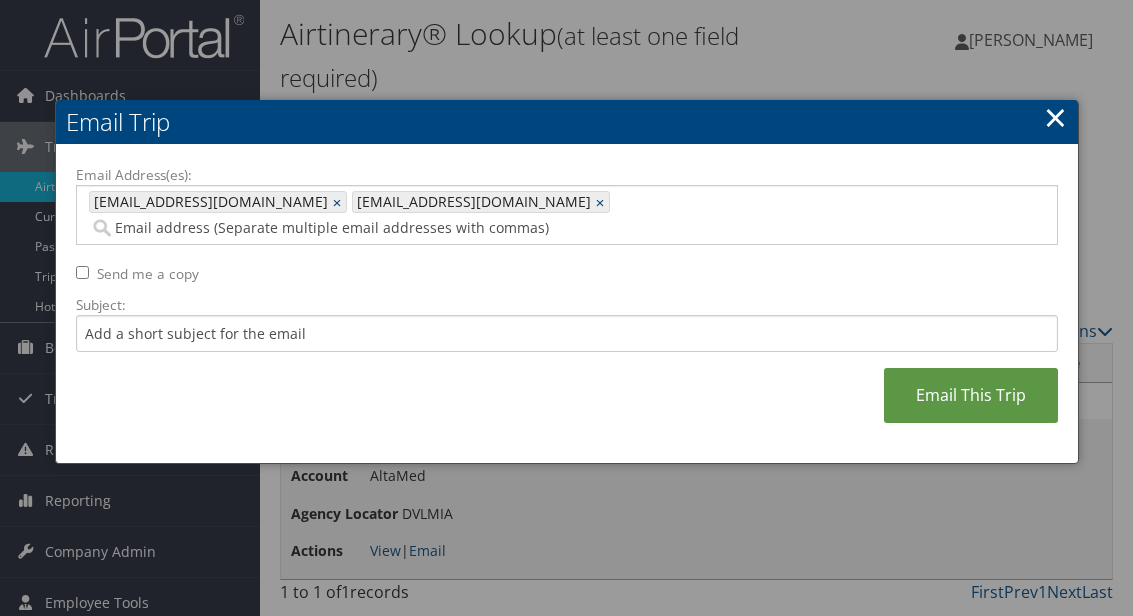 click on "Email This Trip" at bounding box center (971, 395) 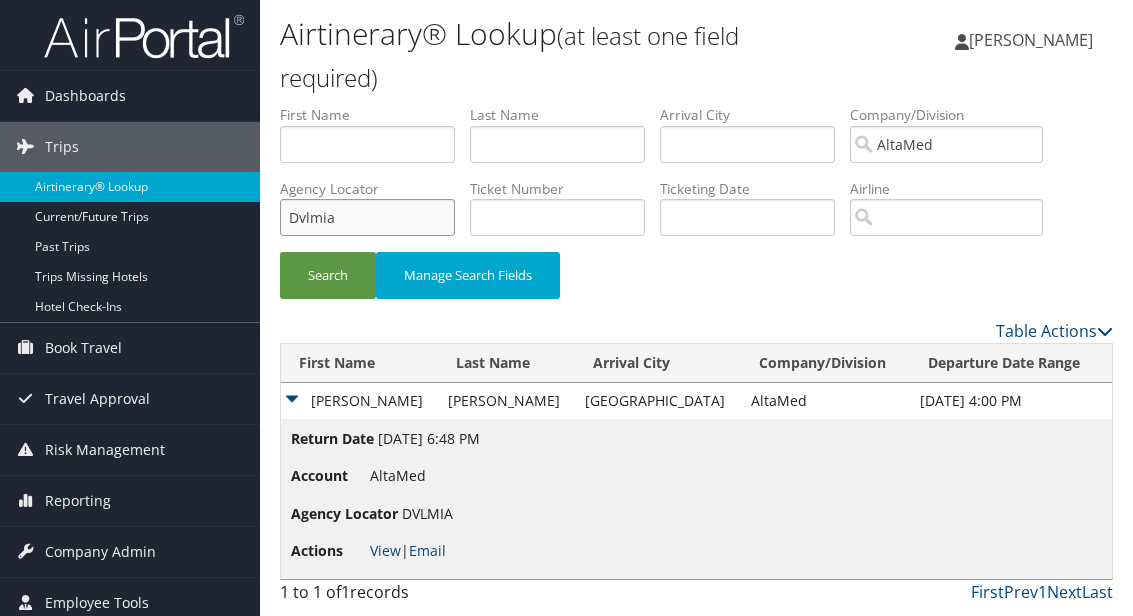 click on "Dvlmia" at bounding box center [367, 217] 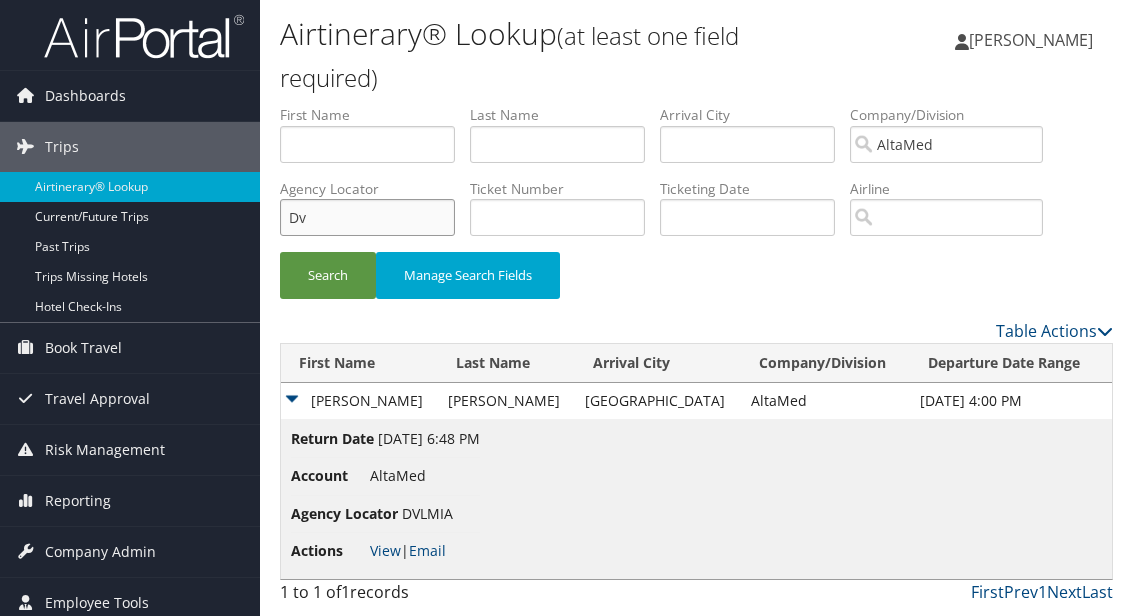 type on "D" 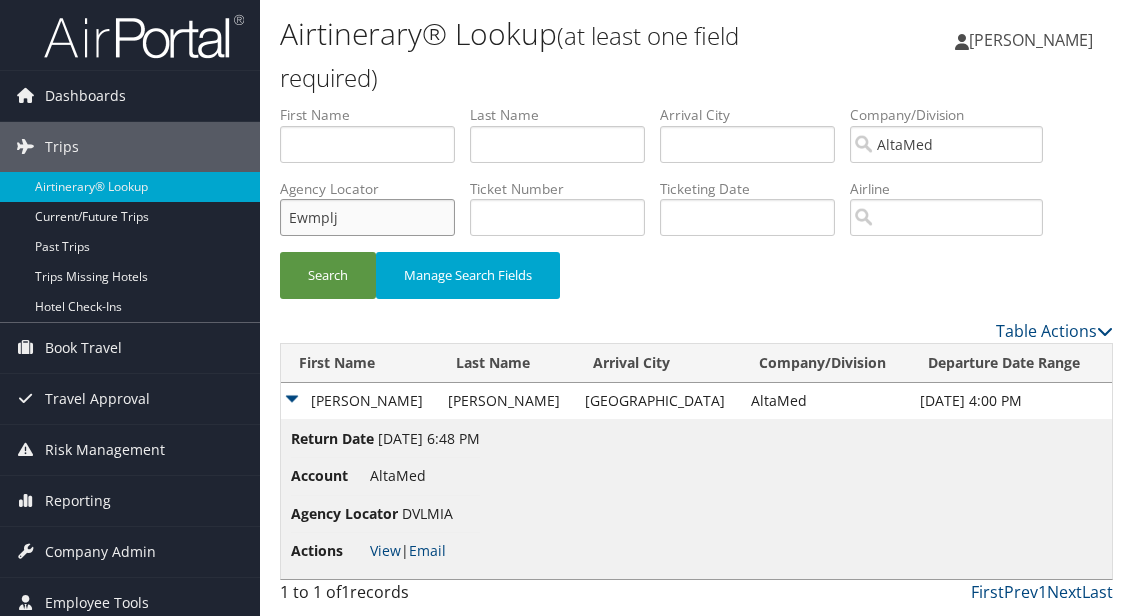 type on "Ewmplj" 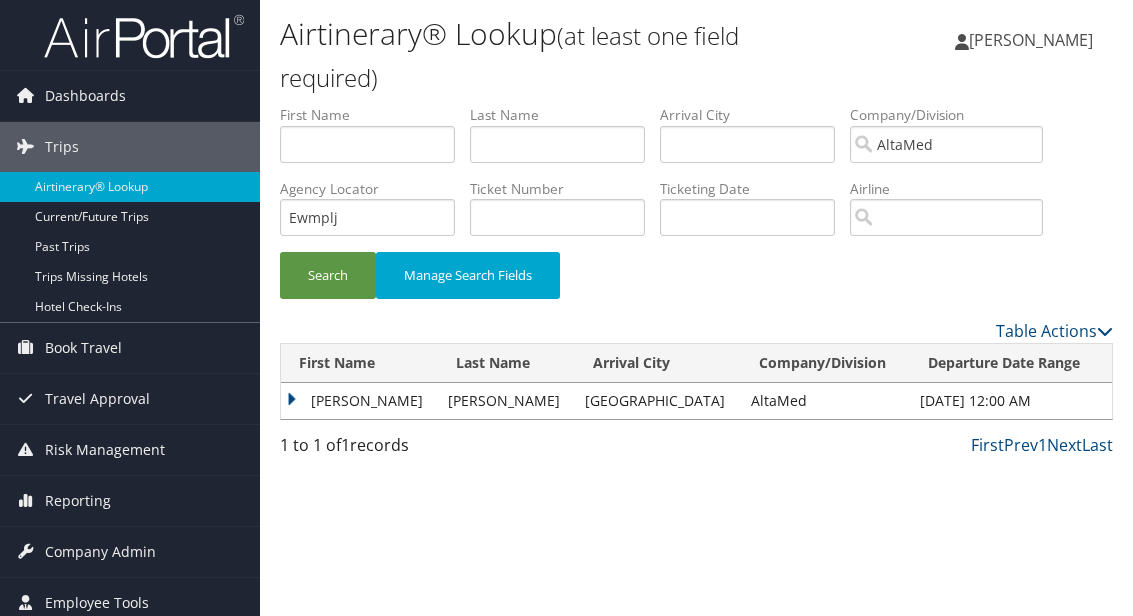 click on "Castulo" at bounding box center (359, 401) 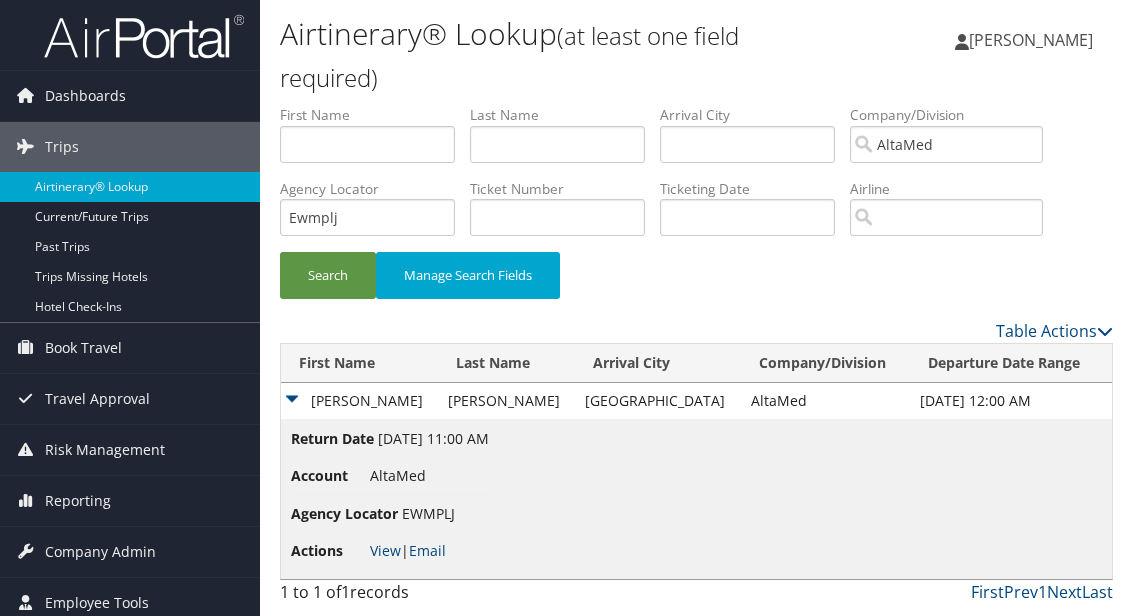 click on "Email" at bounding box center (427, 550) 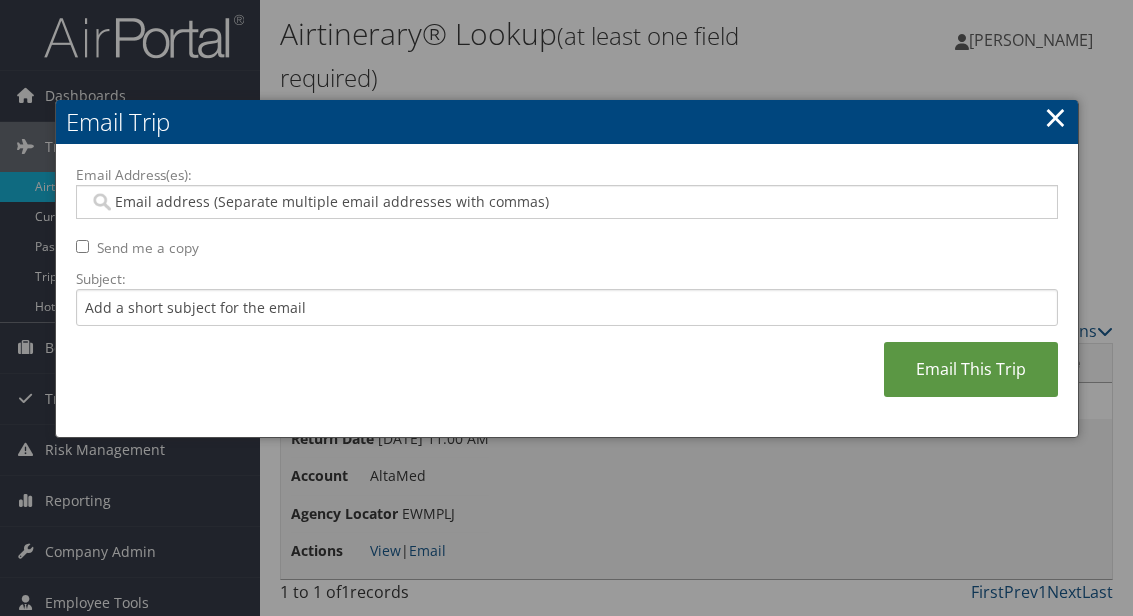 click on "Email Address(es):" at bounding box center (566, 202) 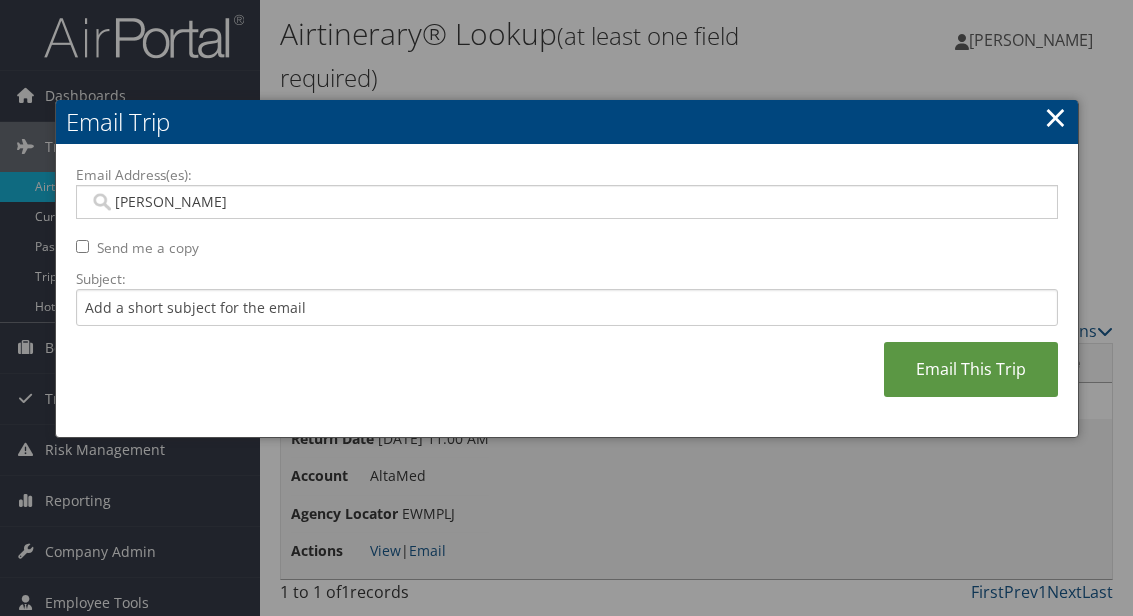 type on "Karina" 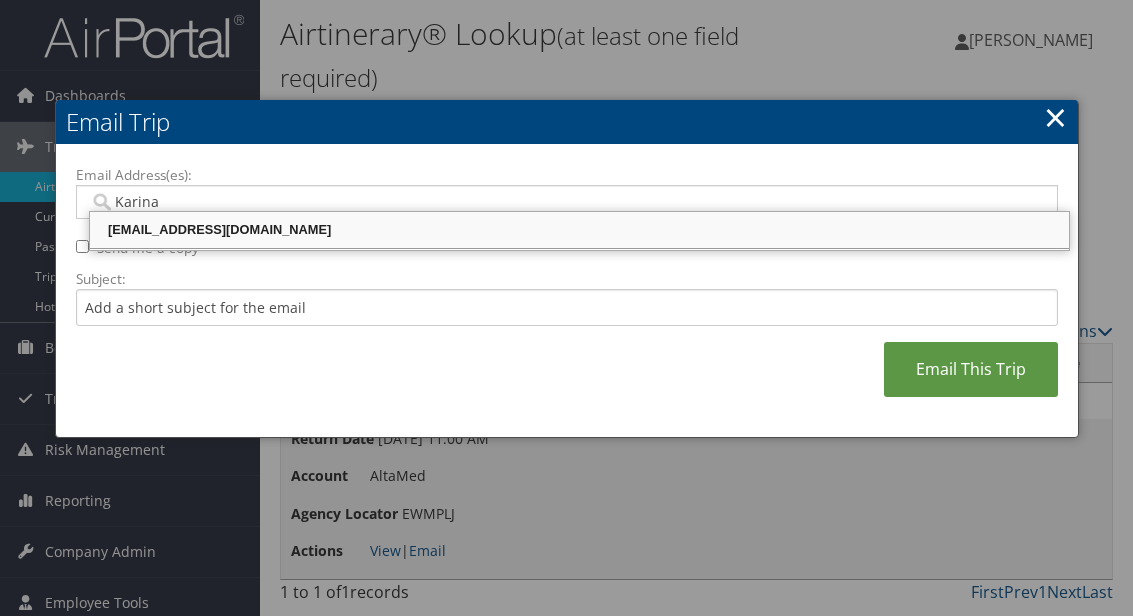 click on "Karinalopez@altamed.org" at bounding box center [579, 230] 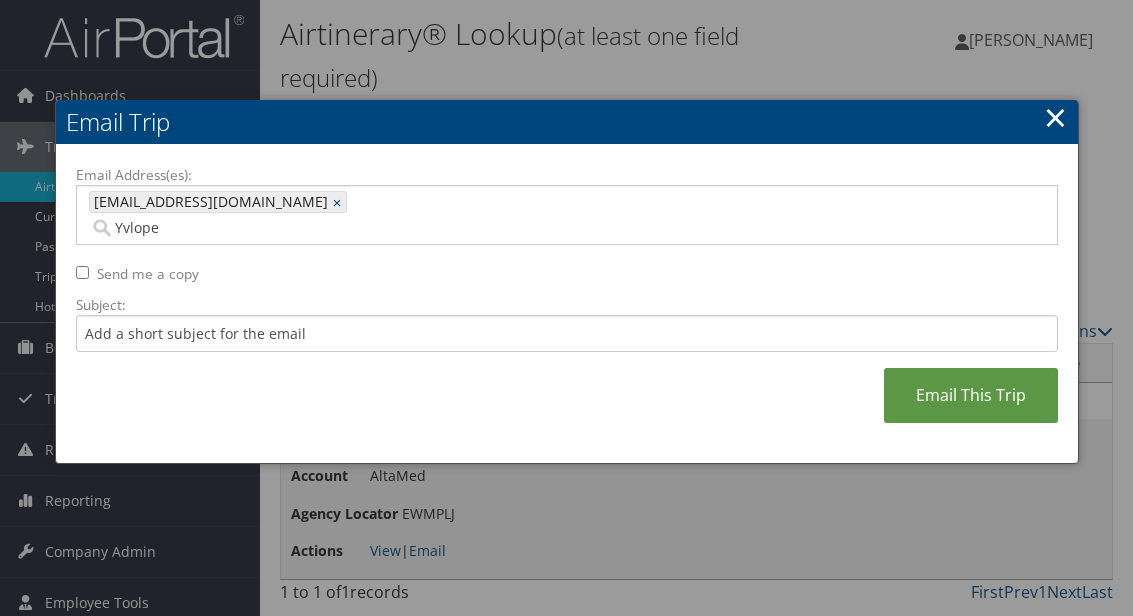 type on "Yvlopez" 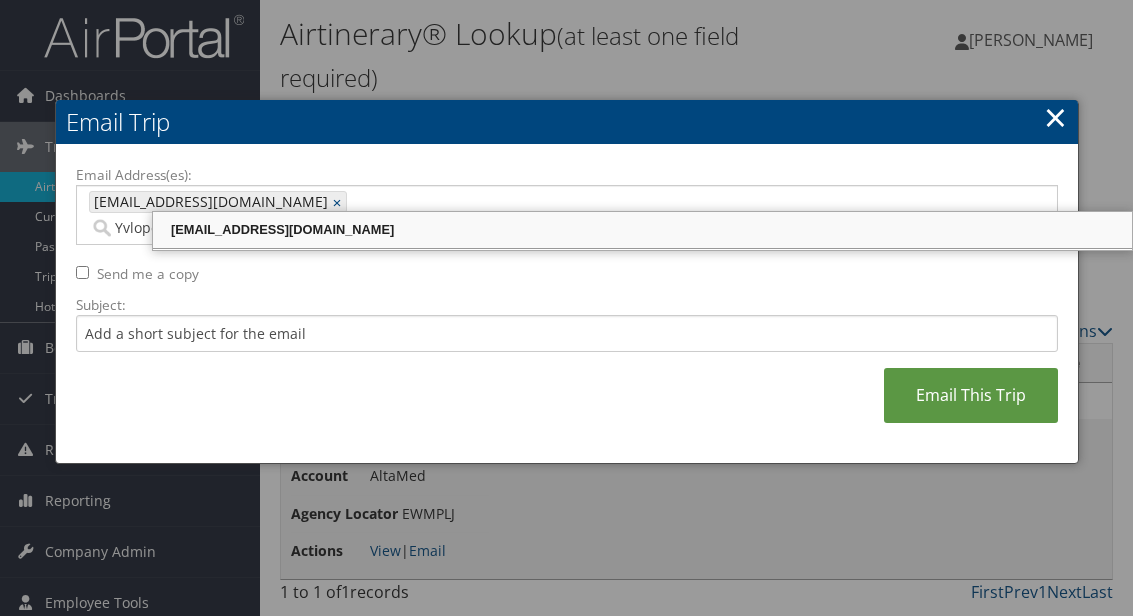 click on "yvlopez@altamed.org" at bounding box center [642, 230] 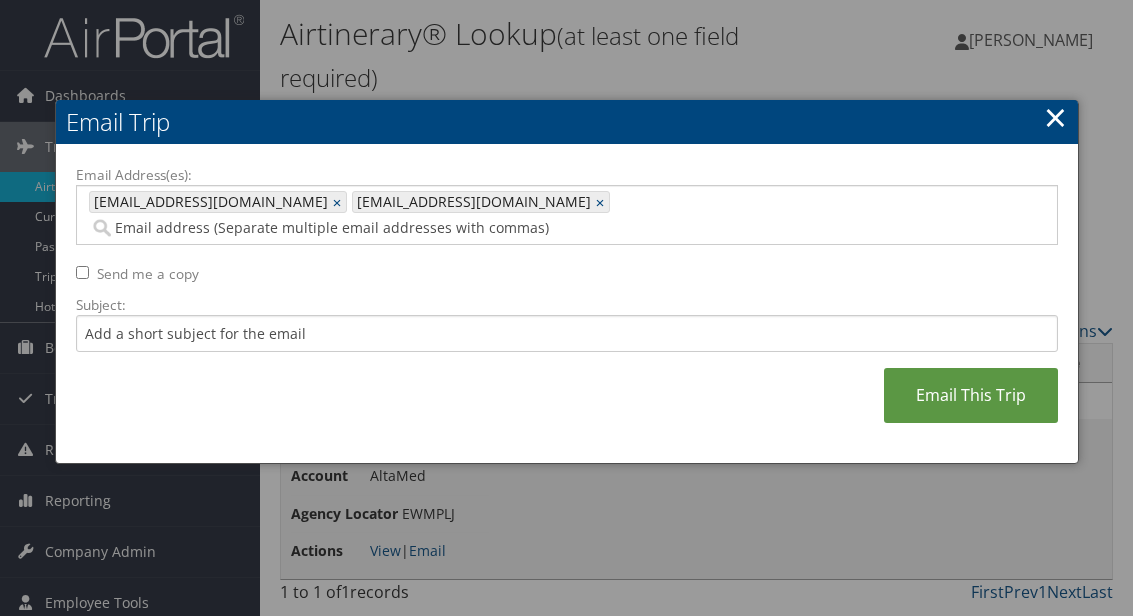 click on "Email This Trip" at bounding box center (971, 395) 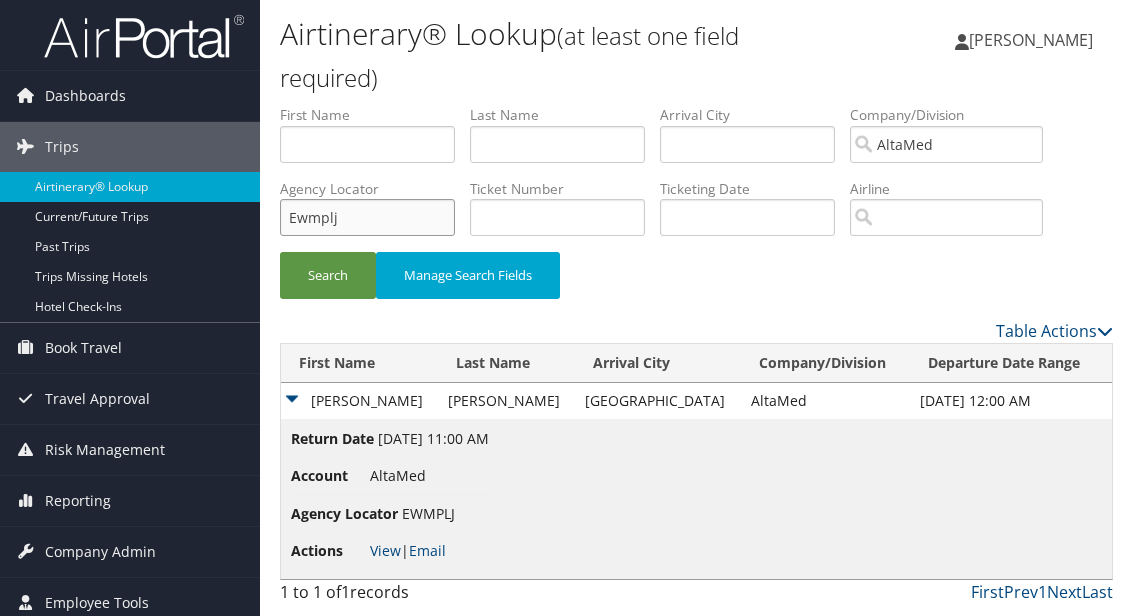 click on "Ewmplj" at bounding box center (367, 217) 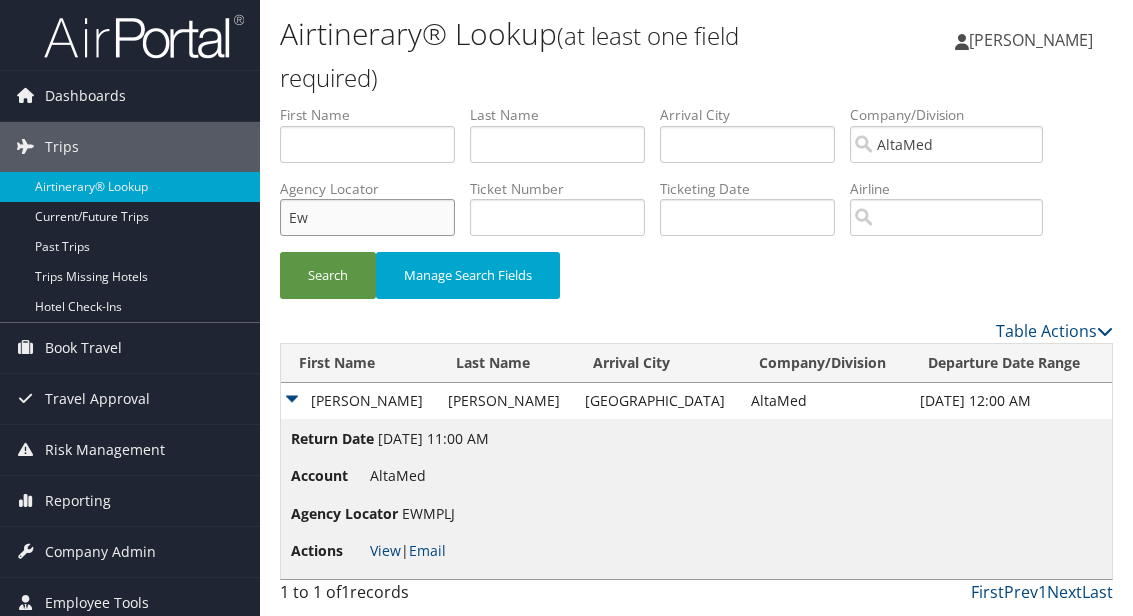 type on "E" 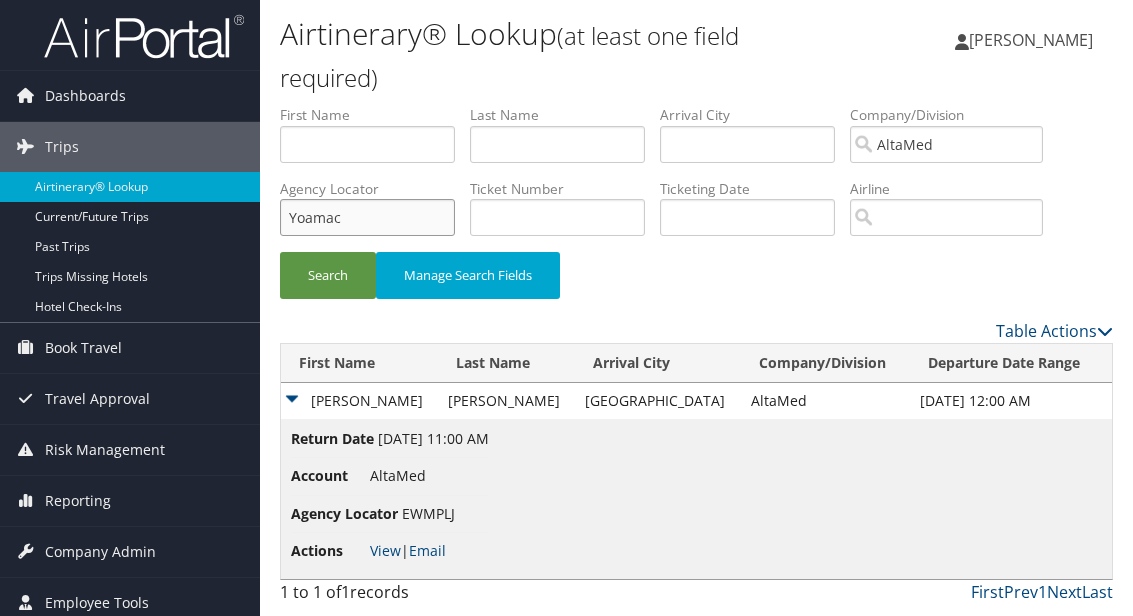 type on "Yoamac" 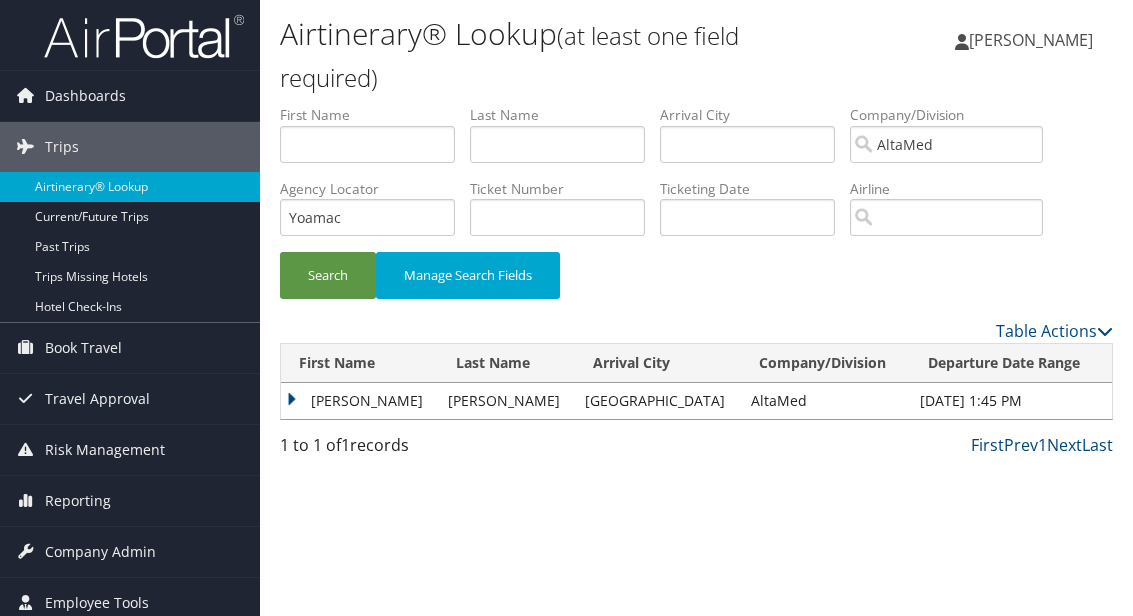 click on "Castulo" at bounding box center [359, 401] 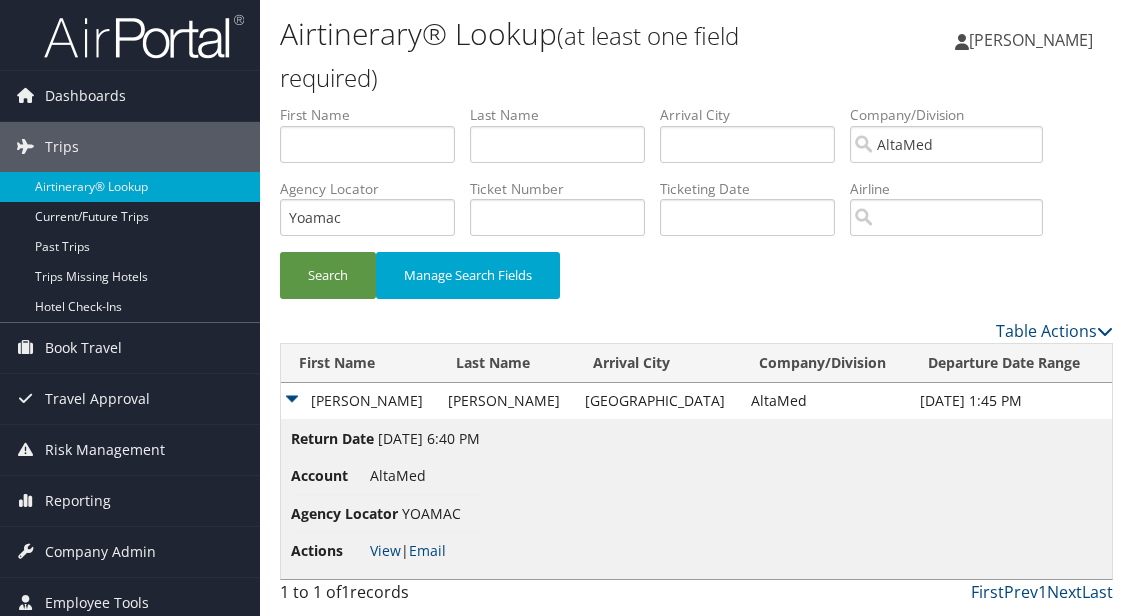 click on "Email" at bounding box center (427, 550) 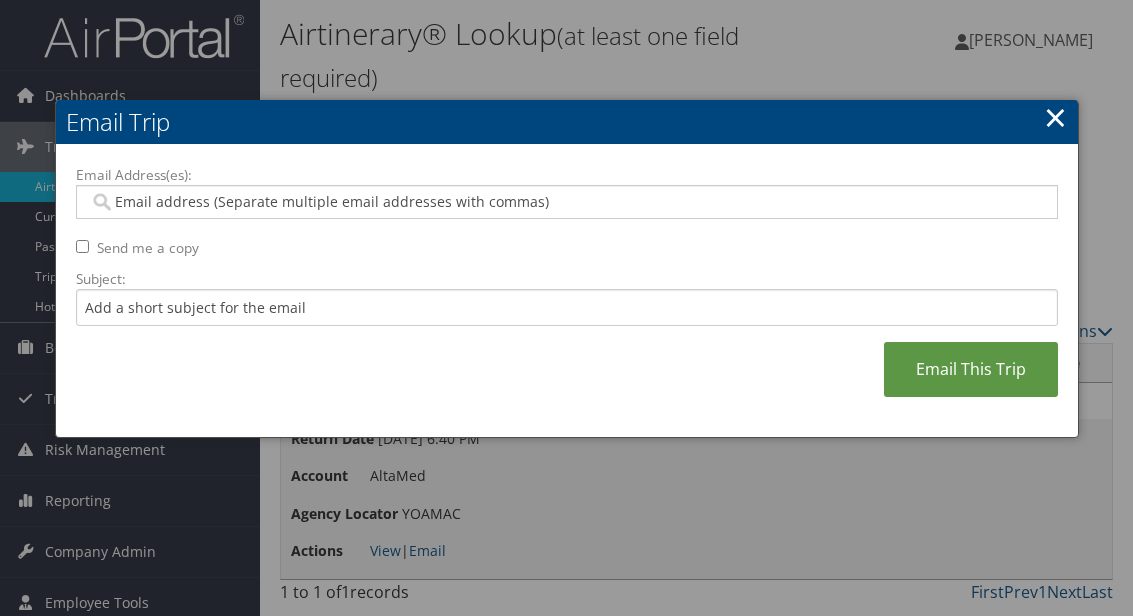 click on "Email Address(es):" at bounding box center [566, 202] 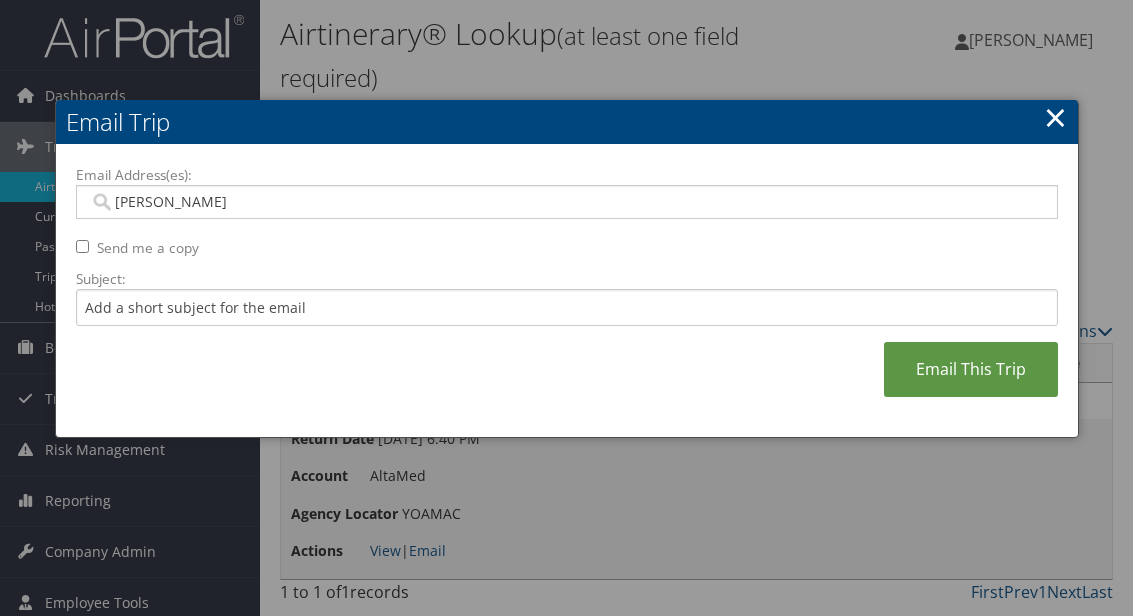 type on "Karina" 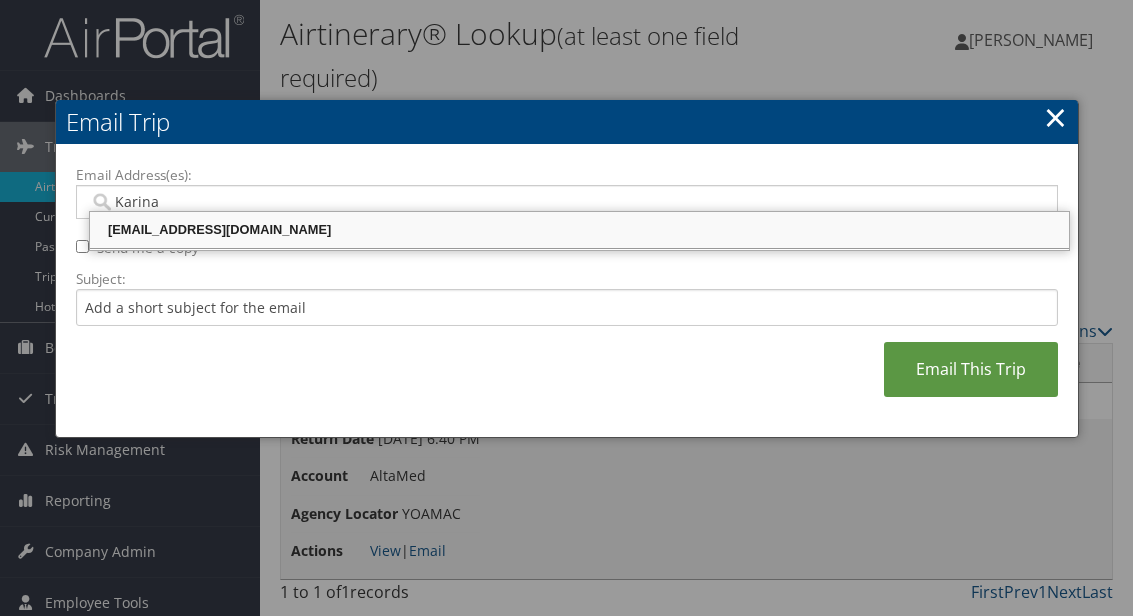 type on "Karinalopez@altamed.org" 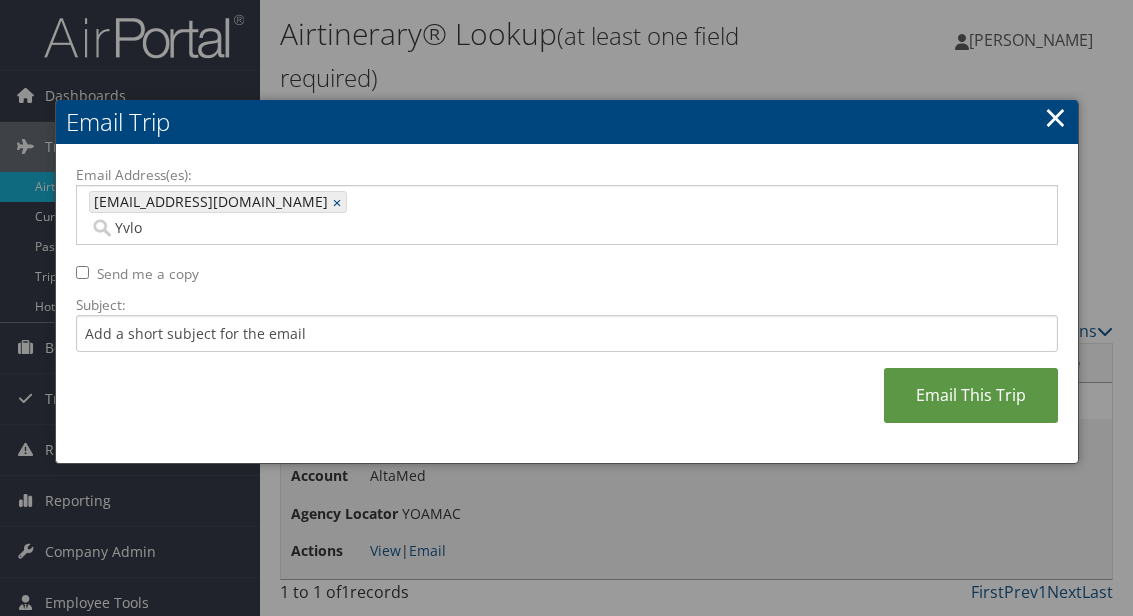 type on "Yvlop" 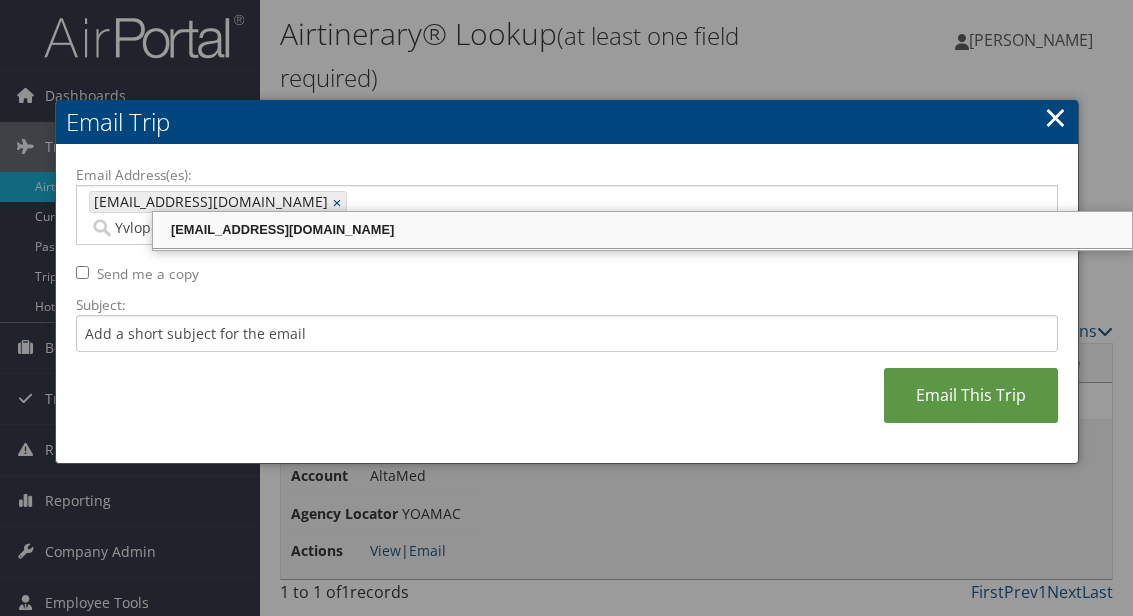 type on "Karinalopez@altamed.org, yvlopez@altamed.org" 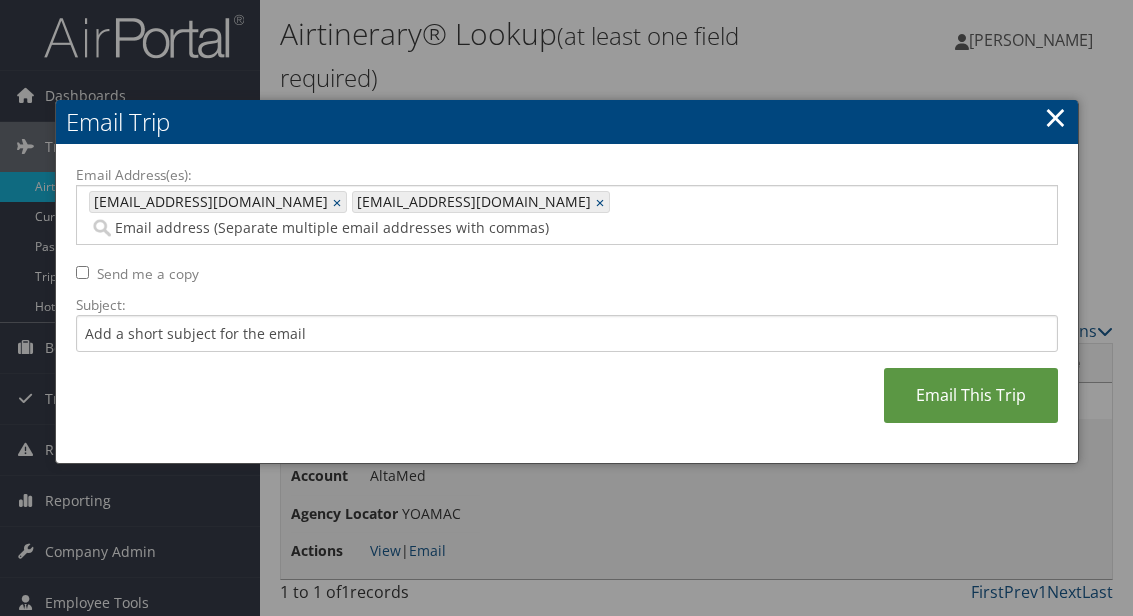 click on "Email This Trip" at bounding box center [971, 395] 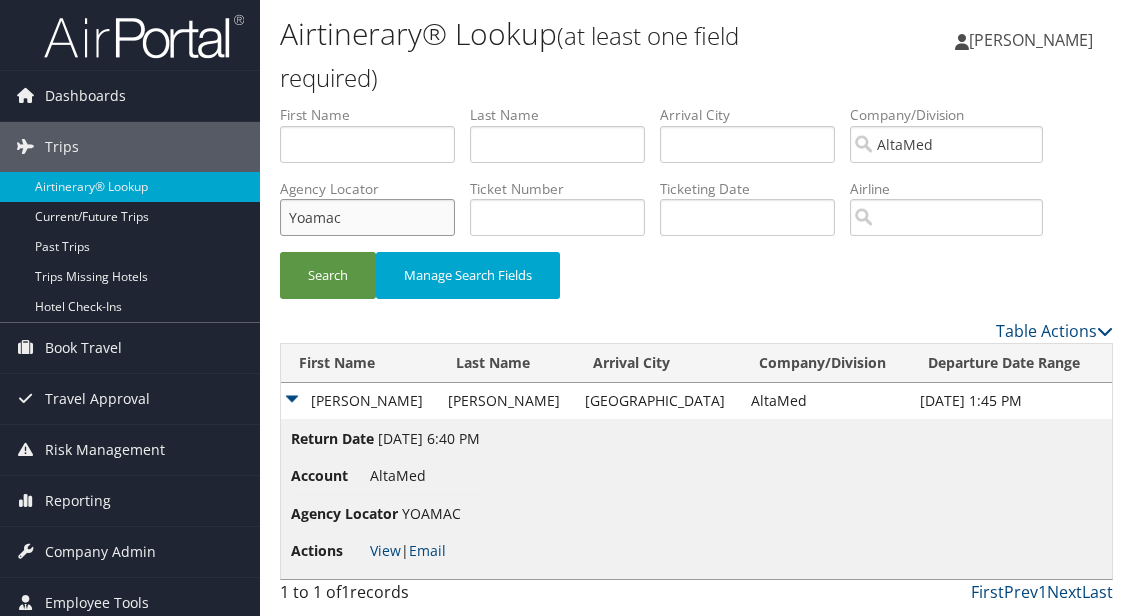 click on "Yoamac" at bounding box center [367, 217] 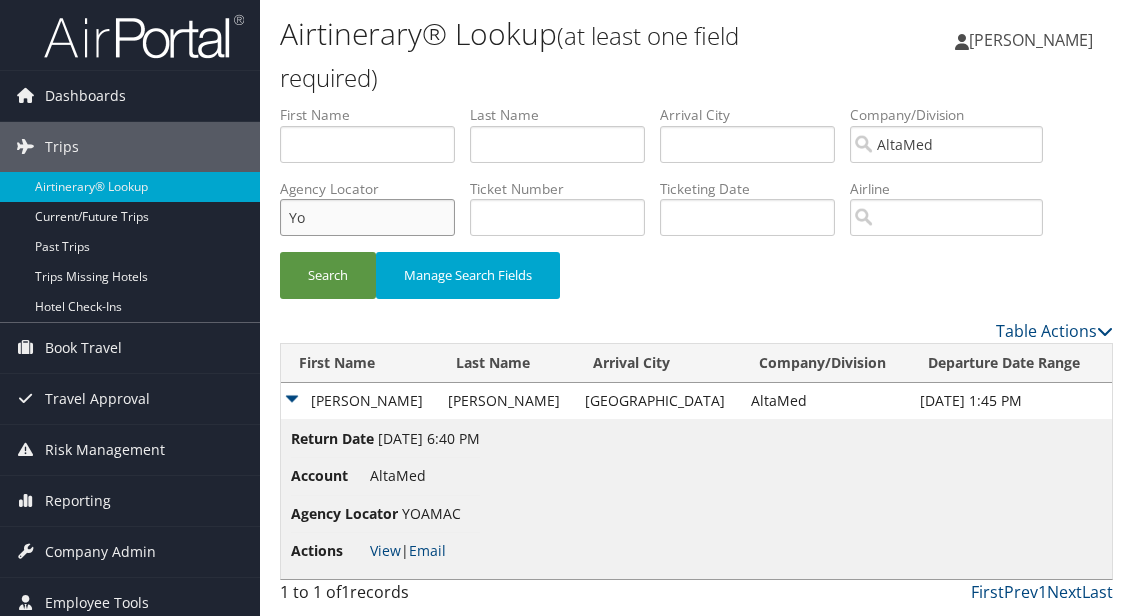 type on "Y" 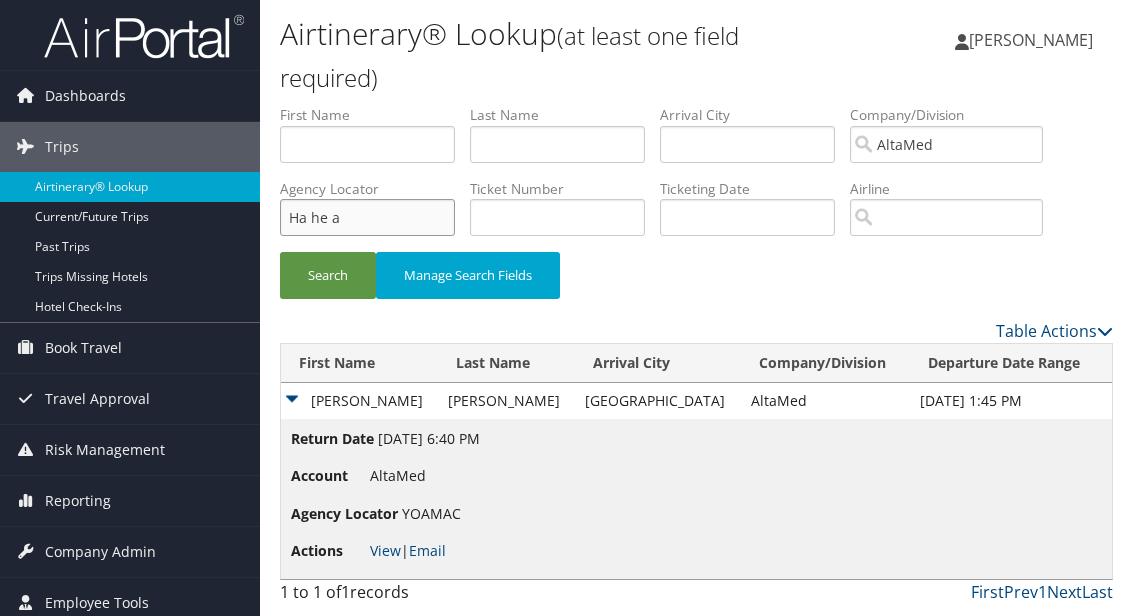click on "Search" at bounding box center [328, 275] 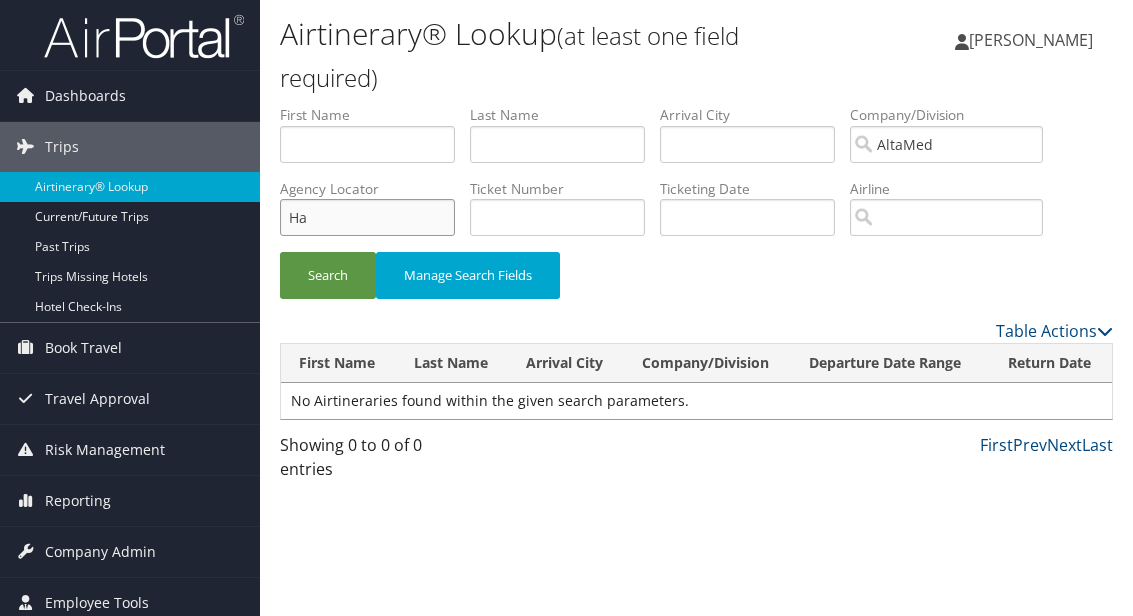 type on "H" 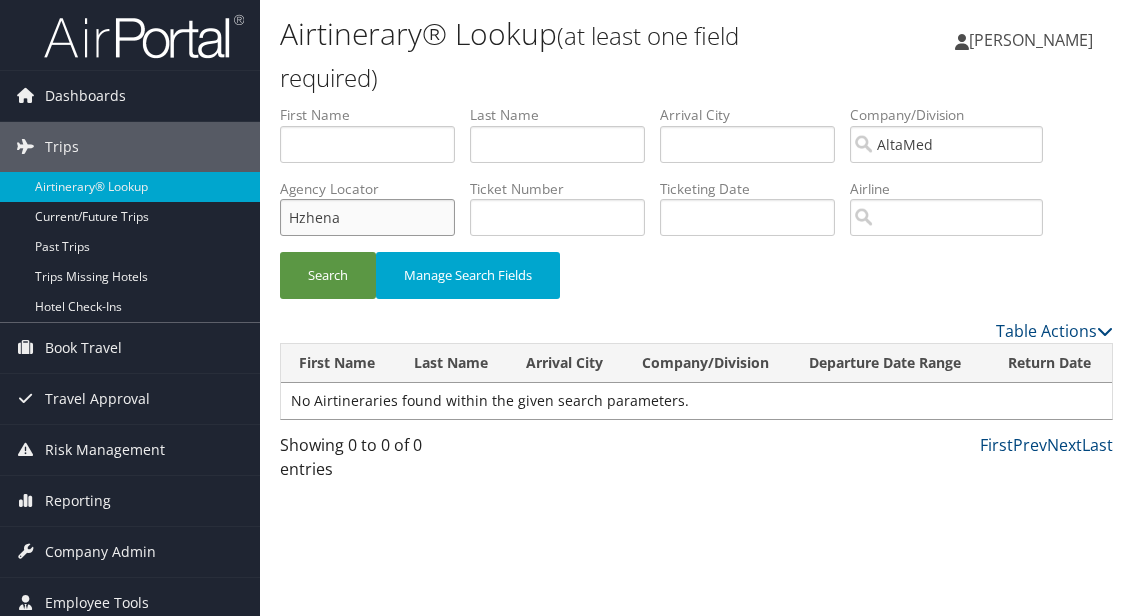type on "Hzhena" 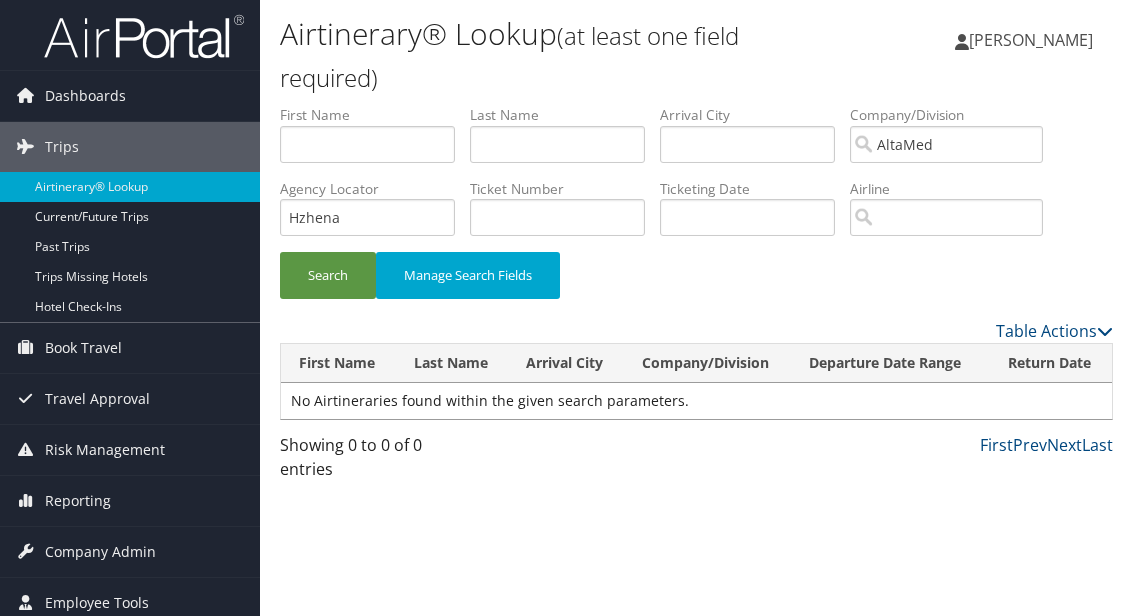 click on "Search" at bounding box center [328, 275] 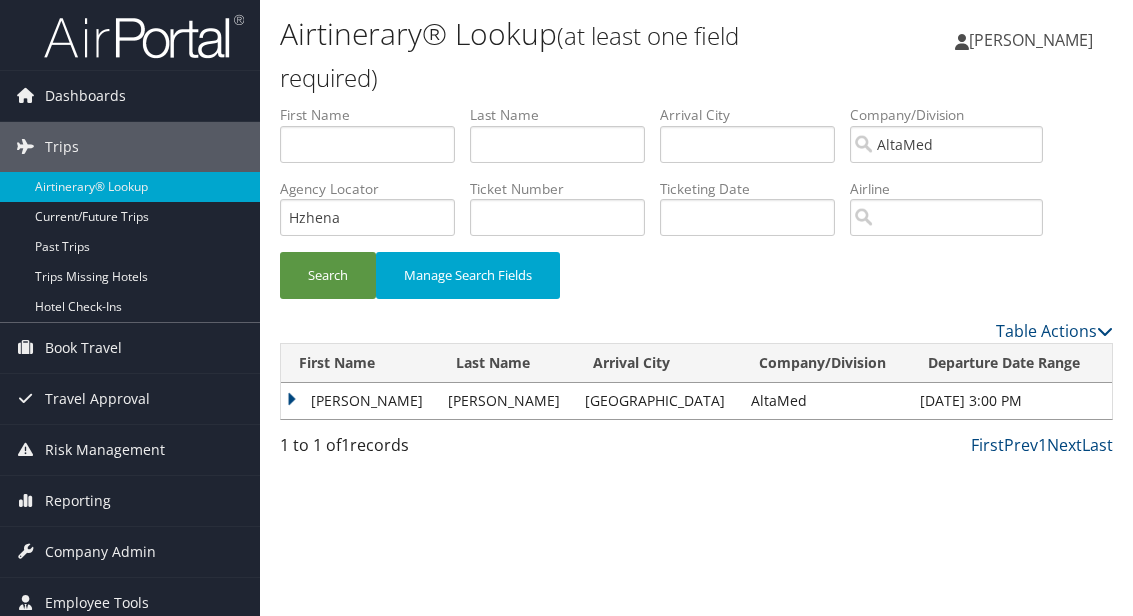 click on "Castulo" at bounding box center [359, 401] 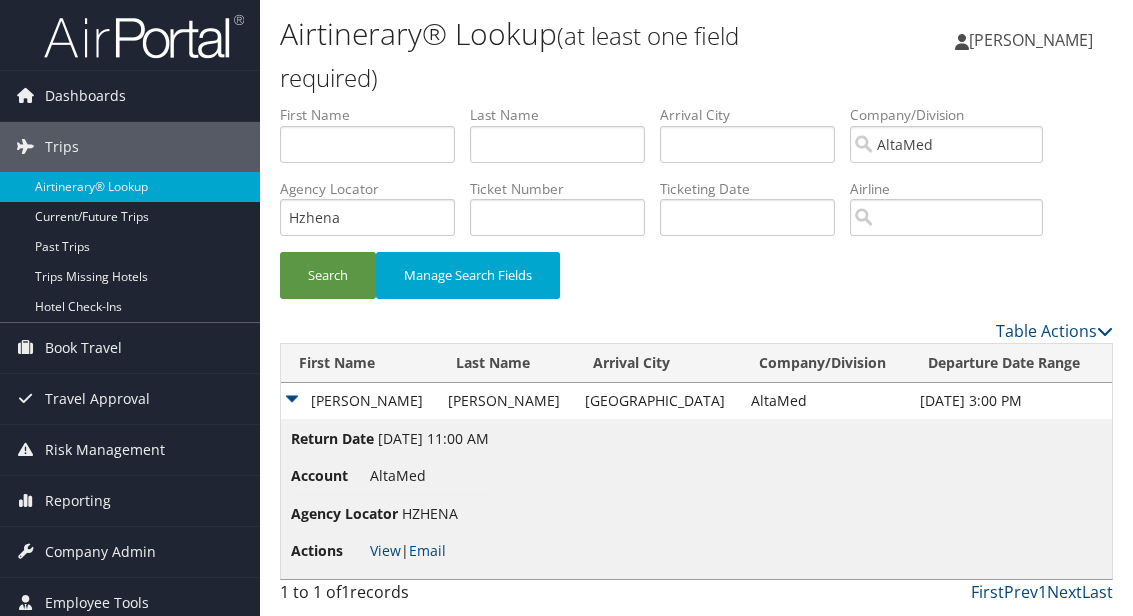 click on "Email" at bounding box center [427, 550] 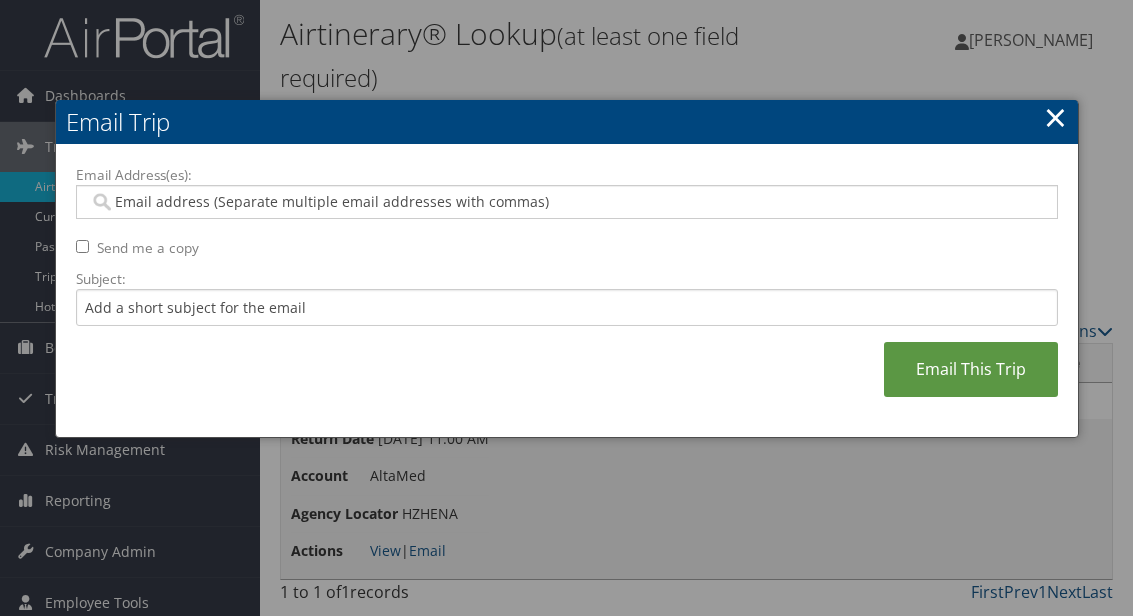 click on "Email Address(es):" at bounding box center (566, 202) 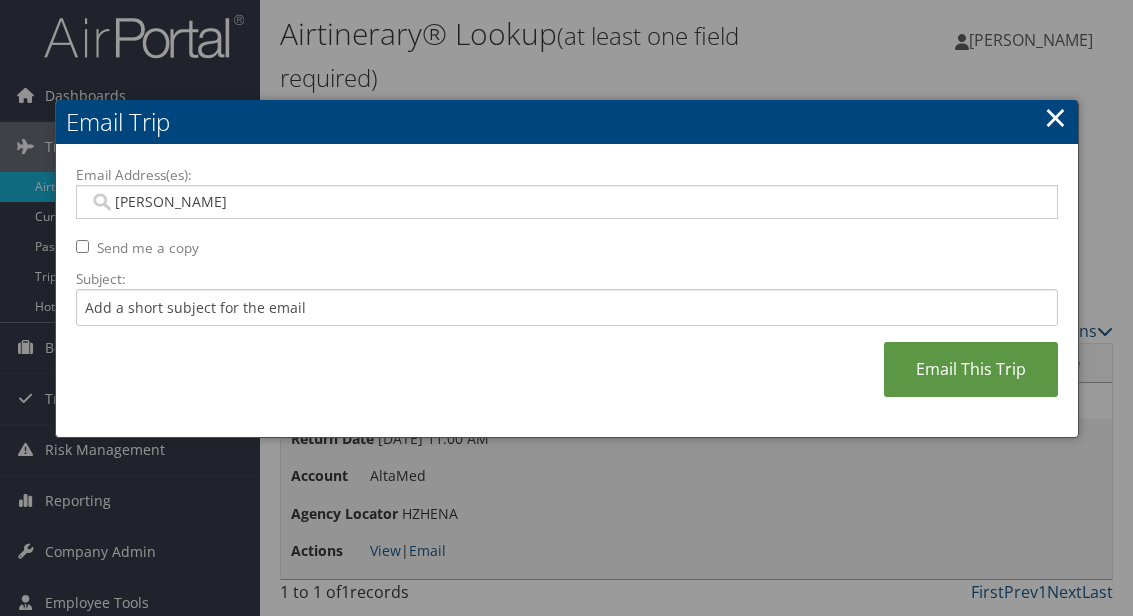 type on "Karina" 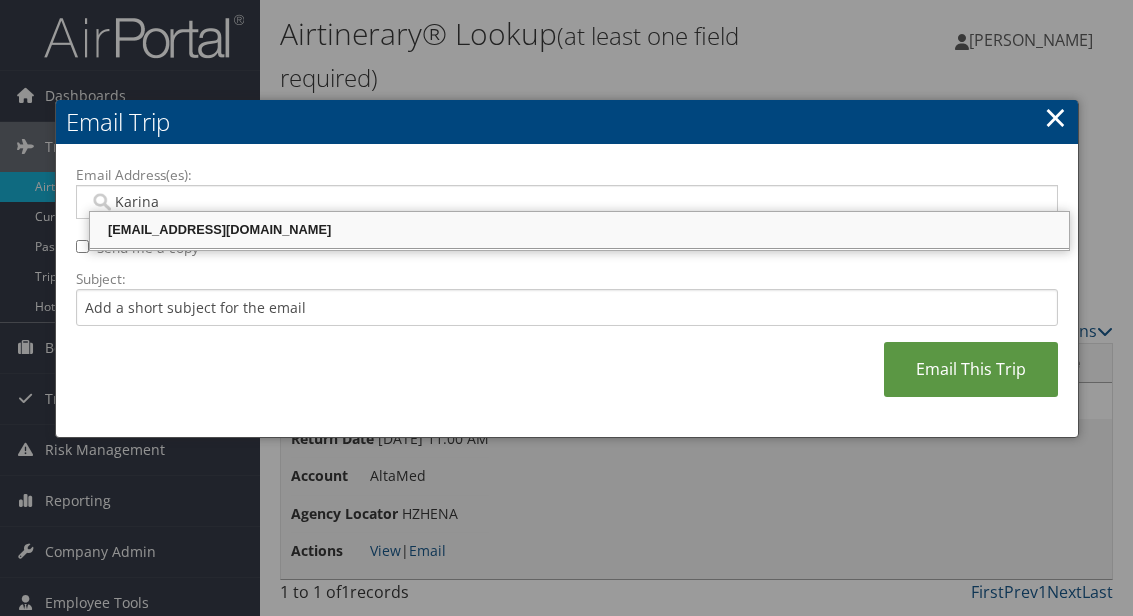 click on "Karinalopez@altamed.org" at bounding box center (579, 230) 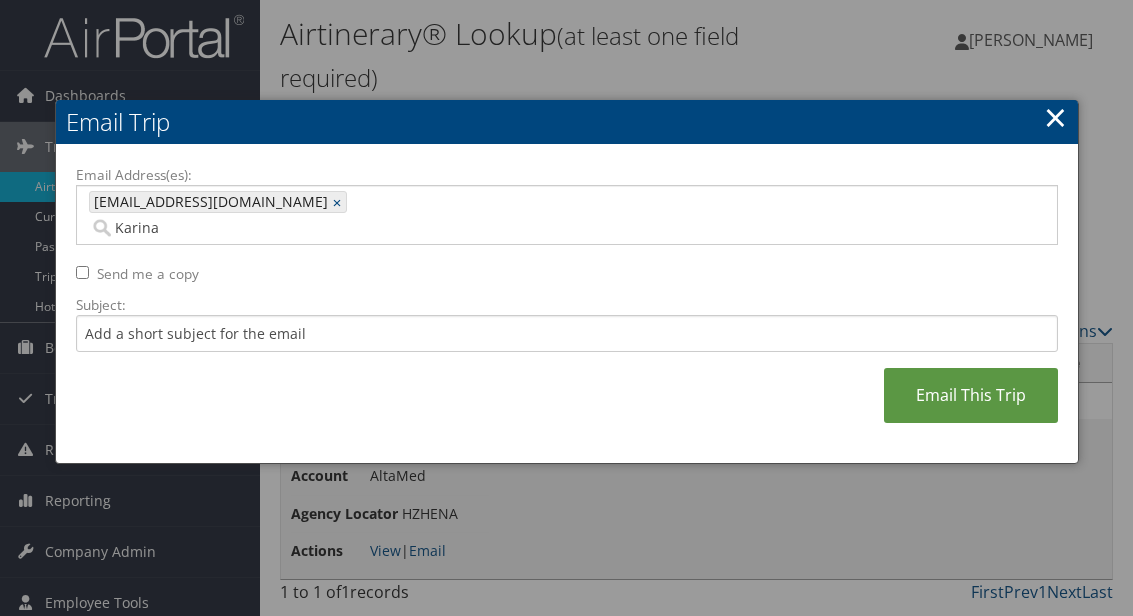 type on "Karinalopez@altamed.org" 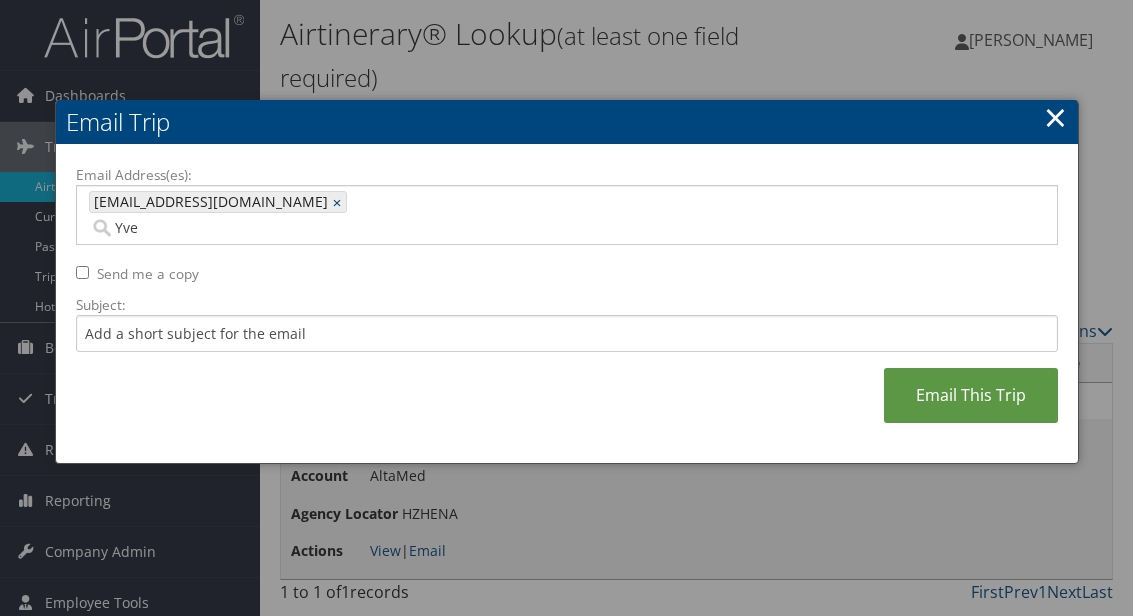 type on "Yv" 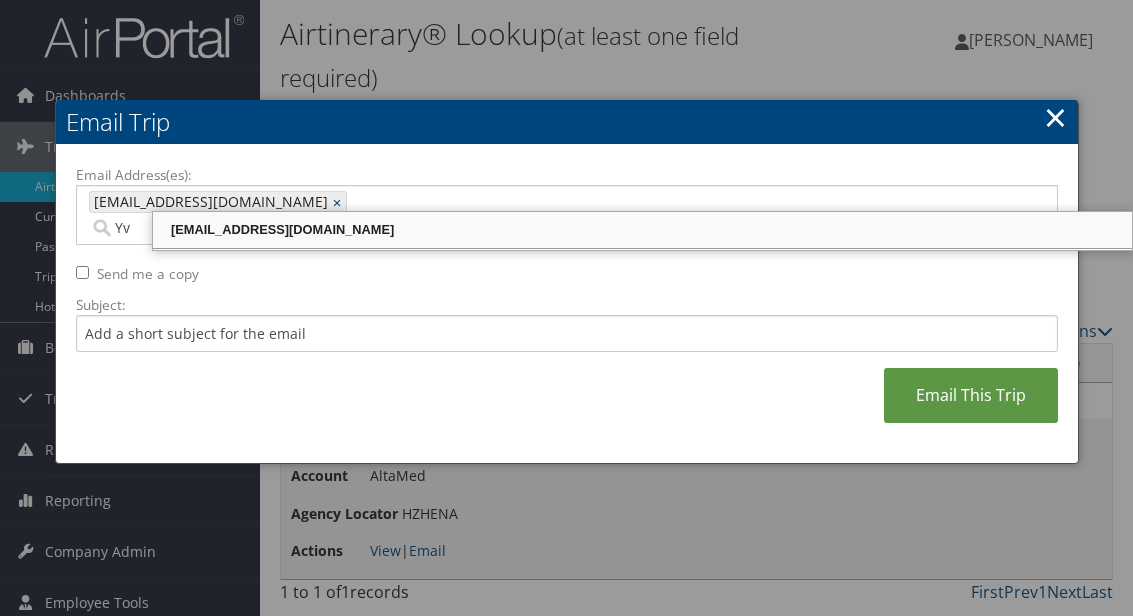 click on "yvlopez@altamed.org" at bounding box center [642, 230] 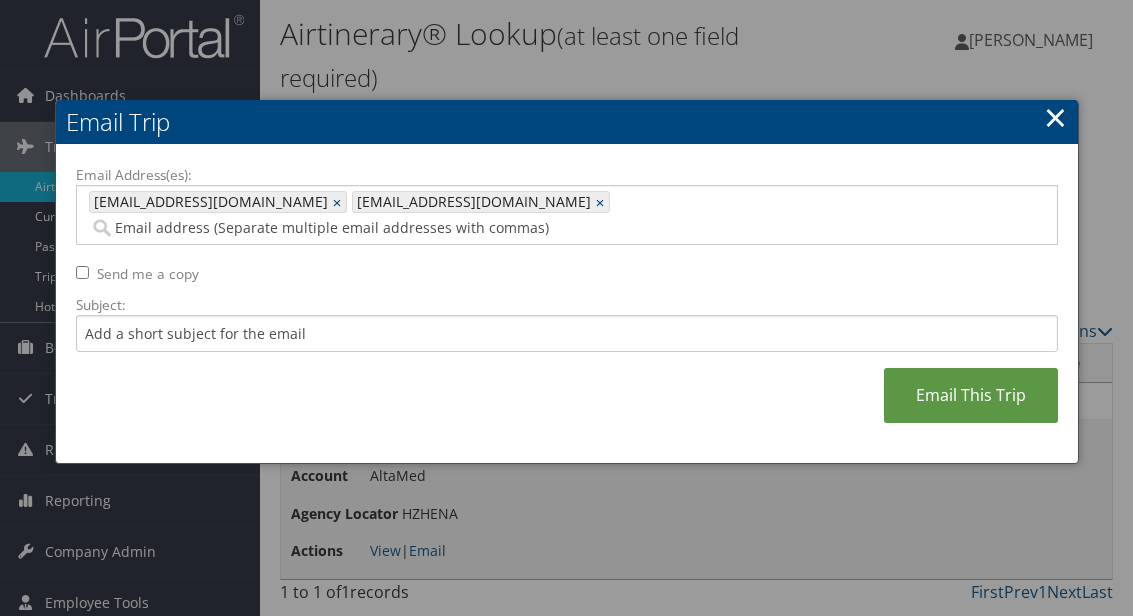 click on "Email This Trip" at bounding box center (971, 395) 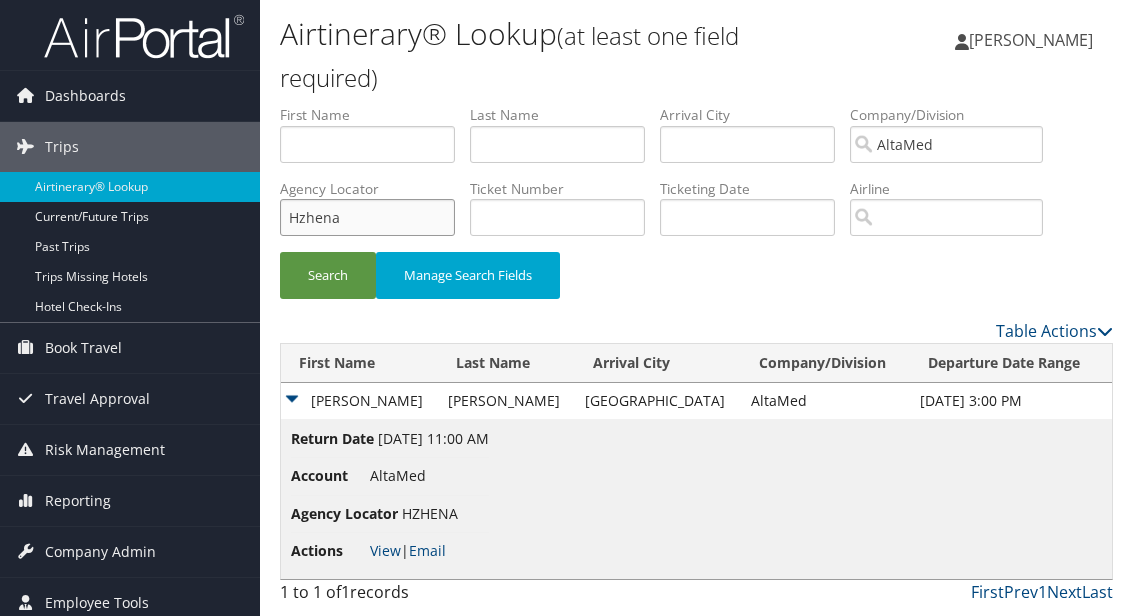 click on "Hzhena" at bounding box center [367, 217] 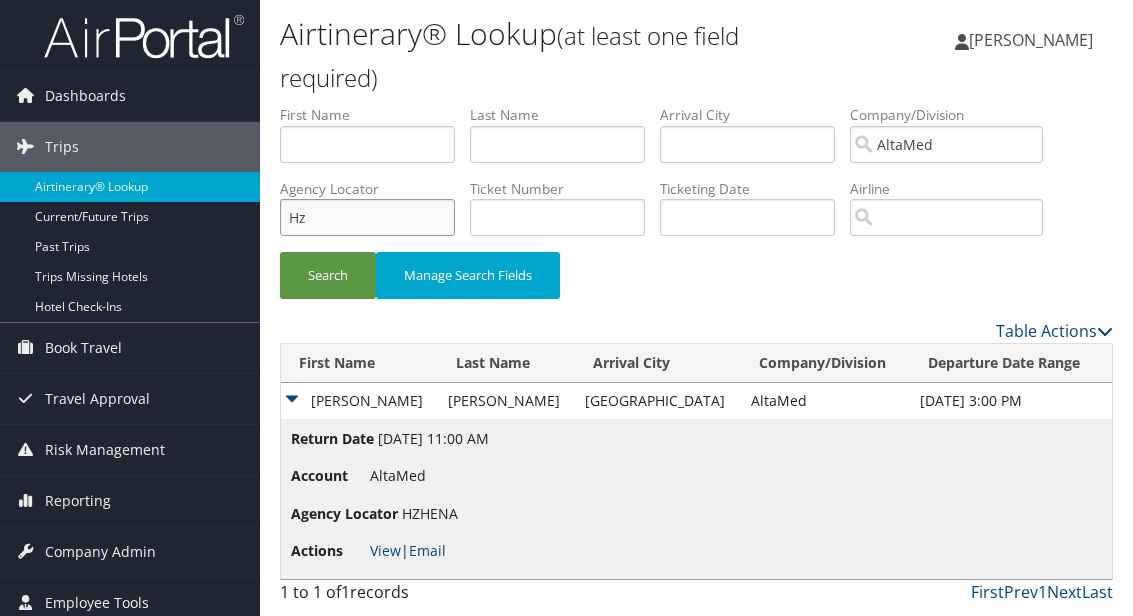 type on "H" 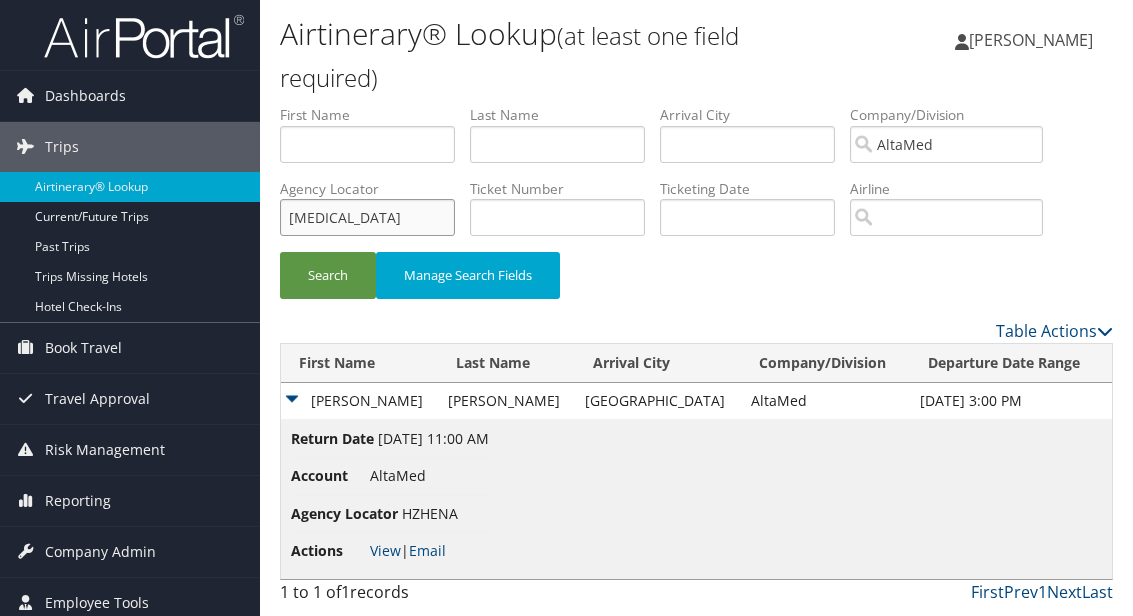 click on "Search" at bounding box center (328, 275) 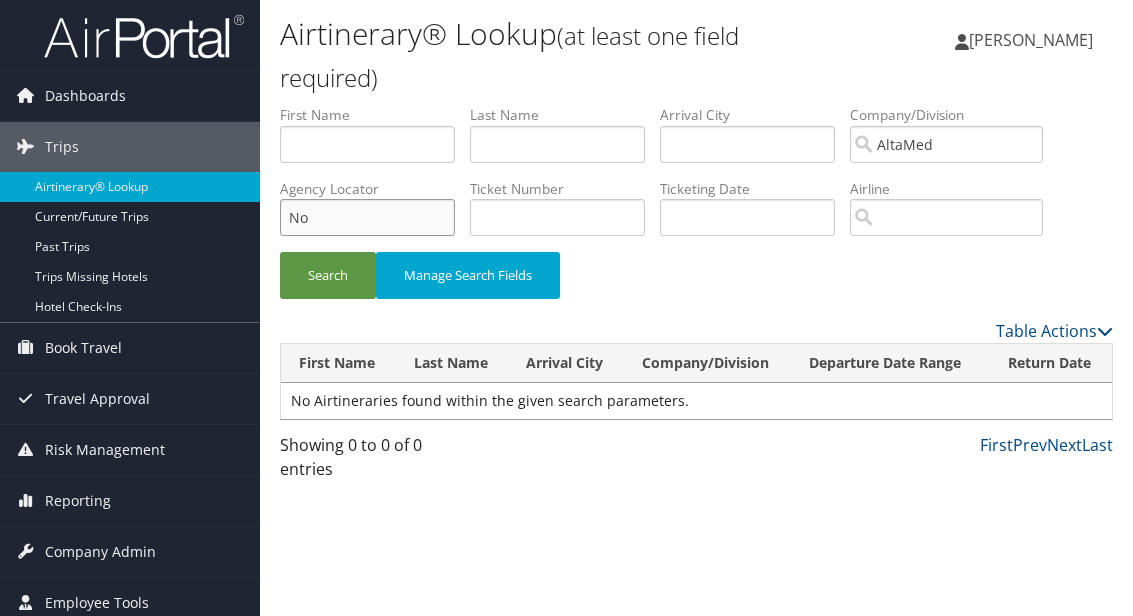type on "N" 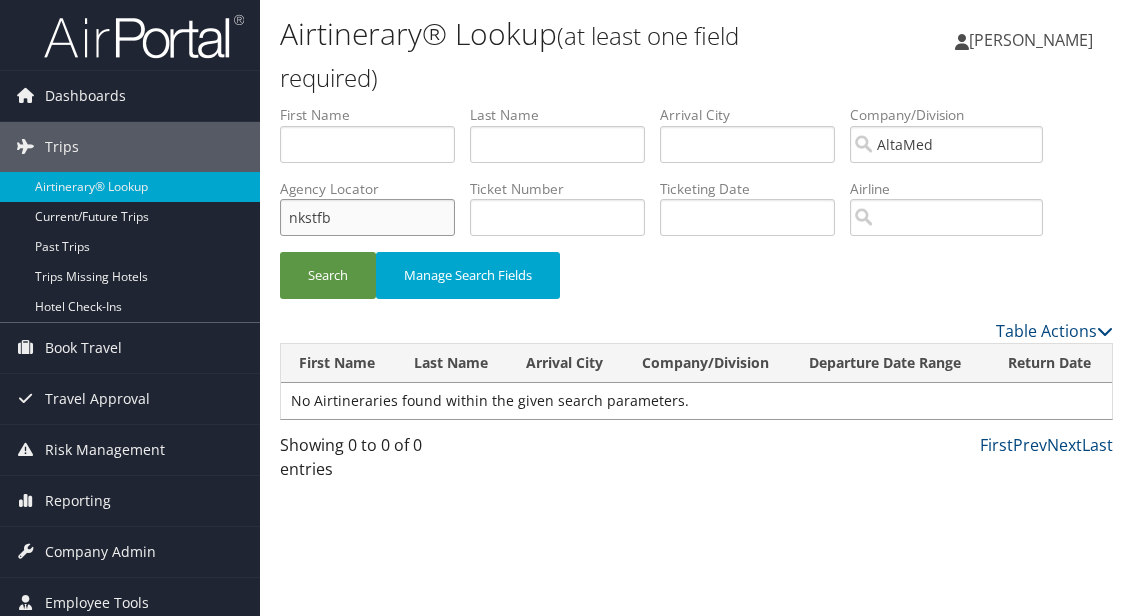 type on "nkstfb" 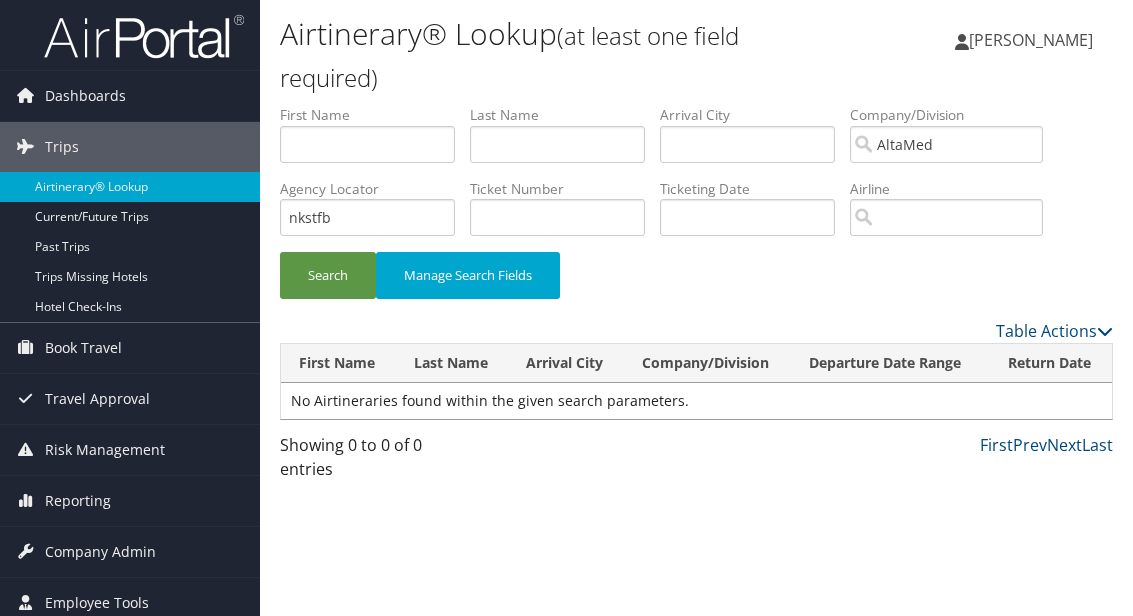click on "Search" at bounding box center [328, 275] 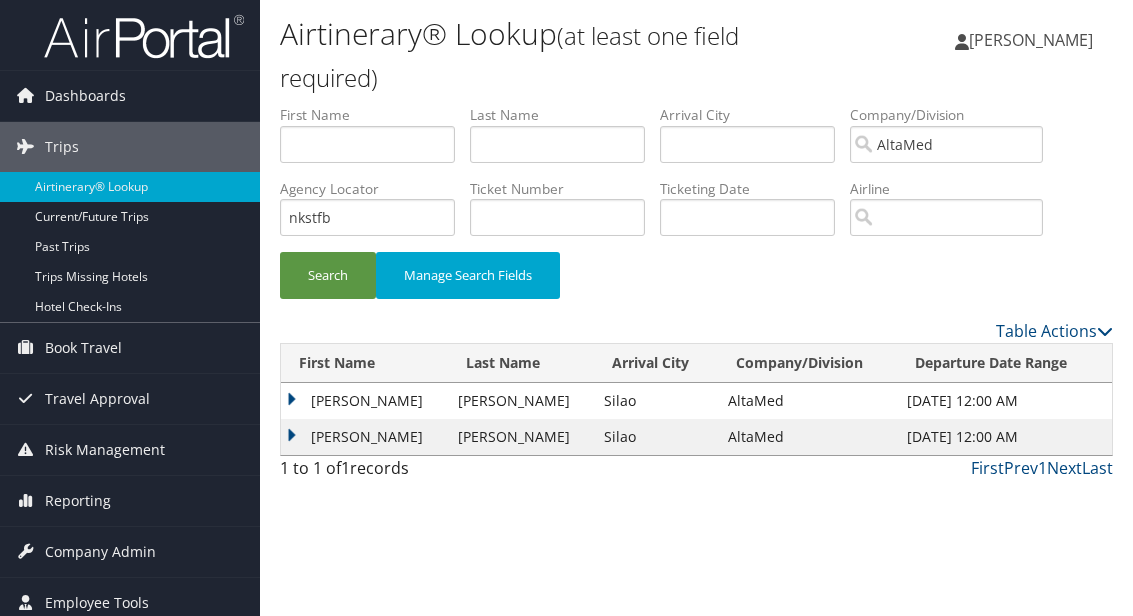 click on "Zoila" at bounding box center (364, 401) 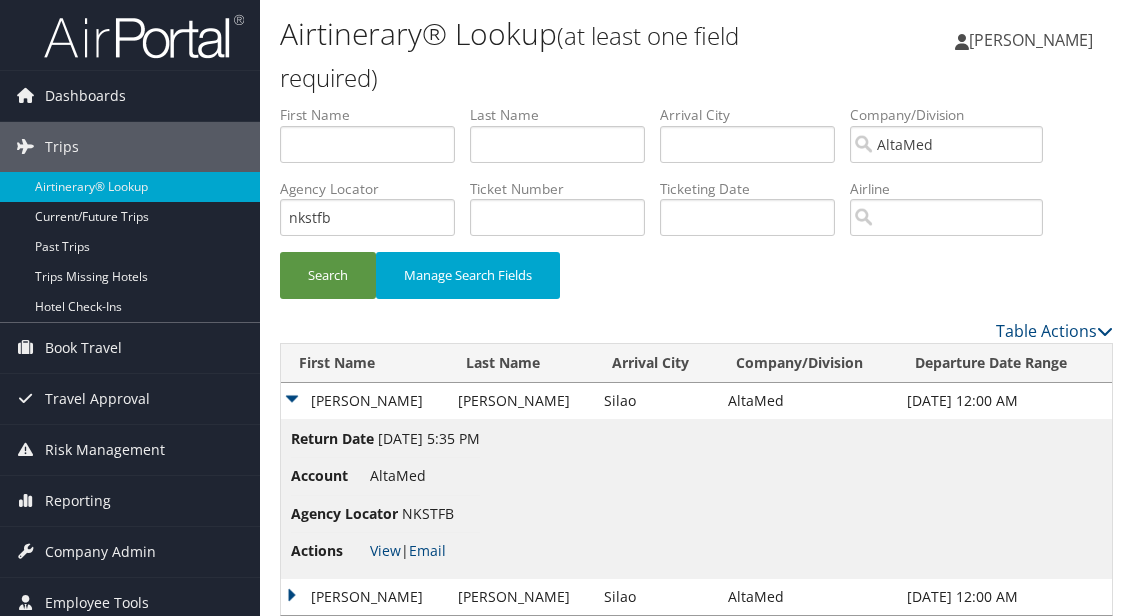 click on "Email" at bounding box center [427, 550] 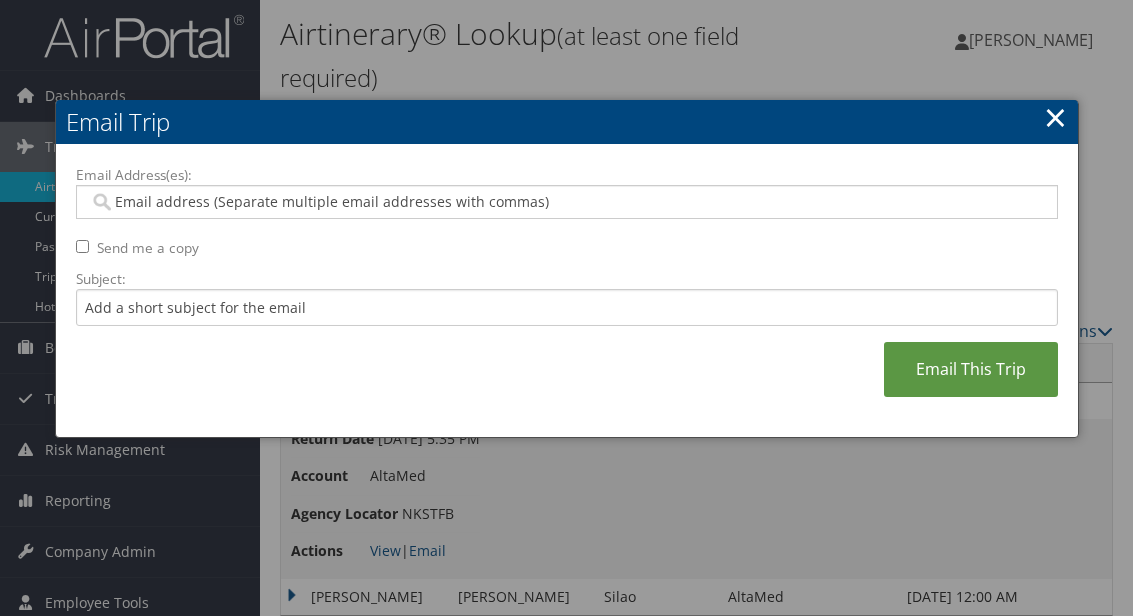 click on "Email Address(es):" at bounding box center (566, 202) 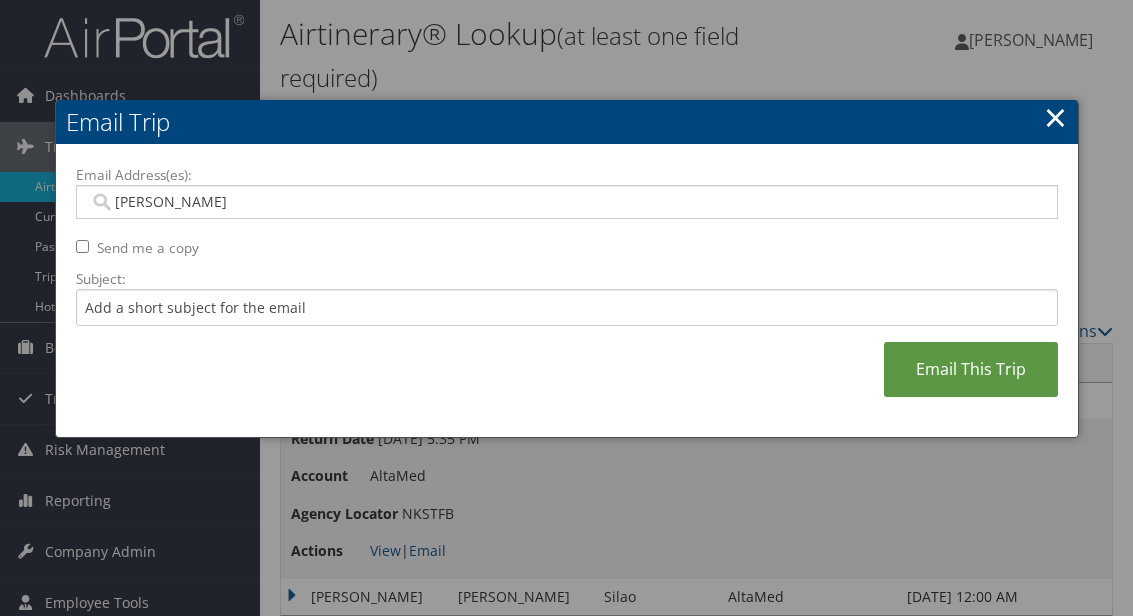 type on "Karina" 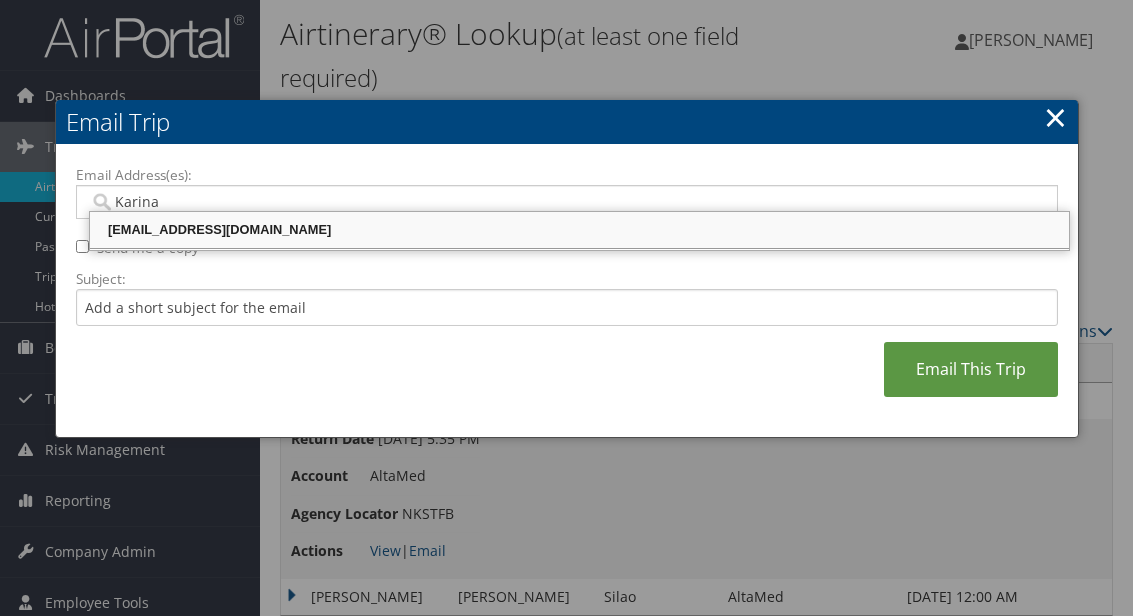 click on "Karinalopez@altamed.org" at bounding box center (579, 230) 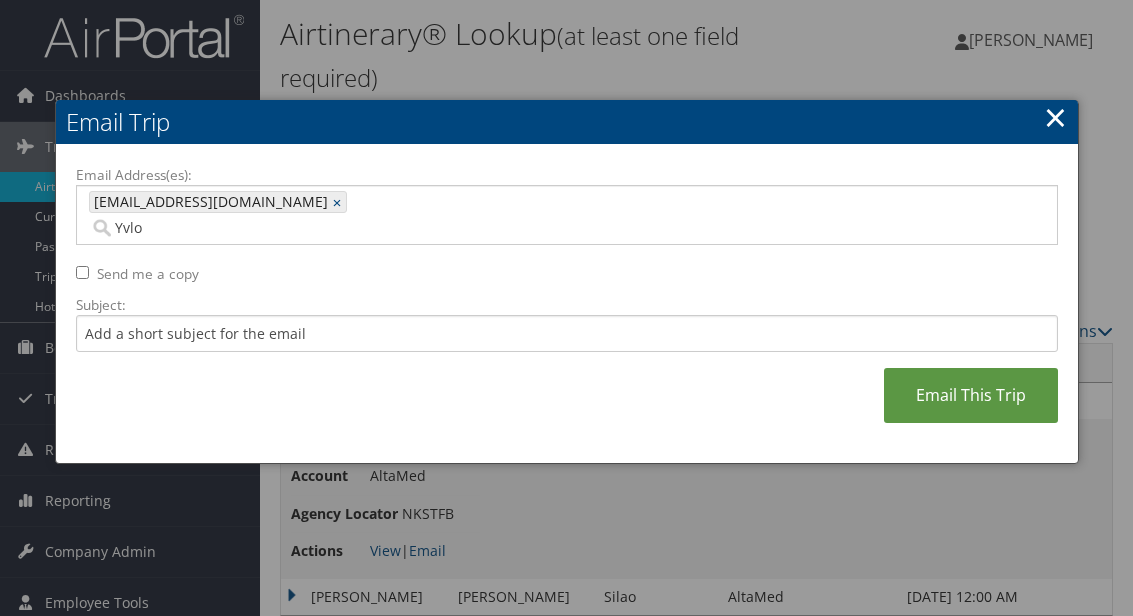 type on "Yvlop" 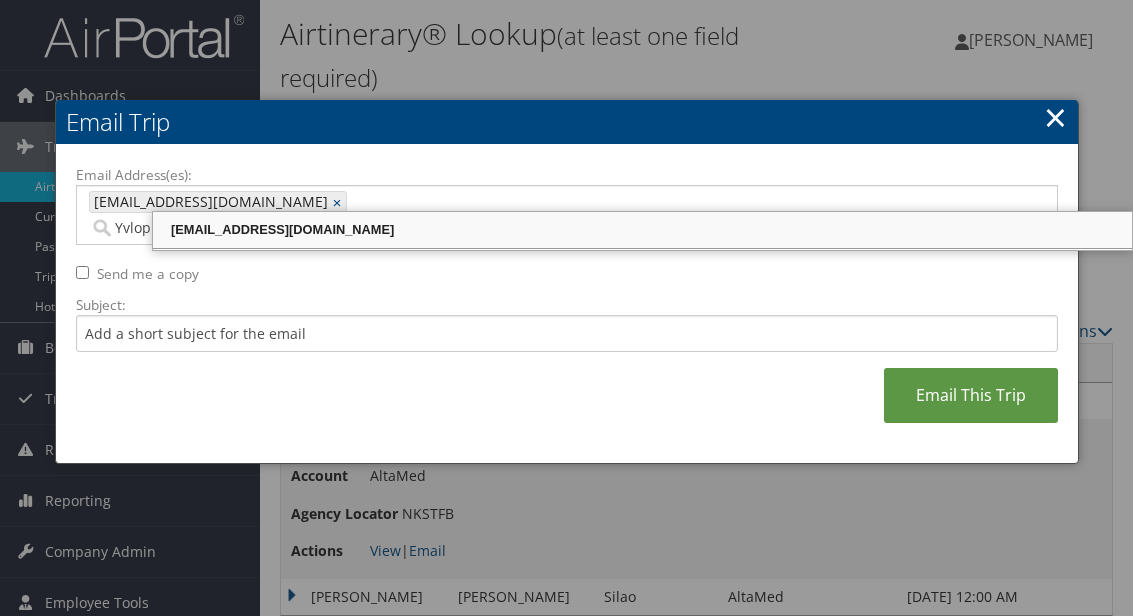 click on "yvlopez@altamed.org" at bounding box center [642, 230] 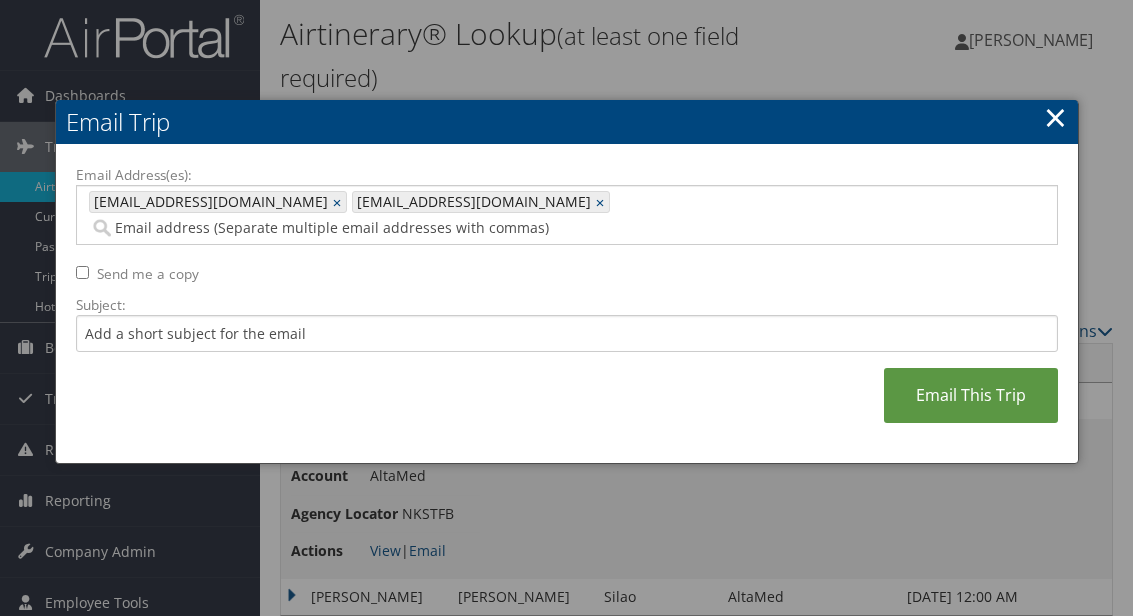 click on "Email This Trip" at bounding box center (971, 395) 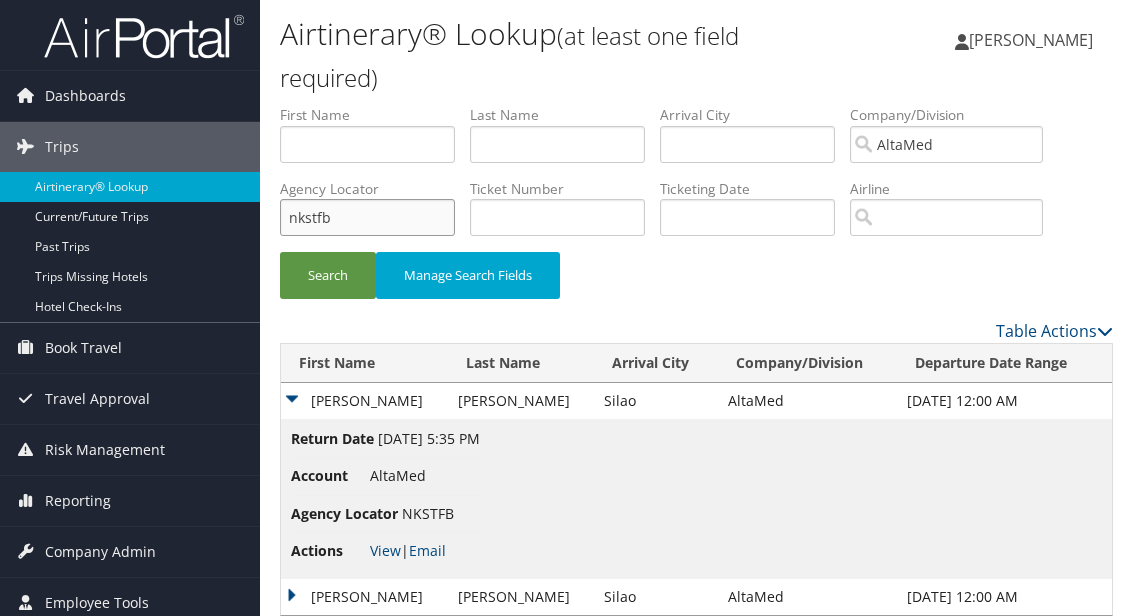 click on "nkstfb" at bounding box center (367, 217) 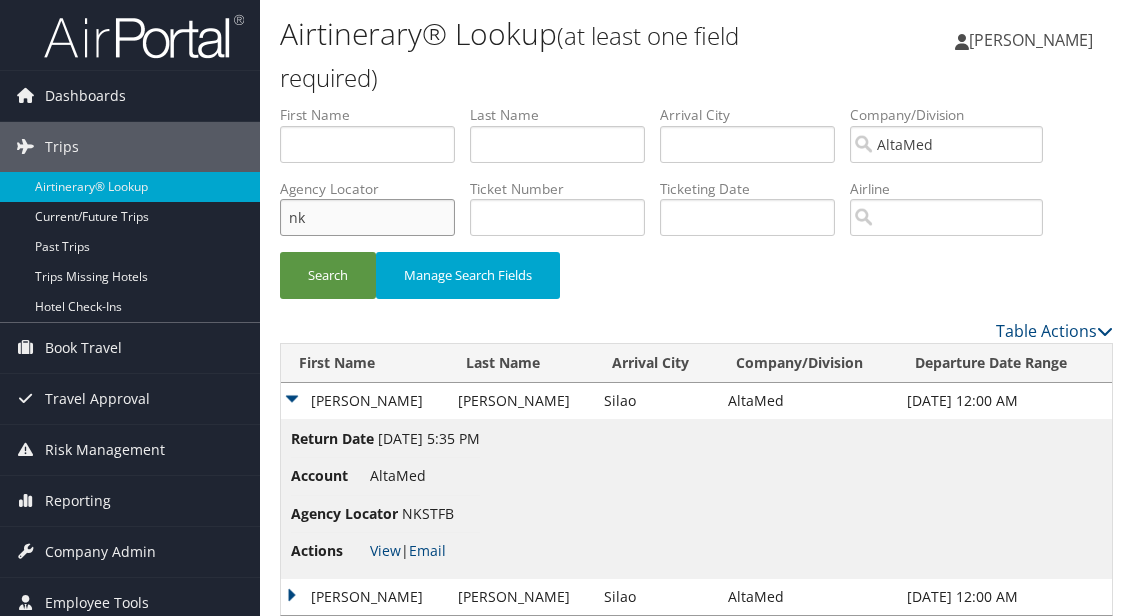 type on "n" 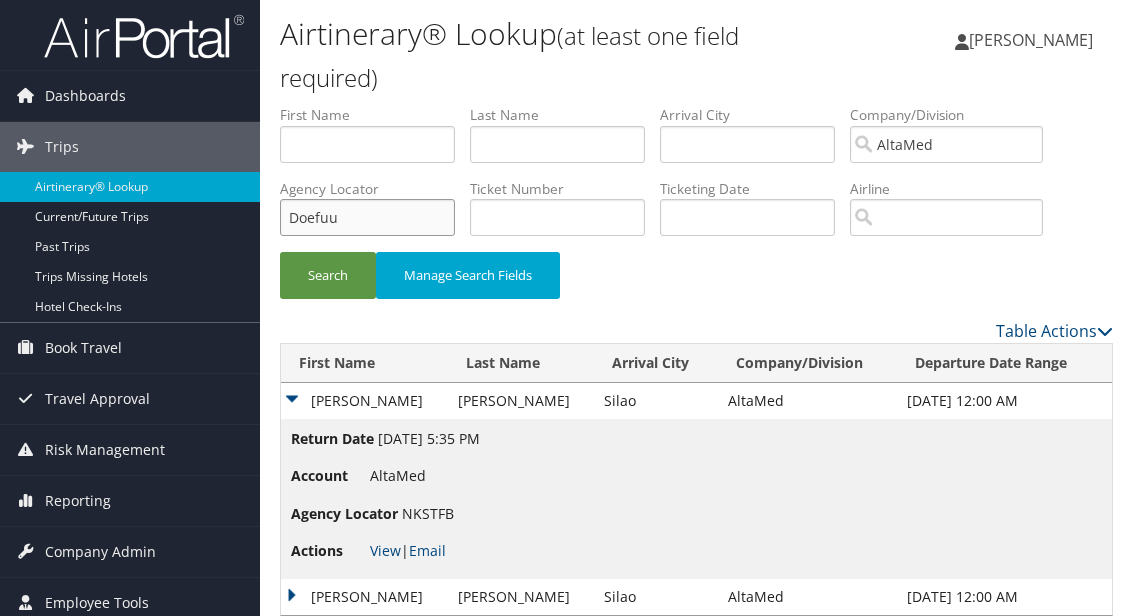type on "Doefuu" 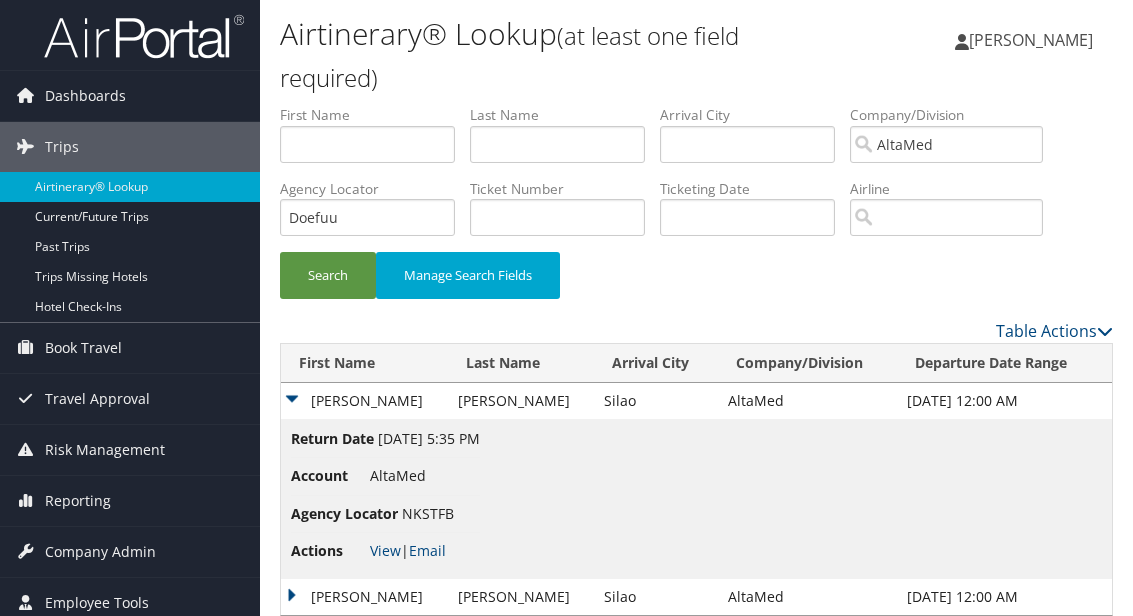 click on "Search" at bounding box center [328, 275] 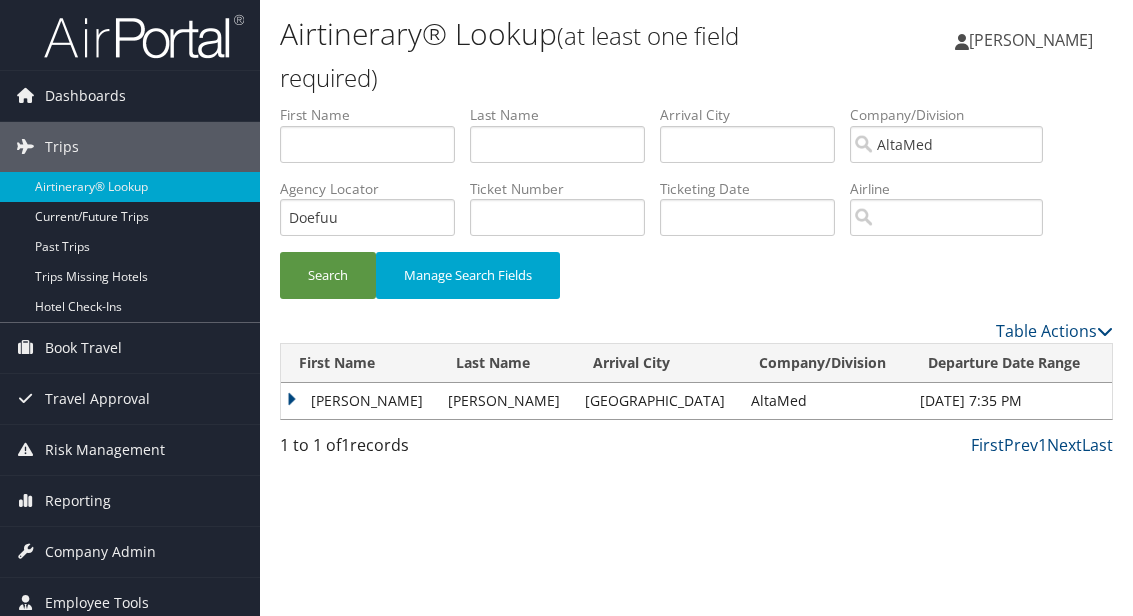 click on "Castulo" at bounding box center [359, 401] 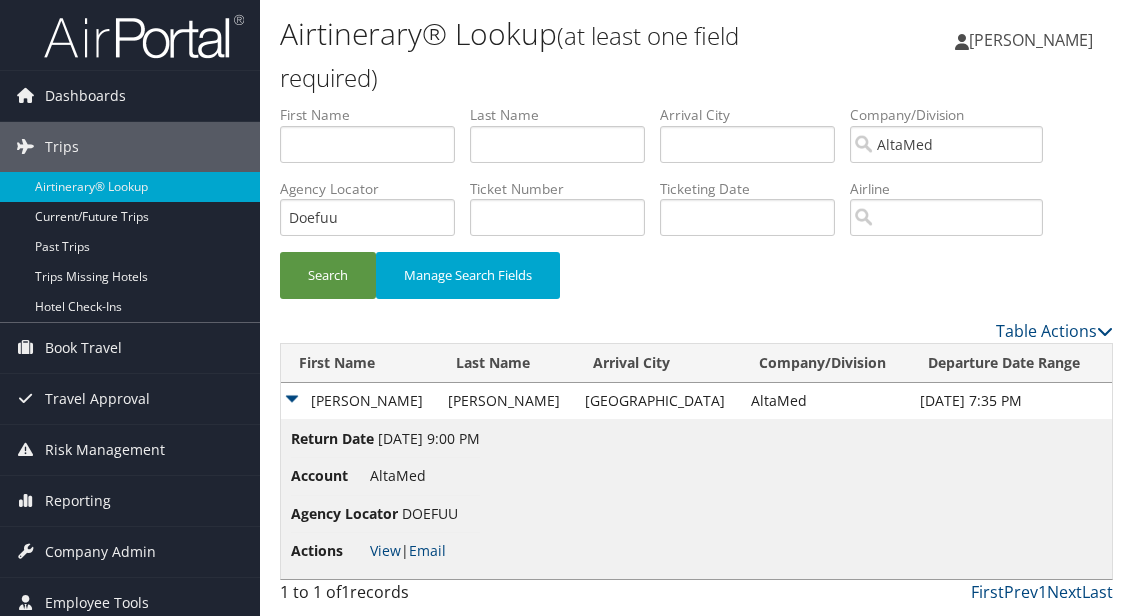 click on "Email" at bounding box center (427, 550) 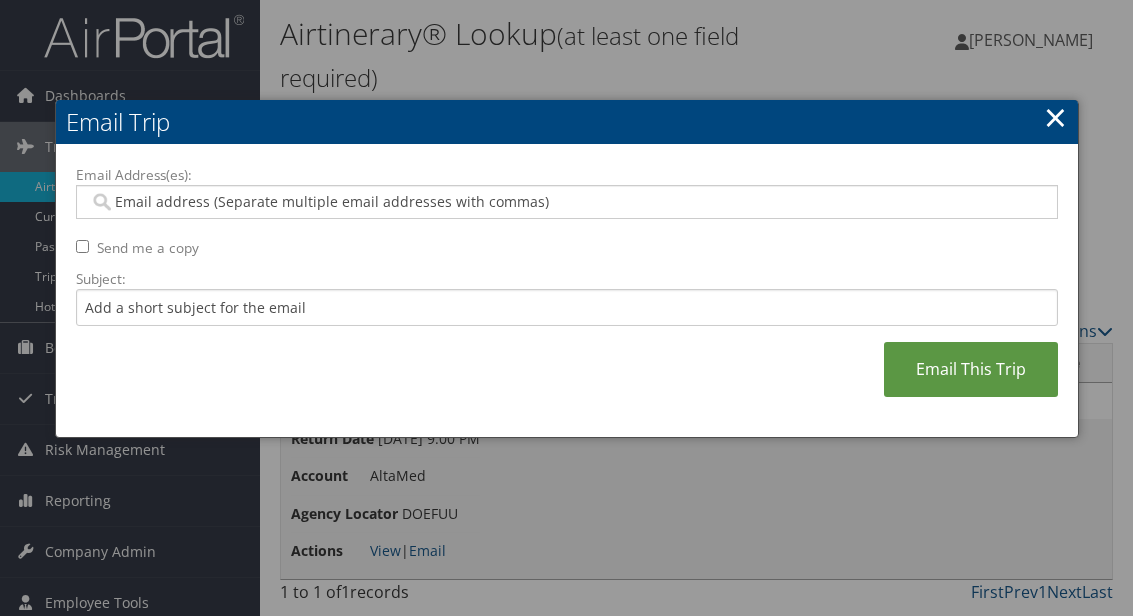 click on "Email Address(es):" at bounding box center [566, 202] 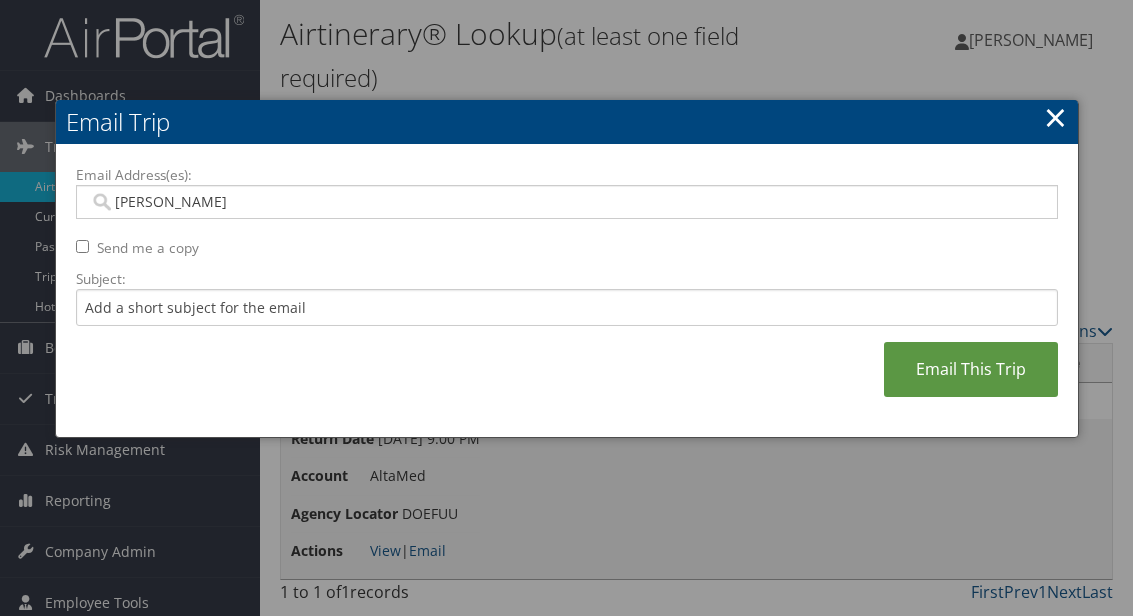 type on "Karina" 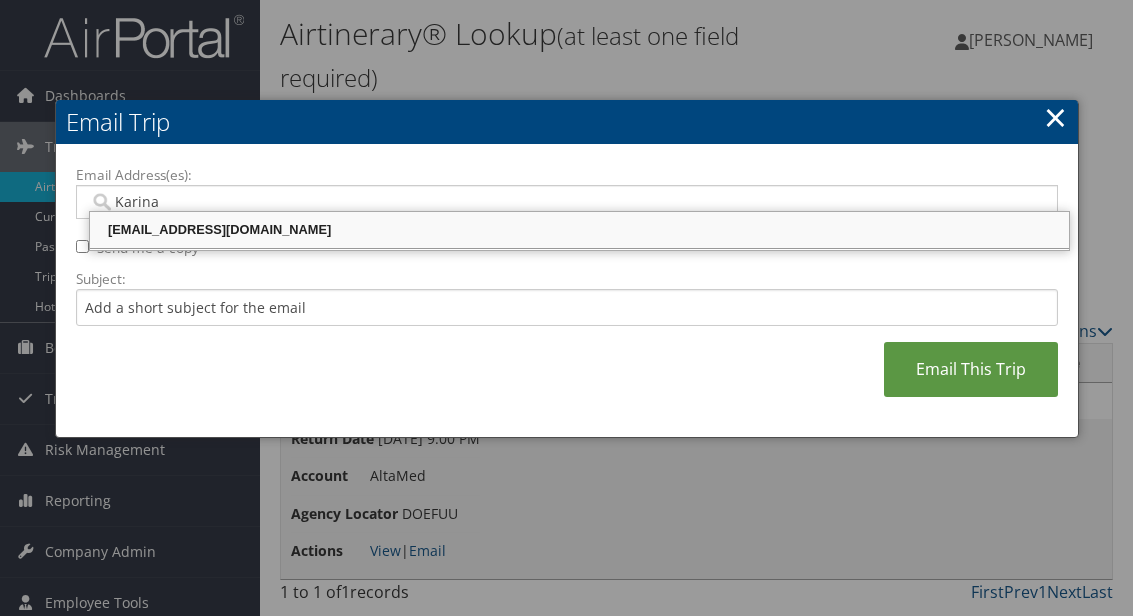 click on "Karinalopez@altamed.org" at bounding box center (579, 230) 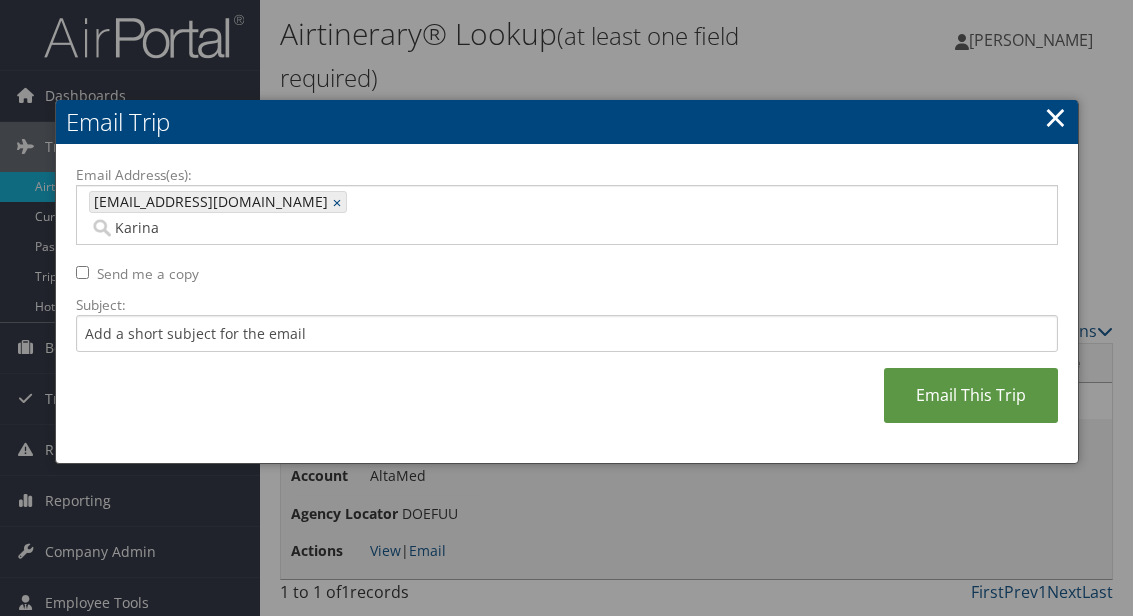 type on "Karinalopez@altamed.org" 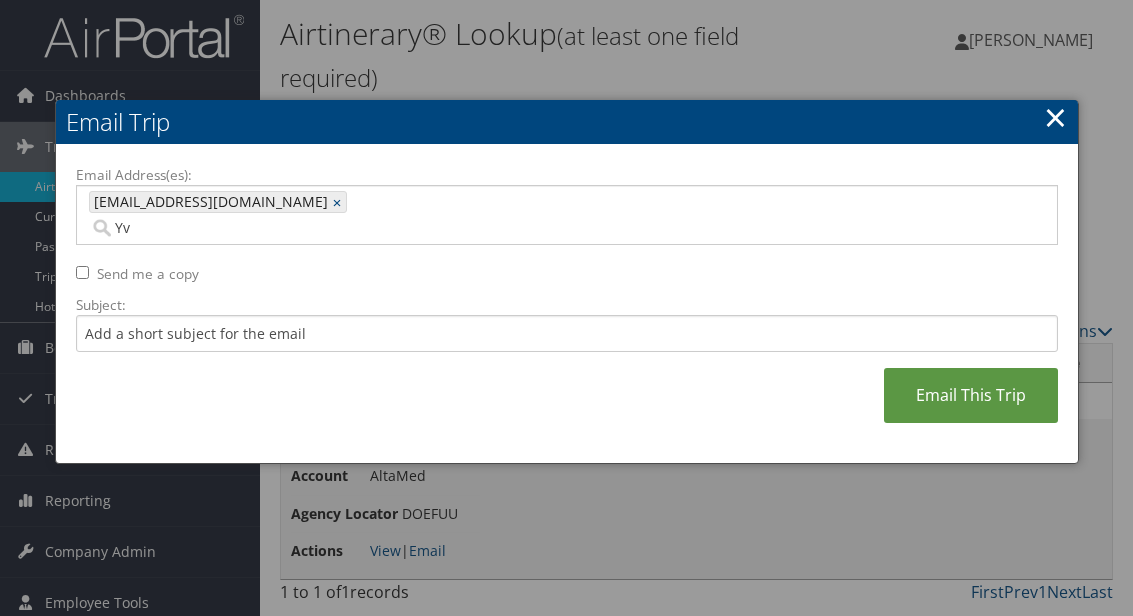 type on "Yvl" 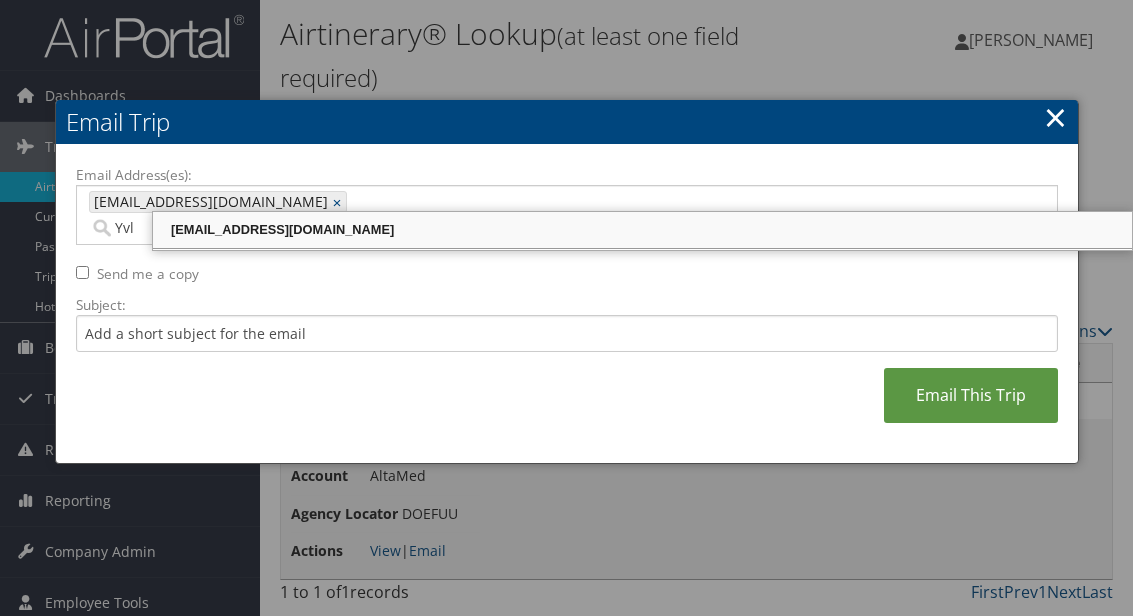 click on "yvlopez@altamed.org" at bounding box center (642, 230) 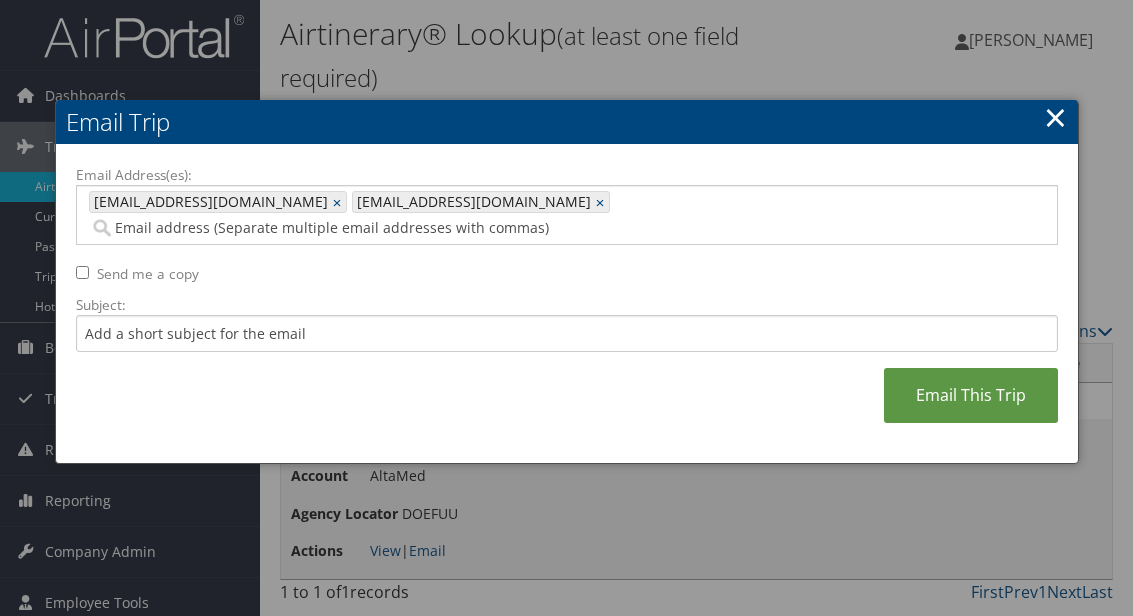 click on "Email This Trip" at bounding box center (971, 395) 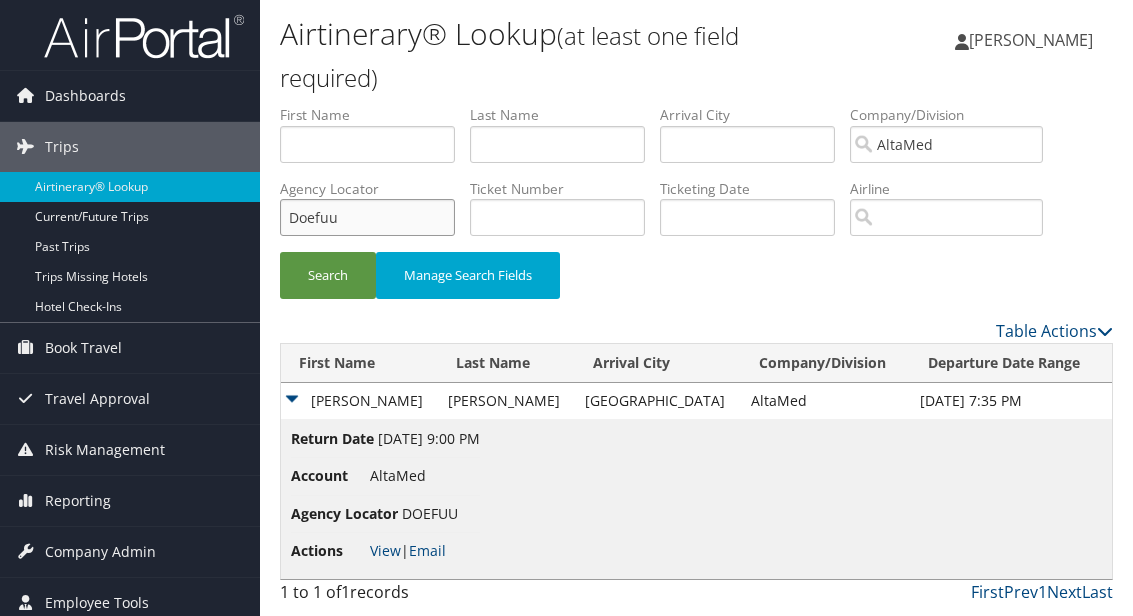 click on "Doefuu" at bounding box center (367, 217) 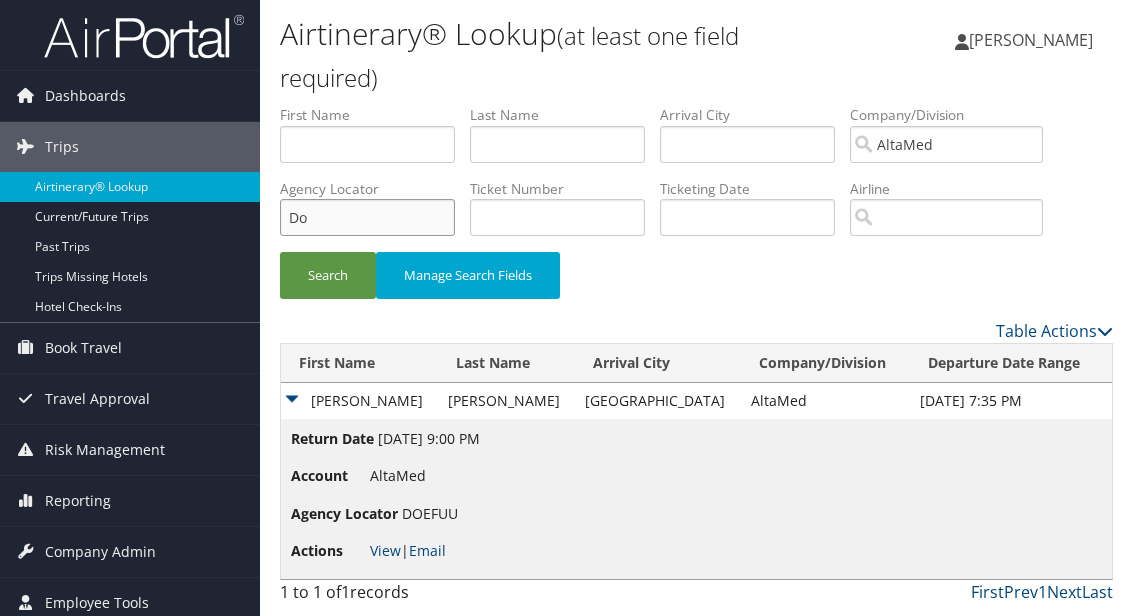type on "D" 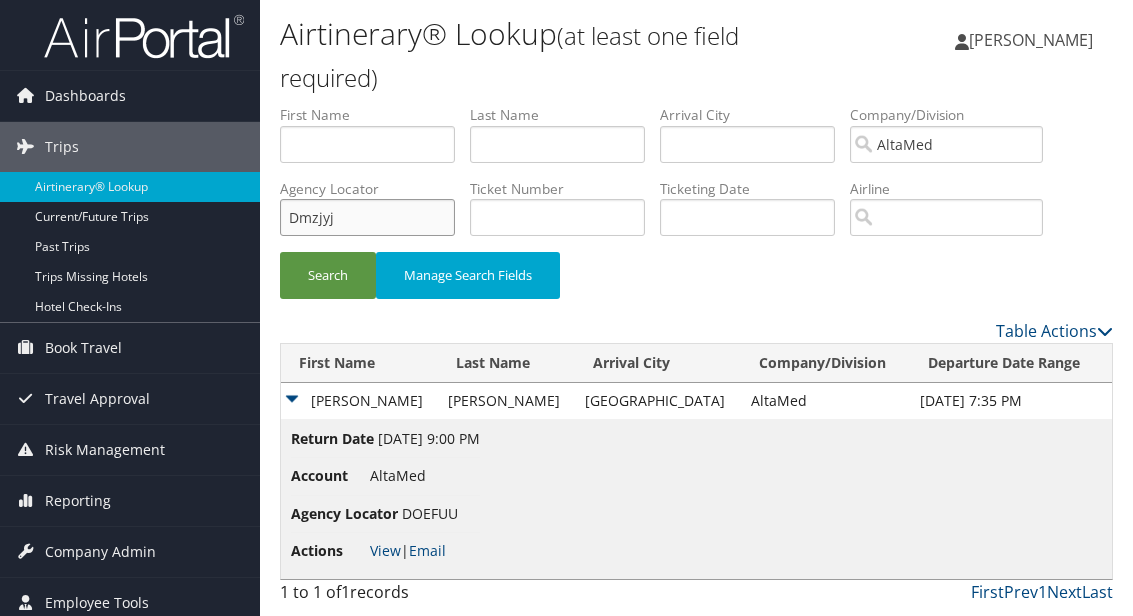 type on "Dmzjyj" 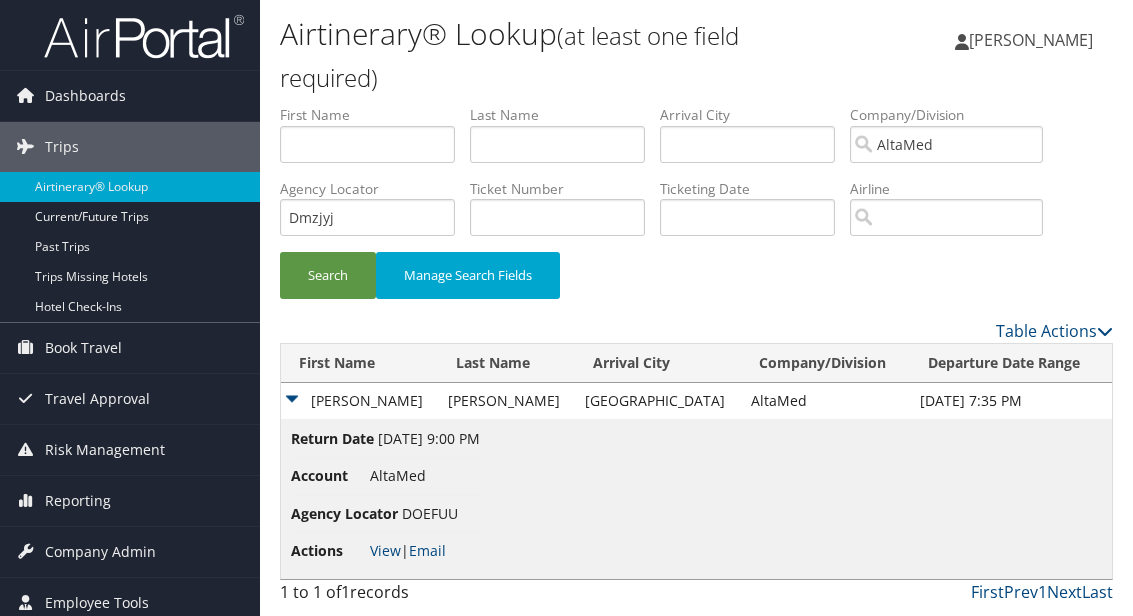 click on "Search" at bounding box center (328, 275) 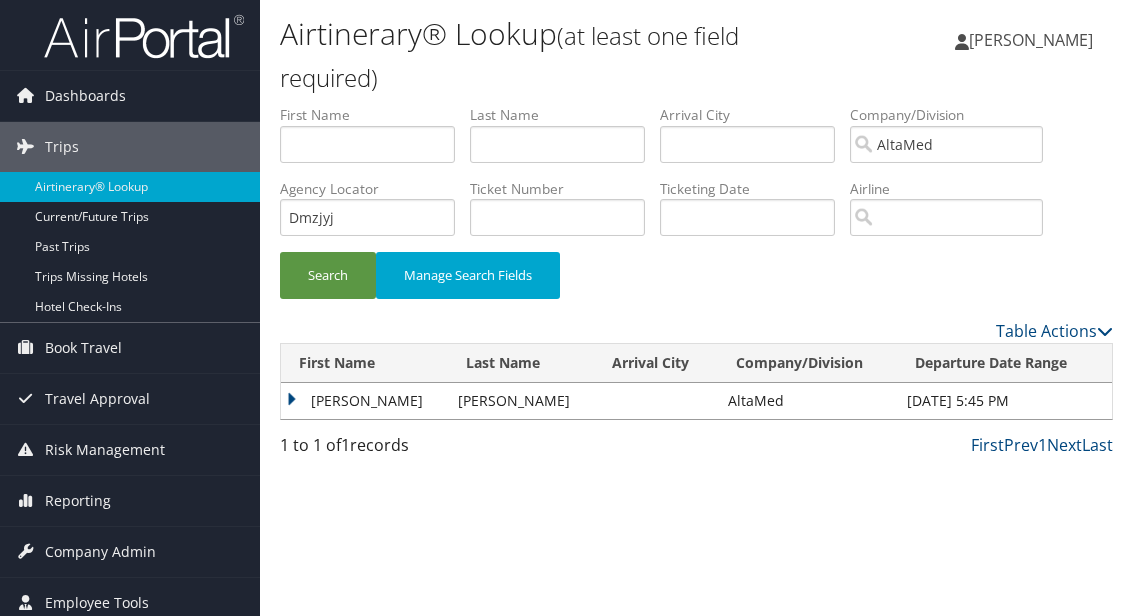 click on "Castulo" at bounding box center [364, 401] 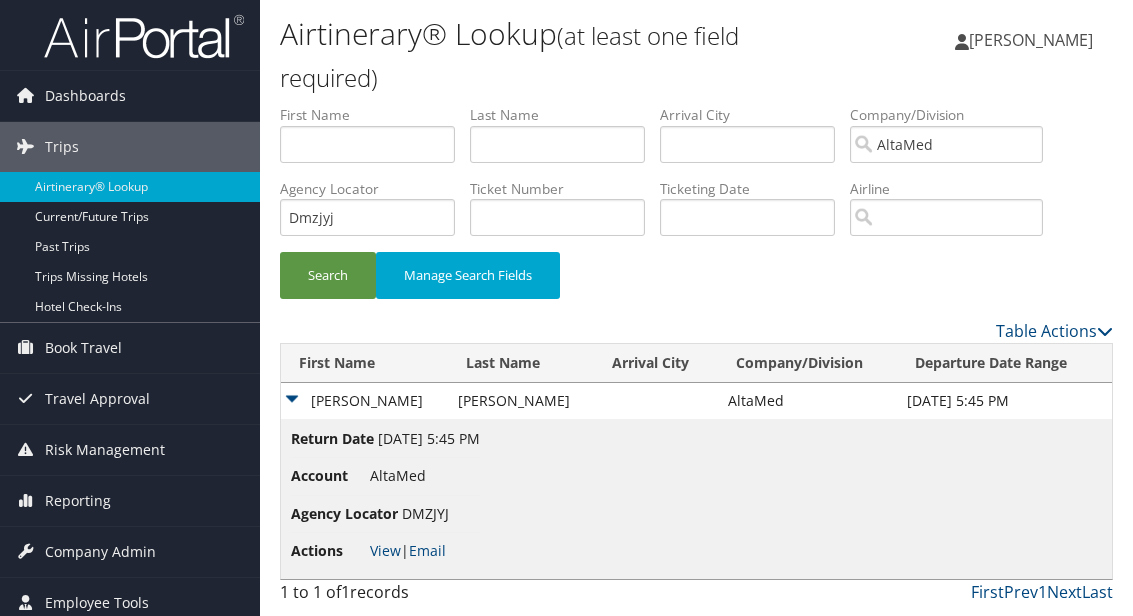 click on "Email" at bounding box center [427, 550] 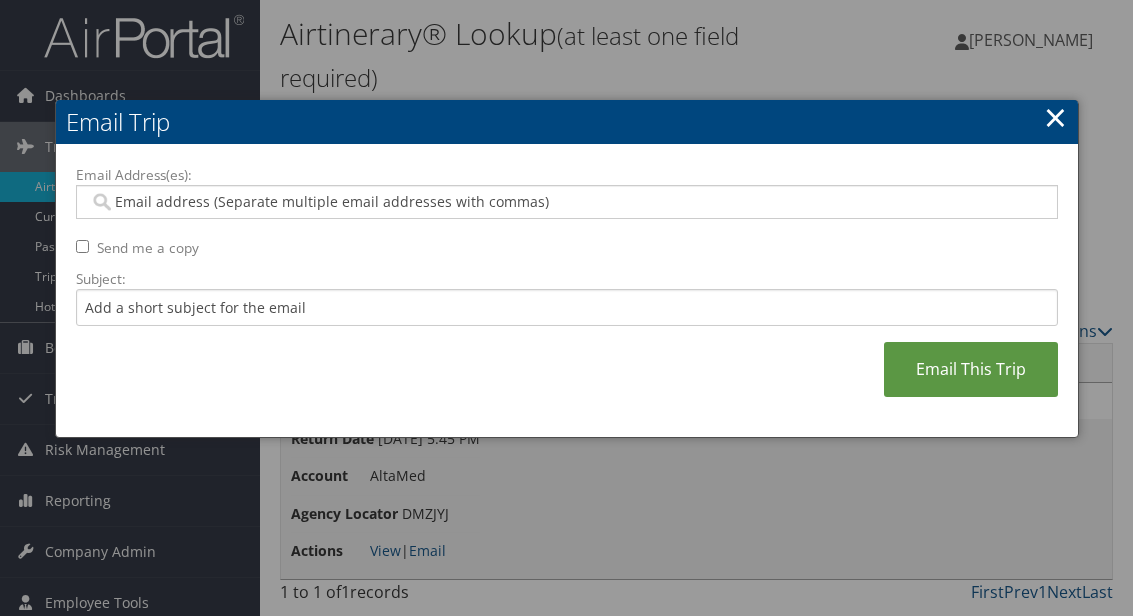 click on "Email Address(es):" at bounding box center (566, 202) 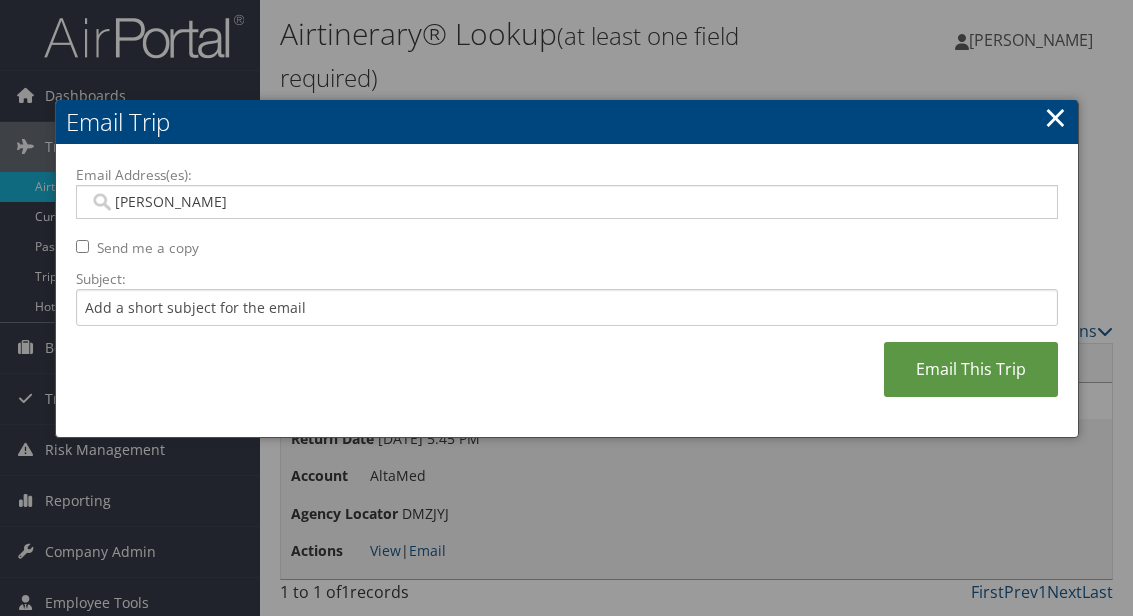 type on "Karina" 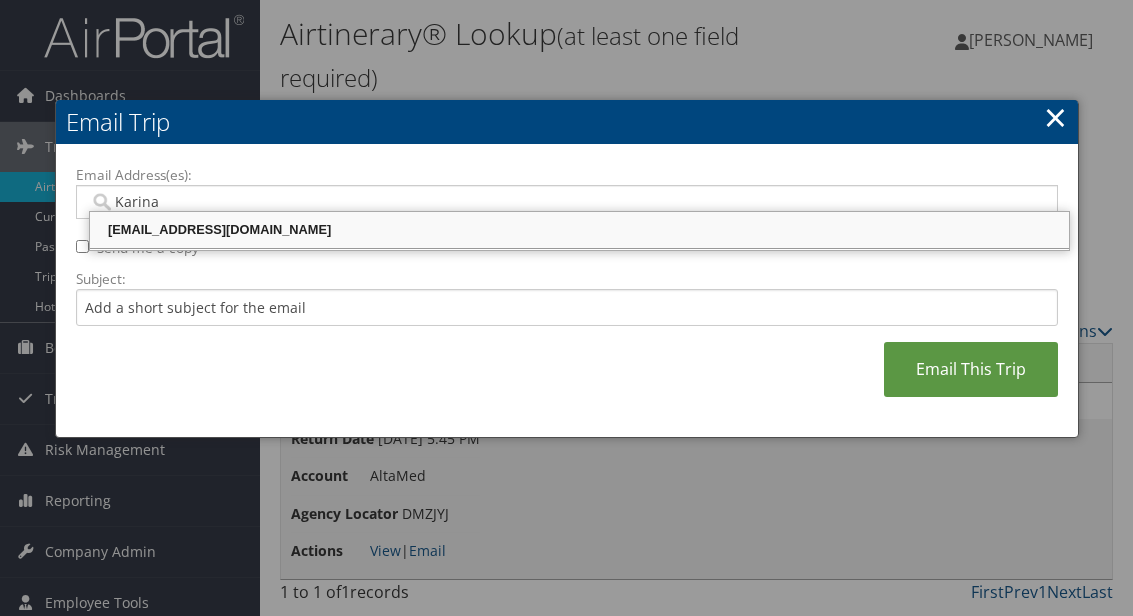 click on "Karinalopez@altamed.org" at bounding box center [579, 230] 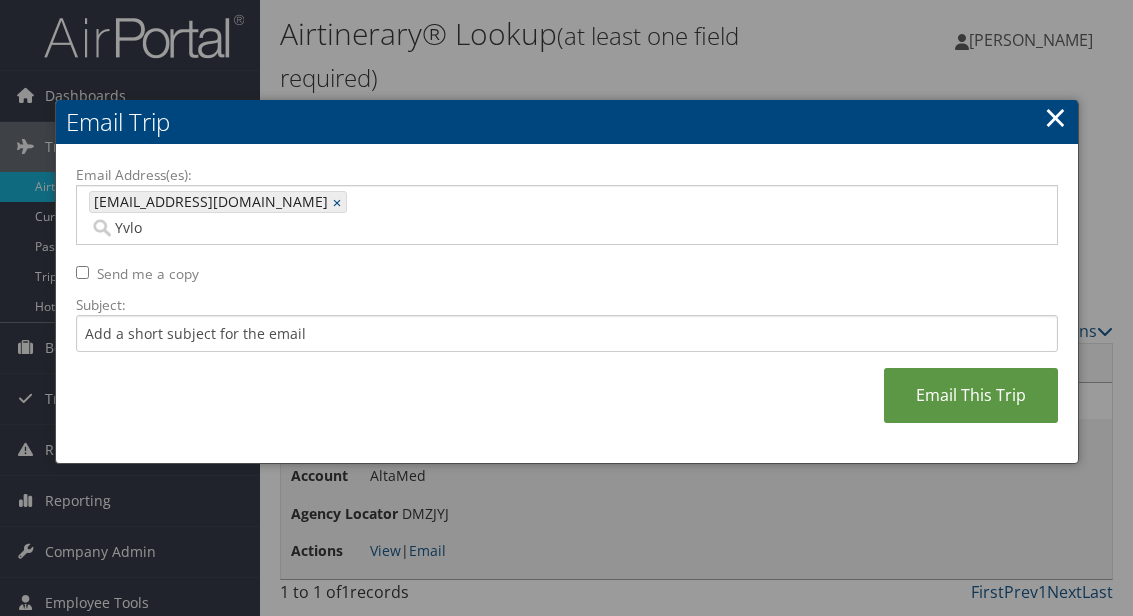 type on "Yvlop" 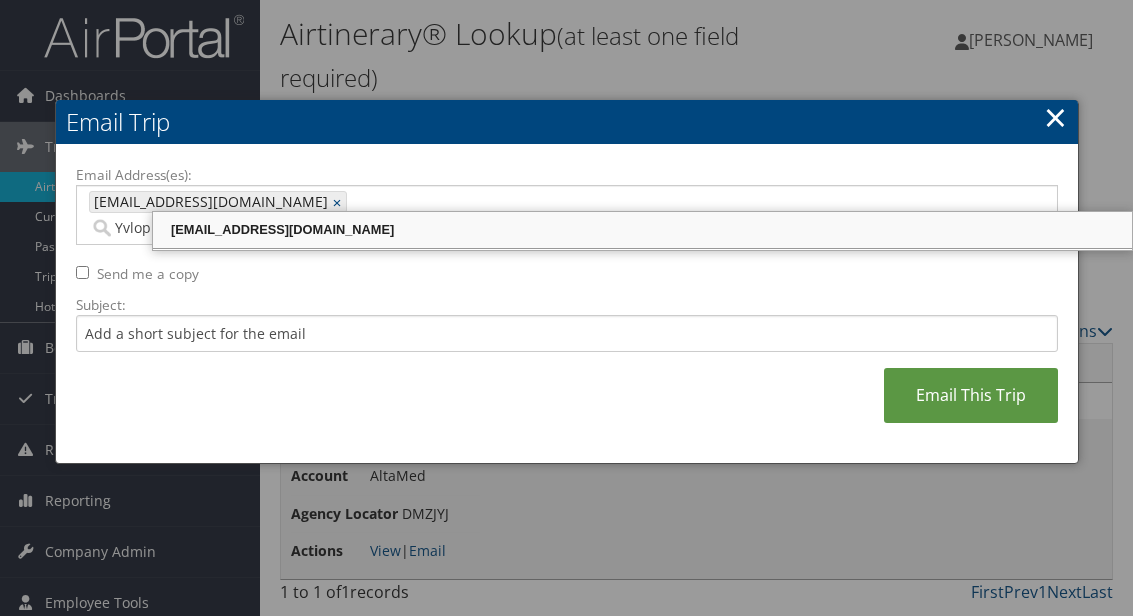 click on "yvlopez@altamed.org" at bounding box center (642, 230) 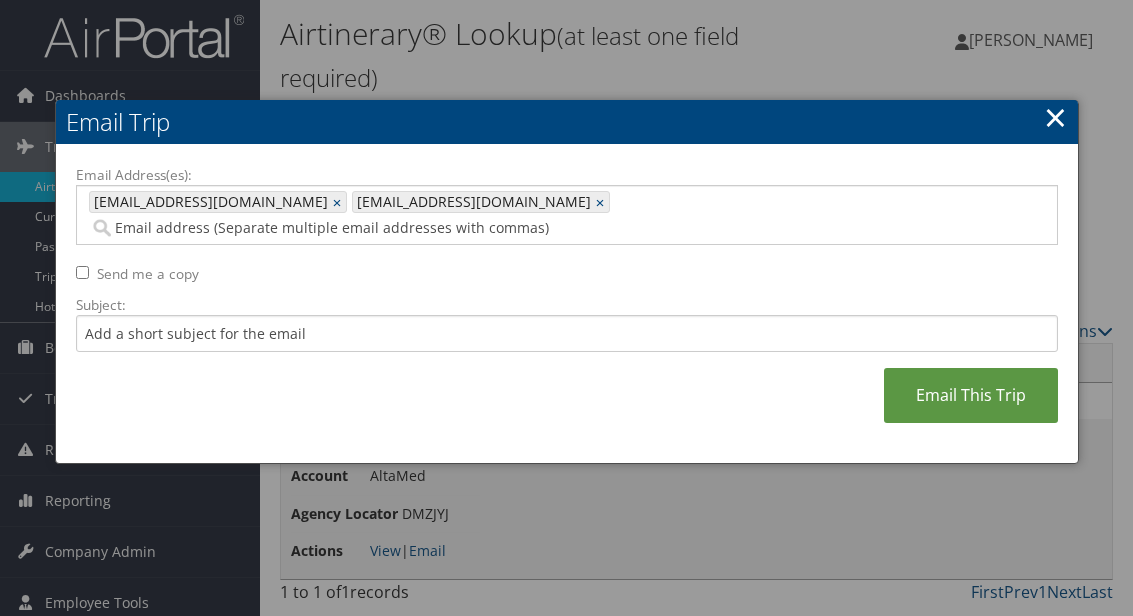 click on "Email This Trip" at bounding box center (971, 395) 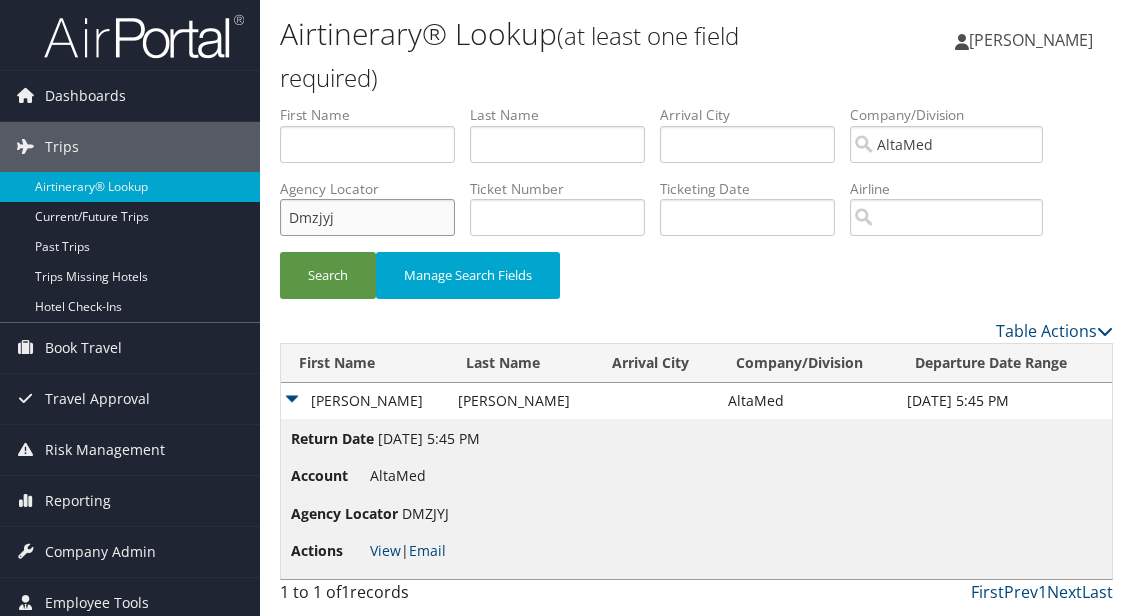 click on "Dmzjyj" at bounding box center [367, 217] 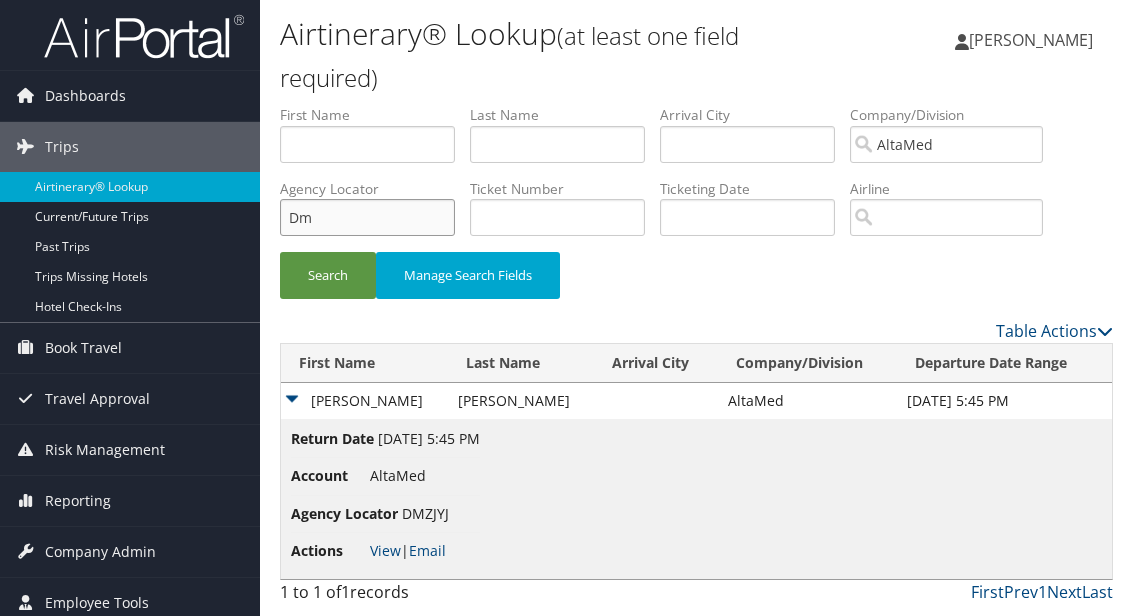 type on "D" 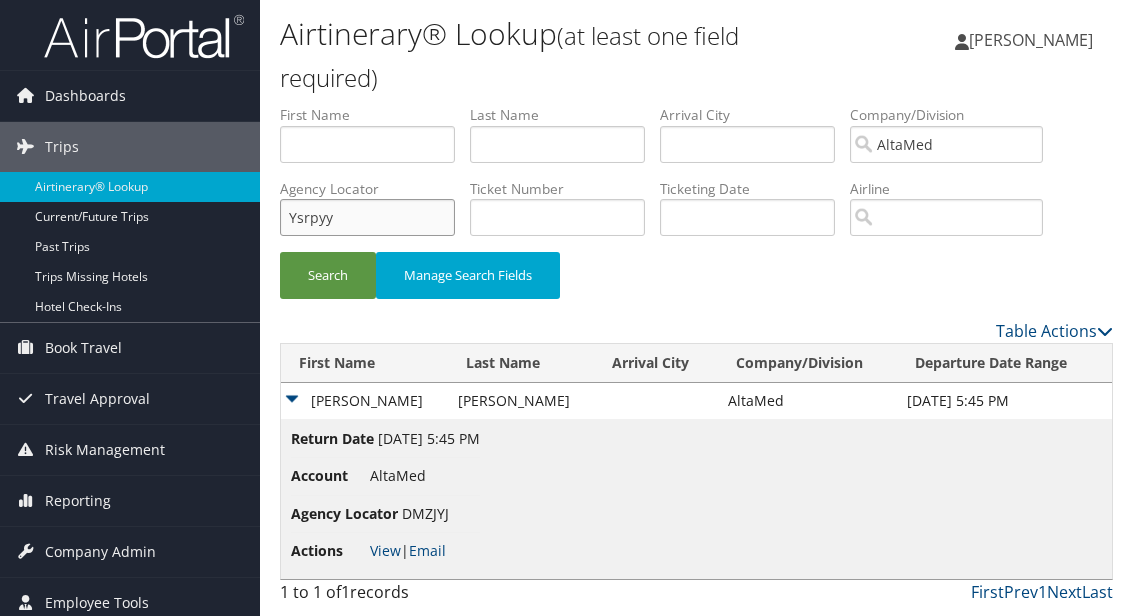 type on "Ysrpyy" 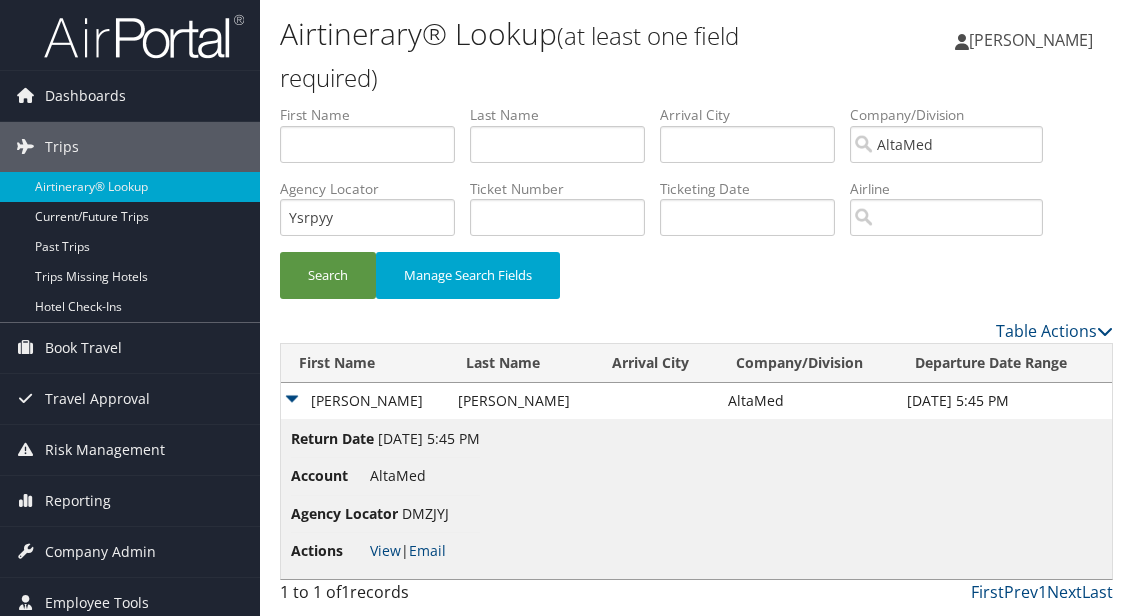 click on "Search" at bounding box center [328, 275] 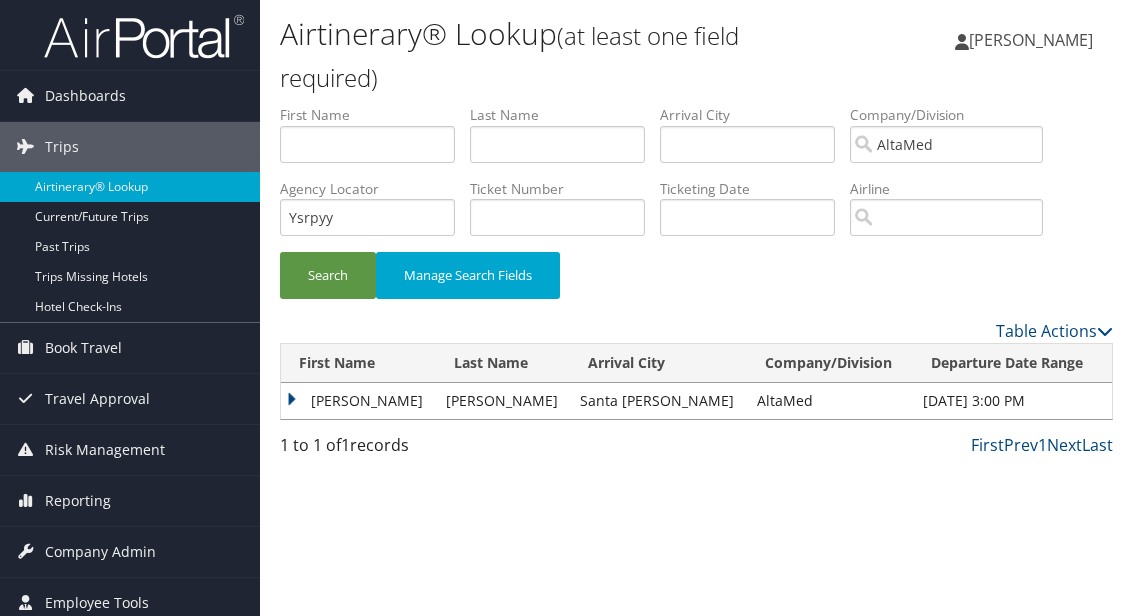 click on "Castulo" at bounding box center (358, 401) 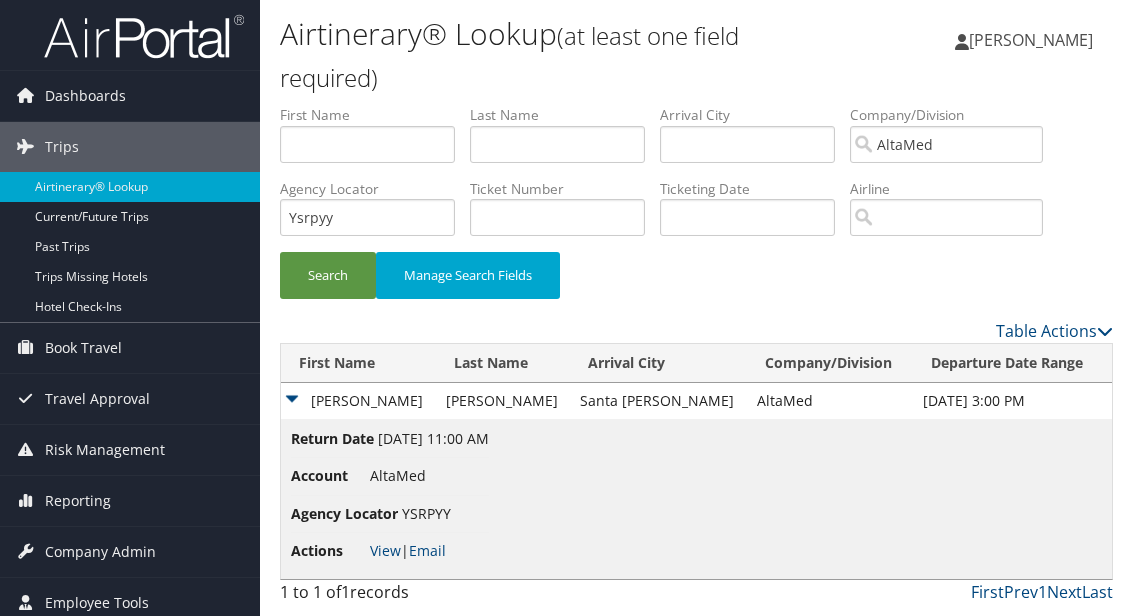 click on "Email" at bounding box center (427, 550) 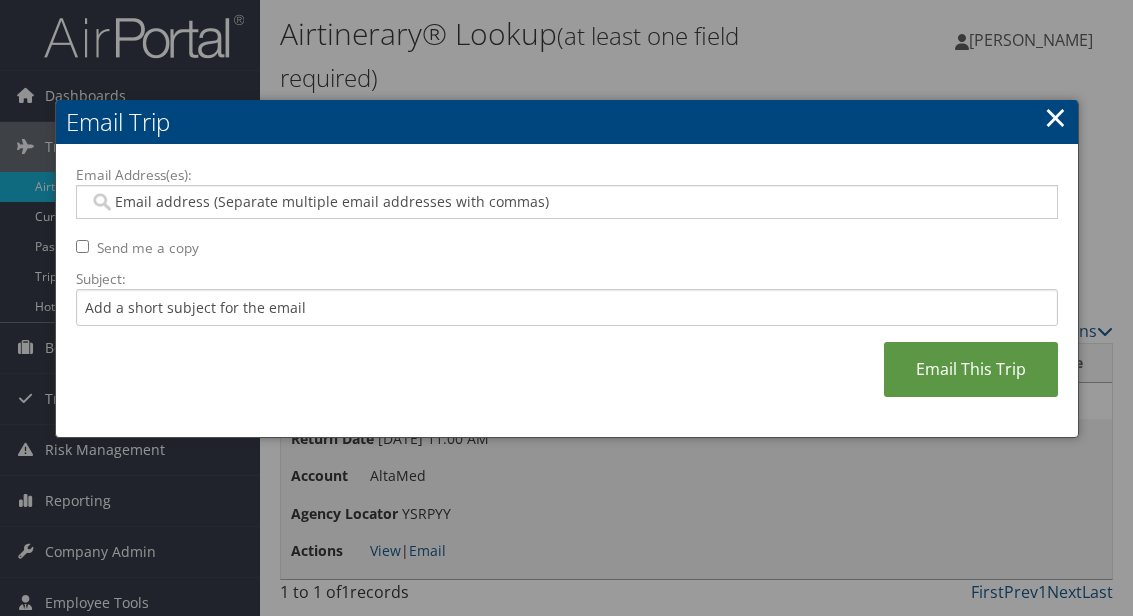 click on "Email Address(es):" at bounding box center [566, 202] 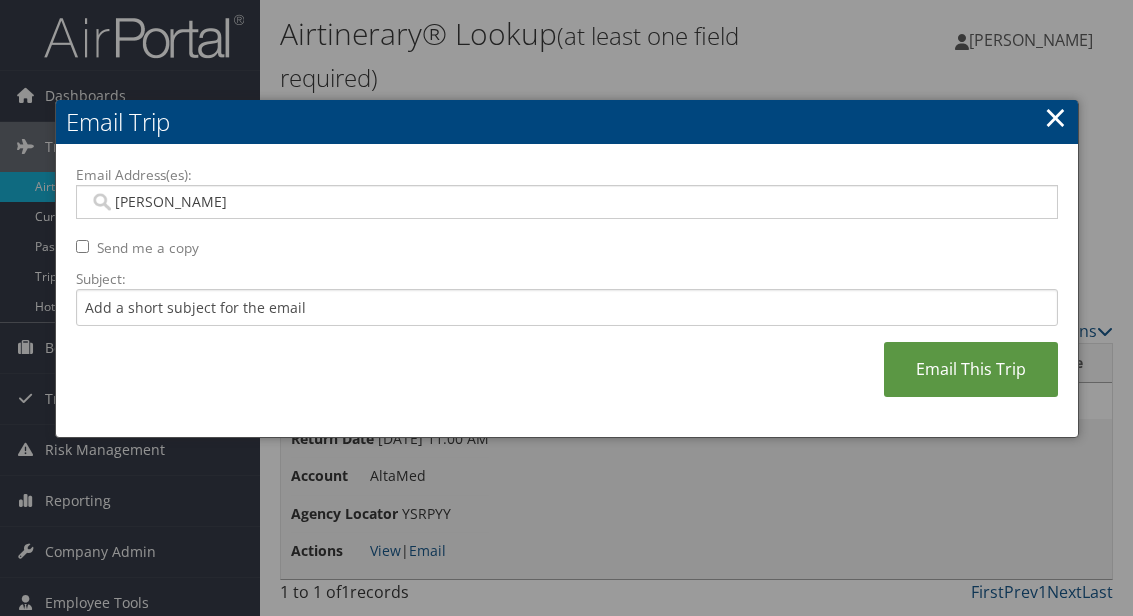 type on "Karina" 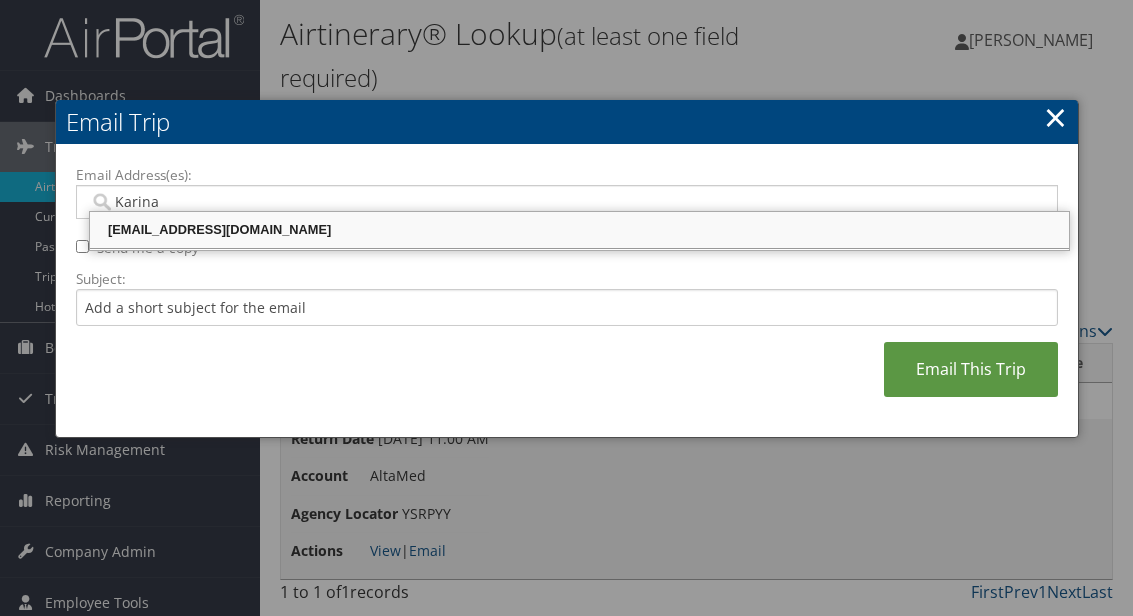 click on "Karinalopez@altamed.org" at bounding box center [579, 230] 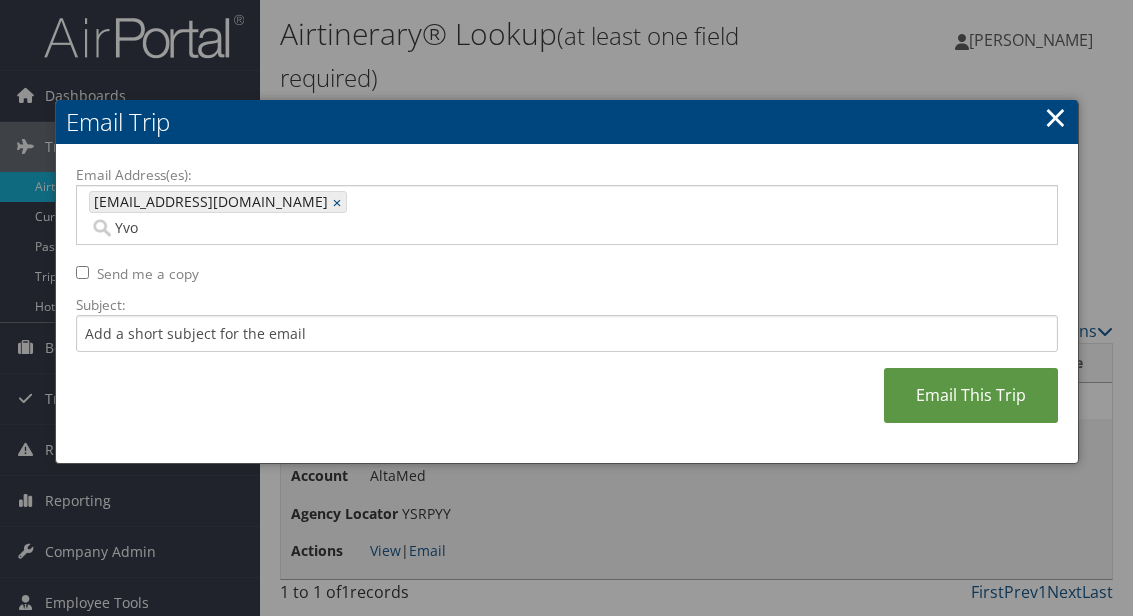type on "Yv" 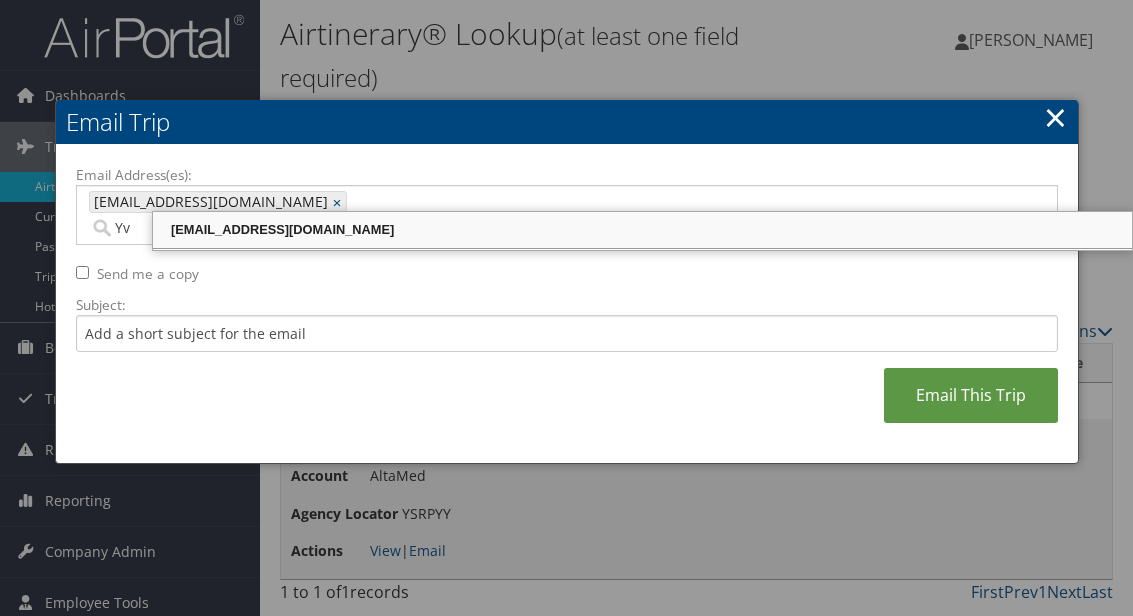 click on "yvlopez@altamed.org" at bounding box center [642, 230] 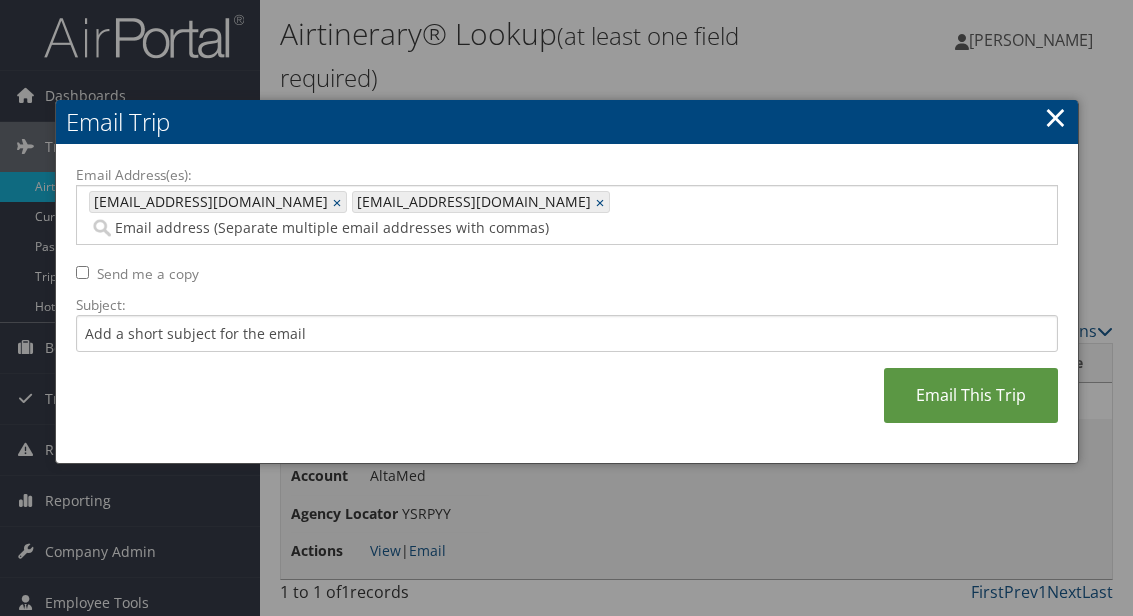 click on "Email This Trip" at bounding box center (971, 395) 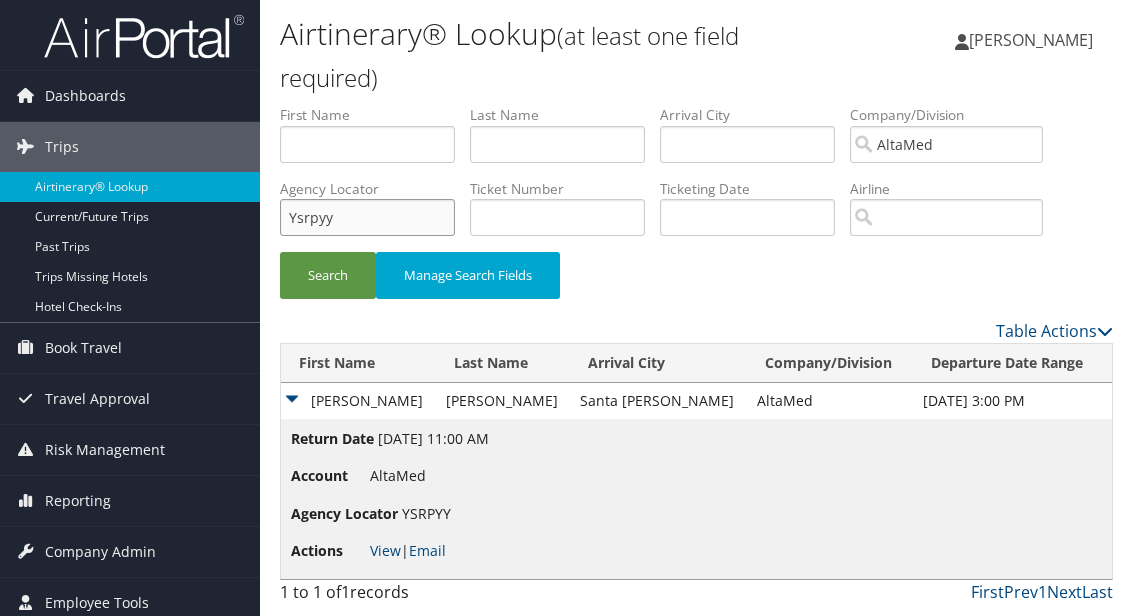 click on "Ysrpyy" at bounding box center [367, 217] 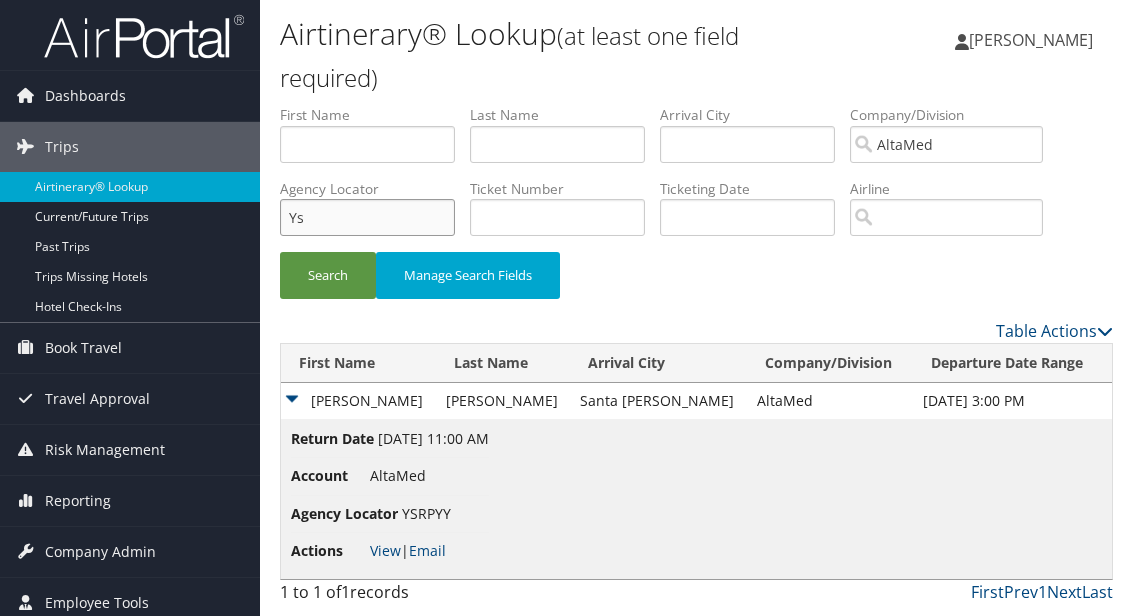 type on "Y" 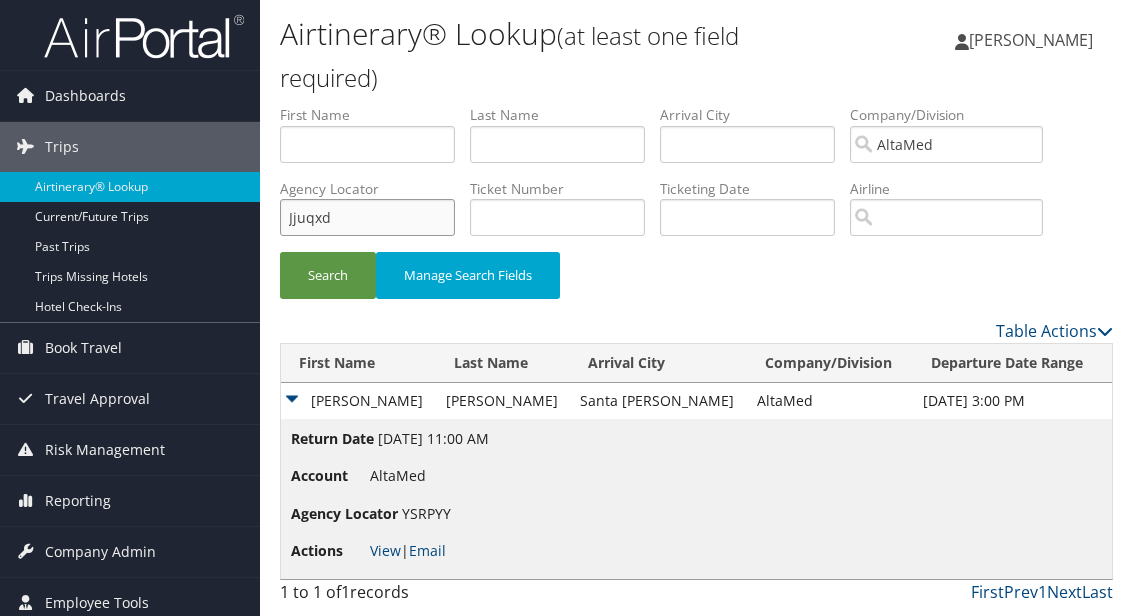 type on "Jjuqxd" 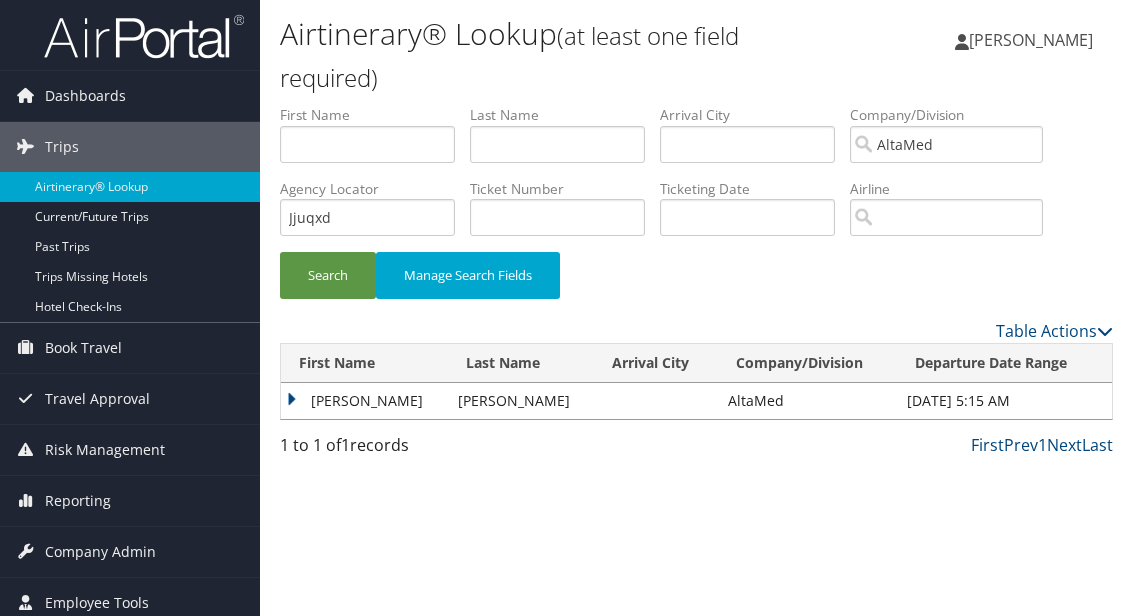 click on "Castulo" at bounding box center (364, 401) 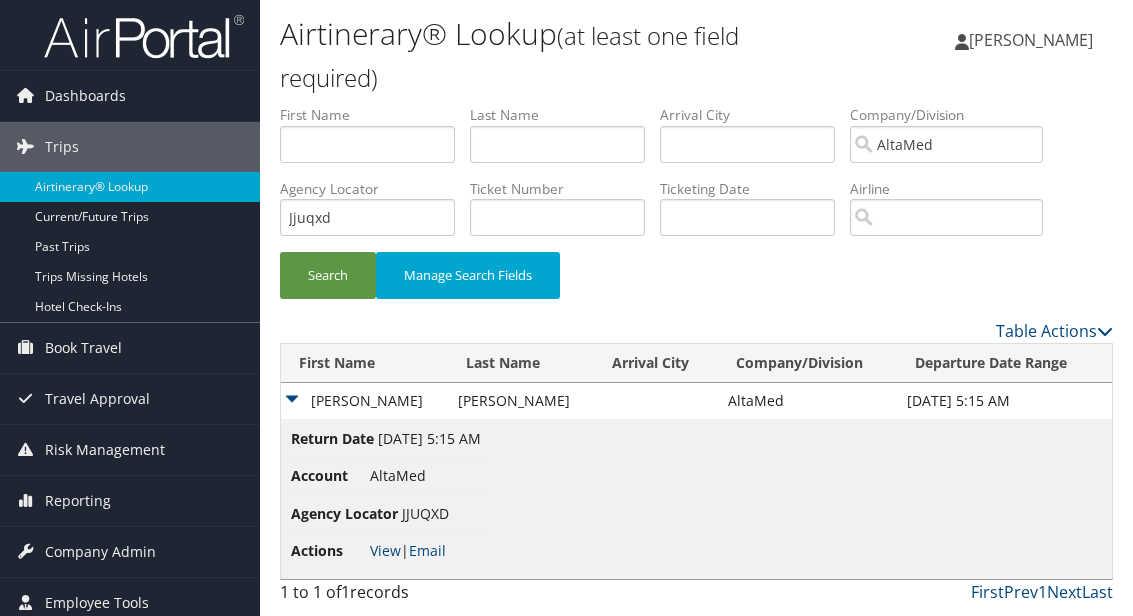 click on "Email" at bounding box center (427, 550) 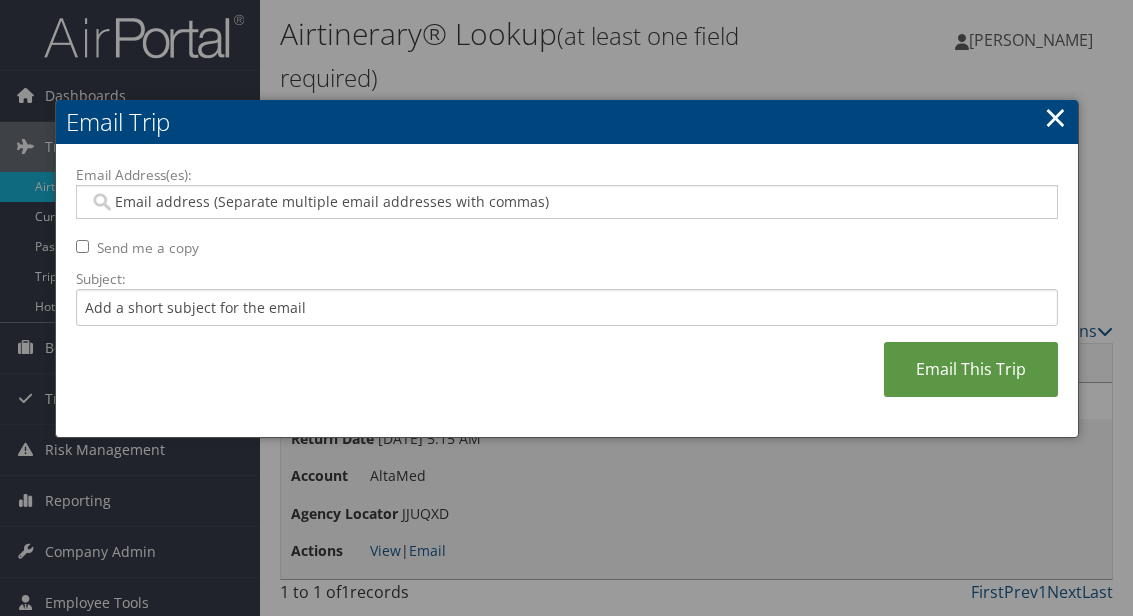 click on "Email Address(es):" at bounding box center (566, 202) 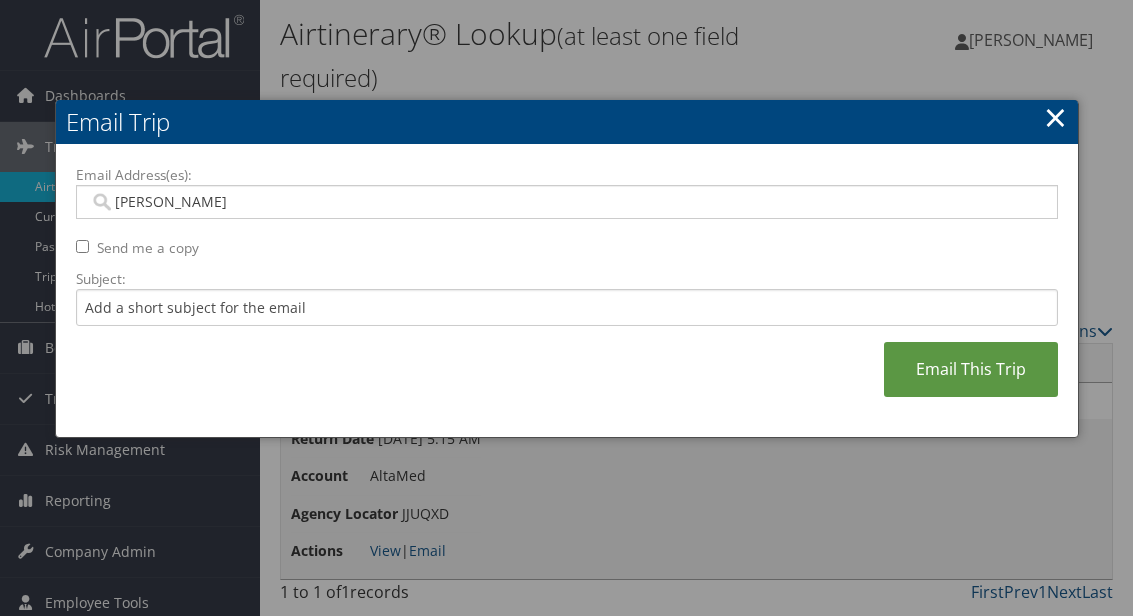 type on "Karina" 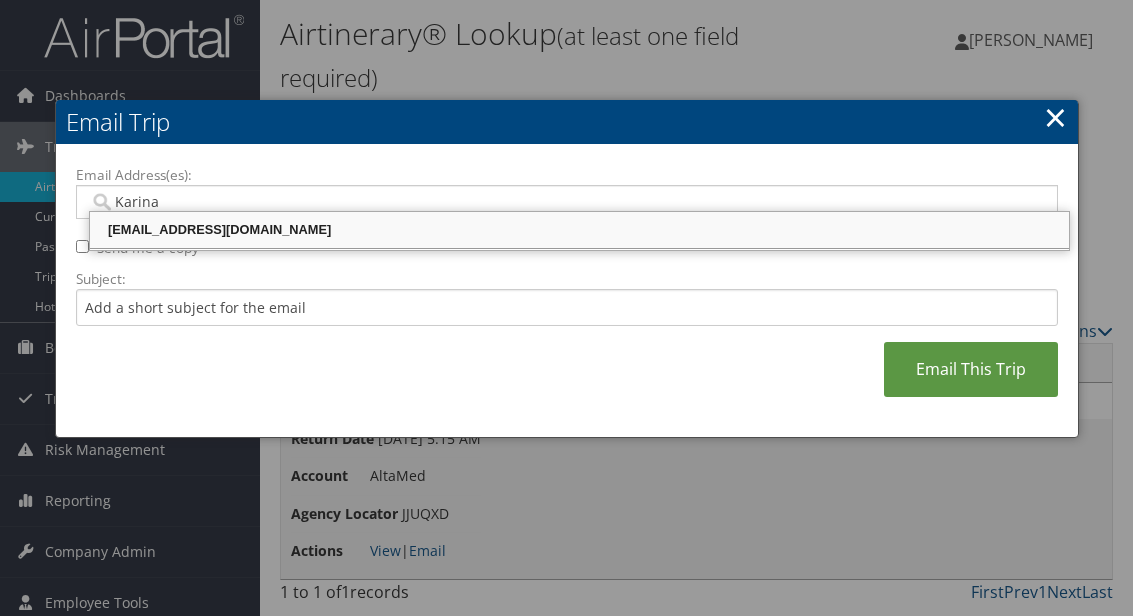 click on "Karinalopez@altamed.org" at bounding box center [579, 230] 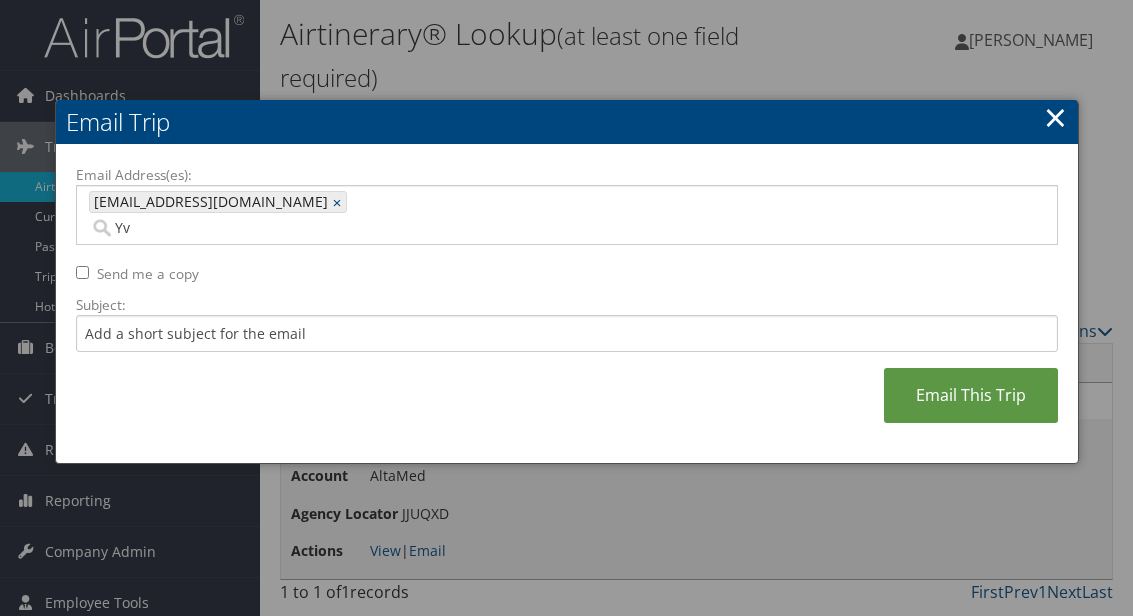 type on "Yvl" 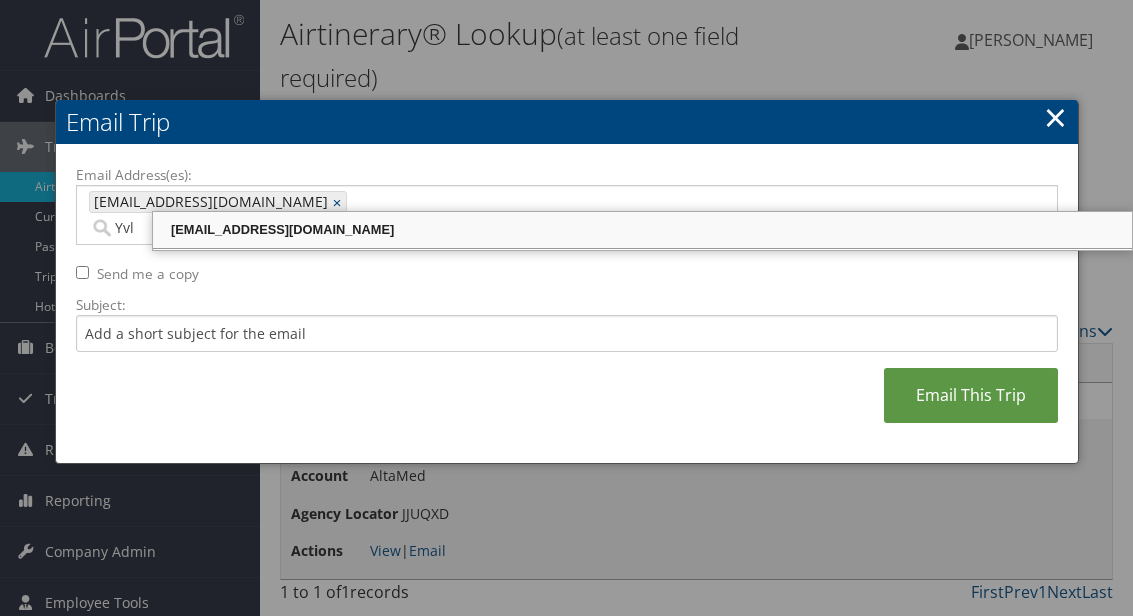 click on "yvlopez@altamed.org" at bounding box center (642, 230) 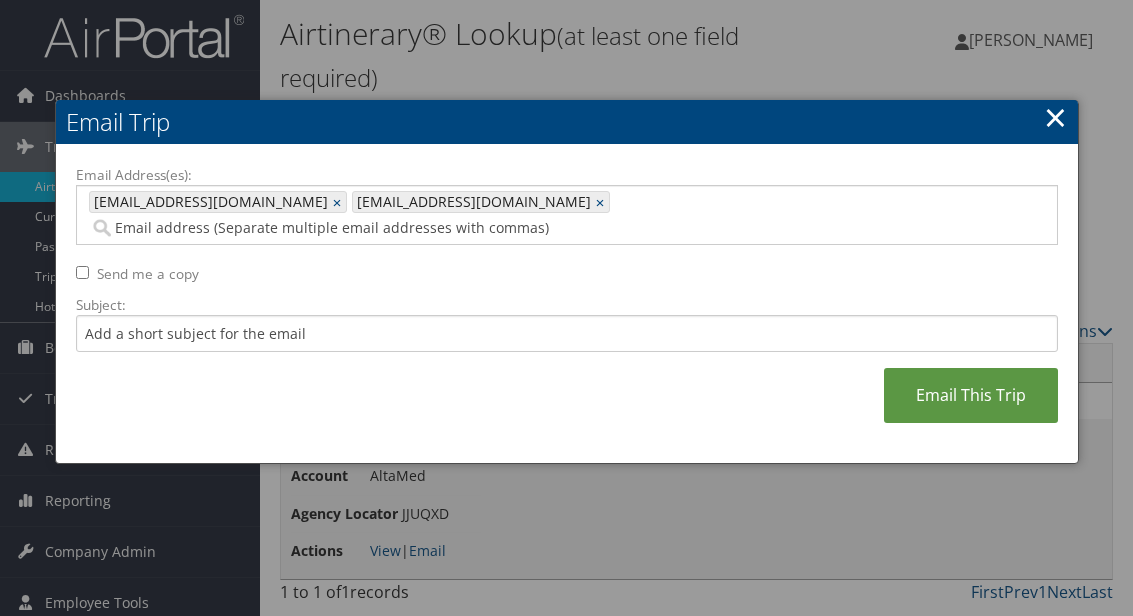 click on "Email This Trip" at bounding box center [971, 395] 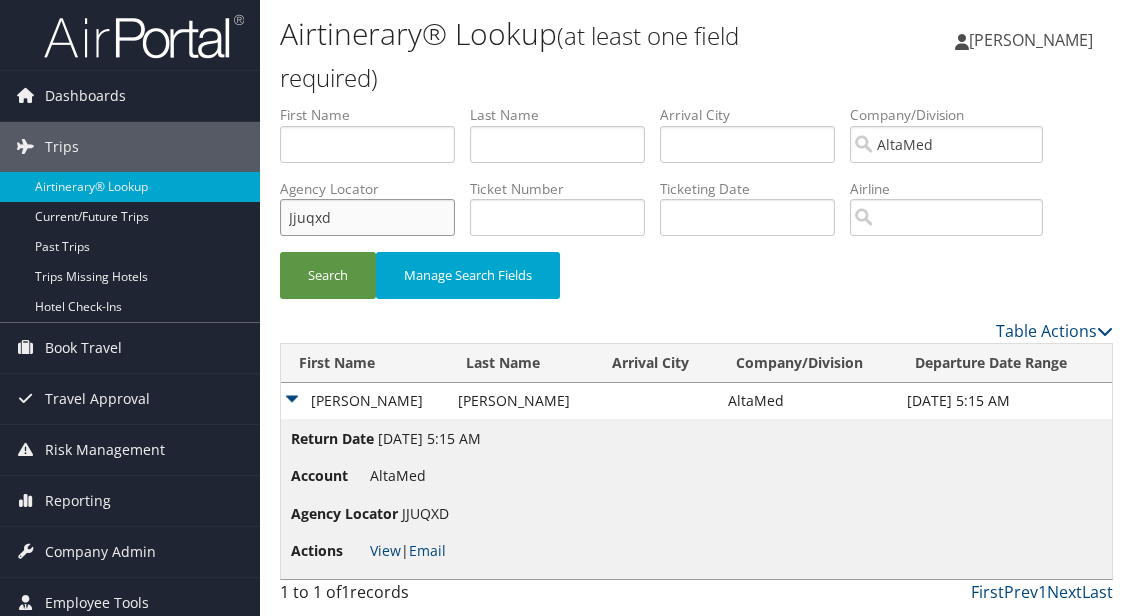 click on "Jjuqxd" at bounding box center (367, 217) 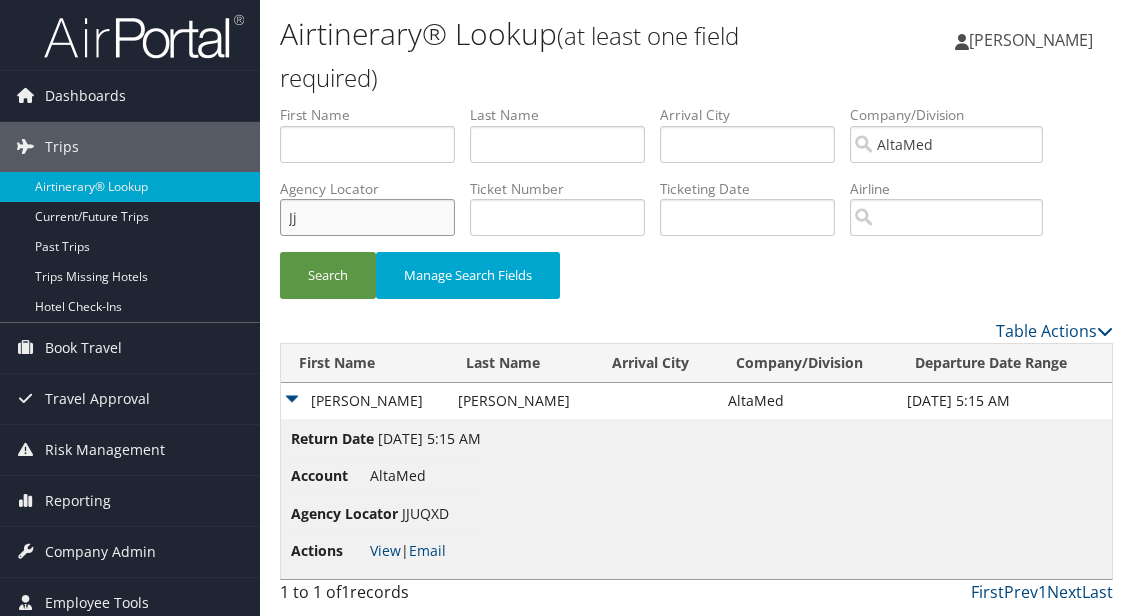 type on "J" 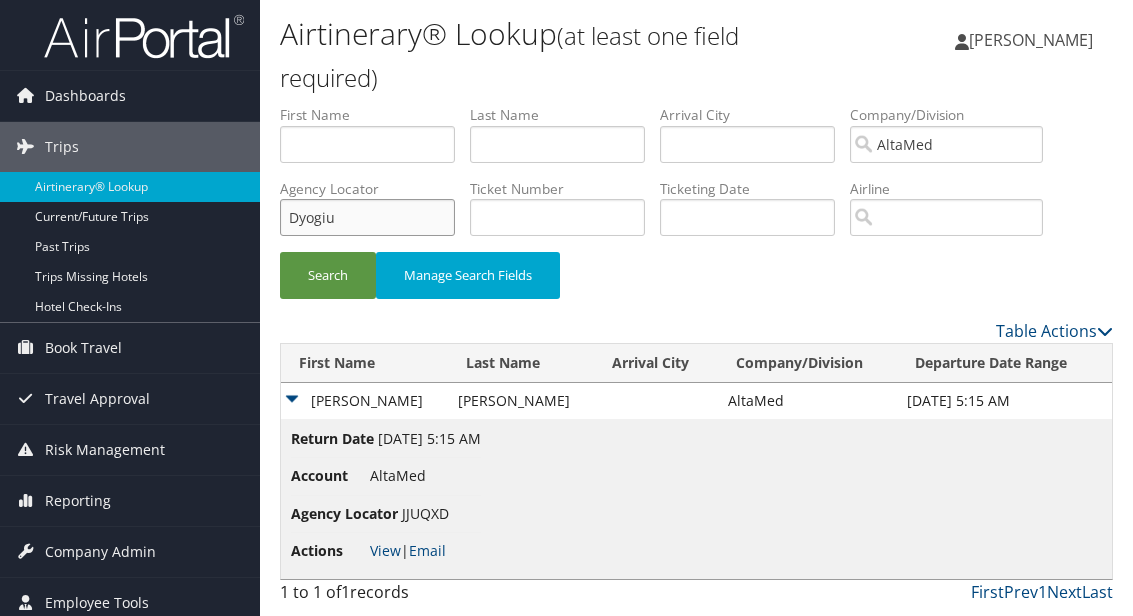 type on "Dyogiu" 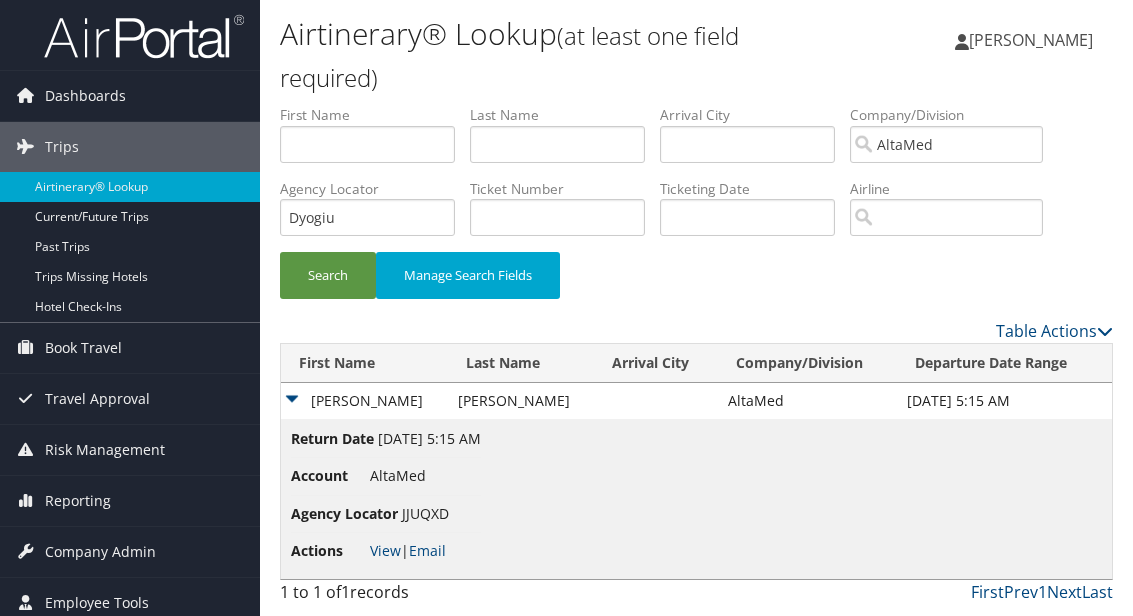 click on "Search" at bounding box center [328, 275] 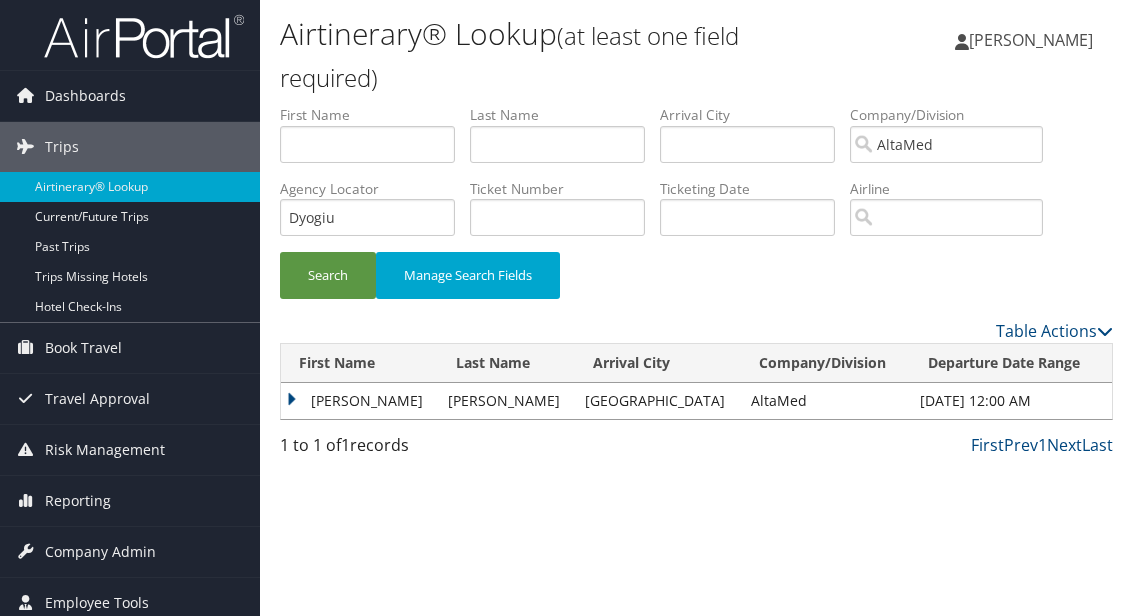 click on "Castulo" at bounding box center [359, 401] 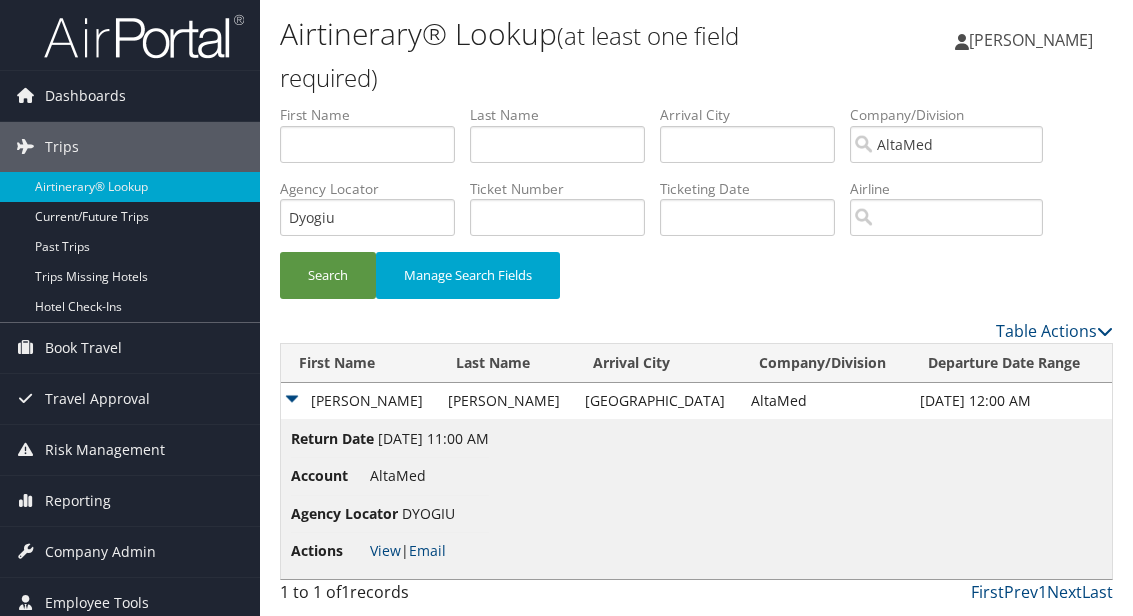 click on "Email" at bounding box center (427, 550) 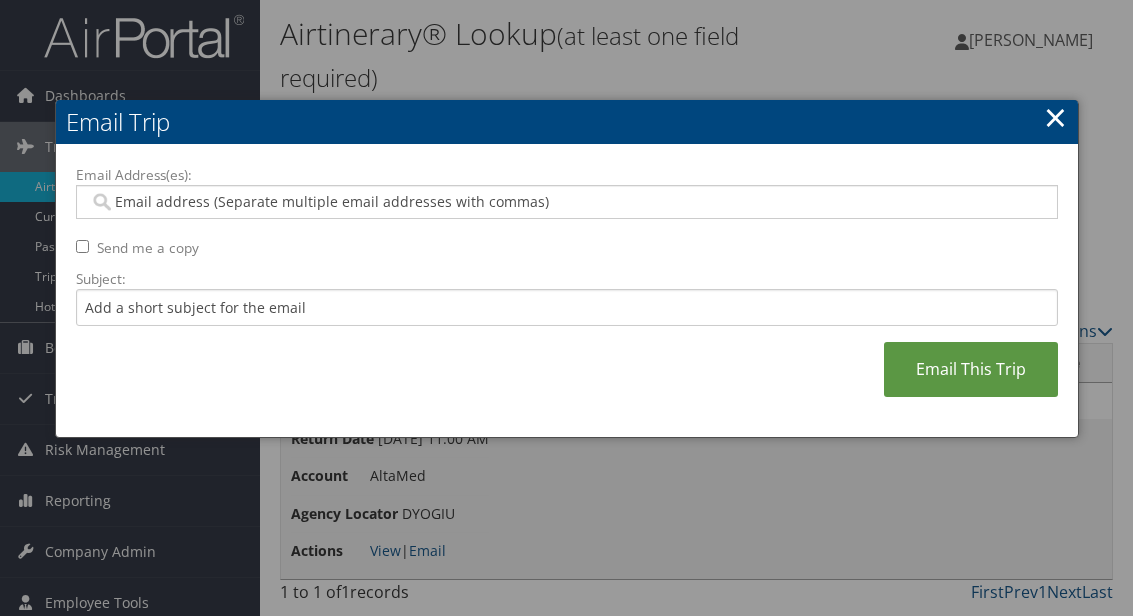 click on "Email Address(es):" at bounding box center [566, 202] 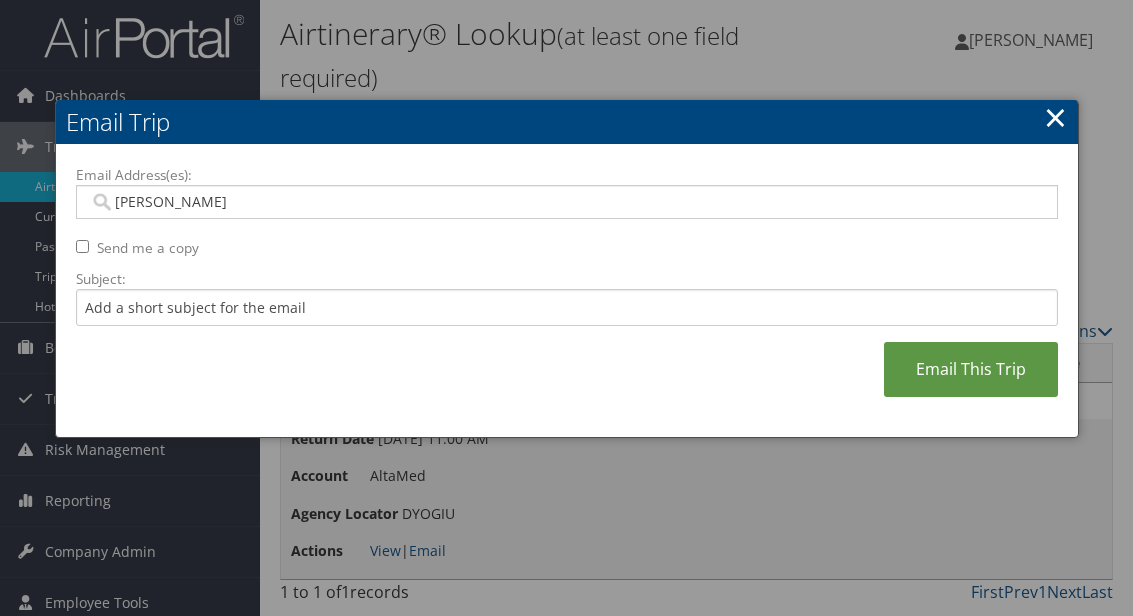 type on "Karina" 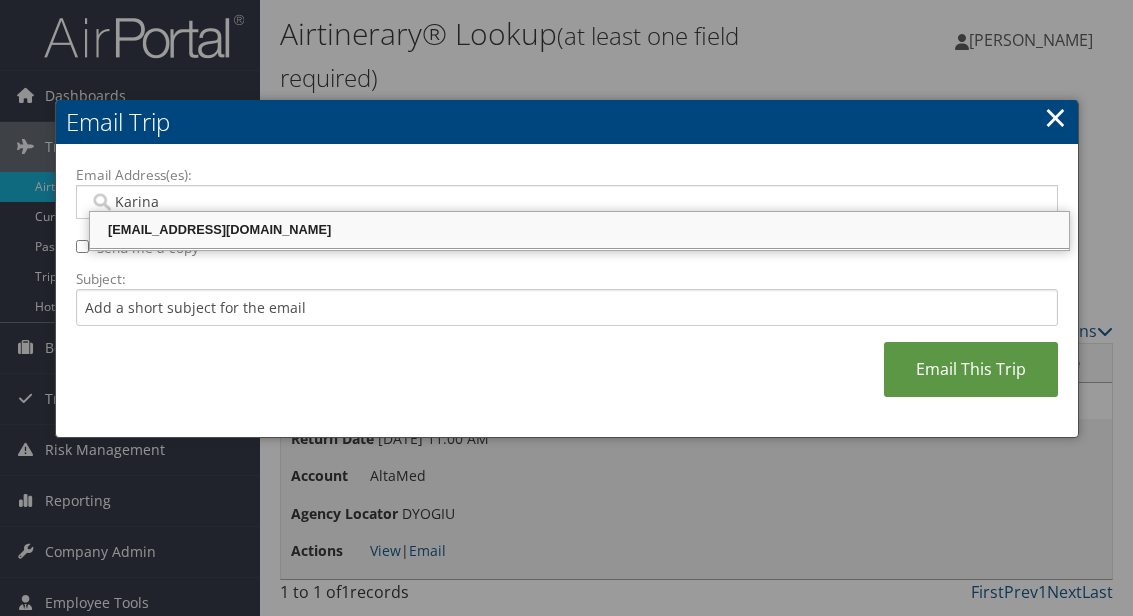 click on "Karinalopez@altamed.org" at bounding box center [579, 230] 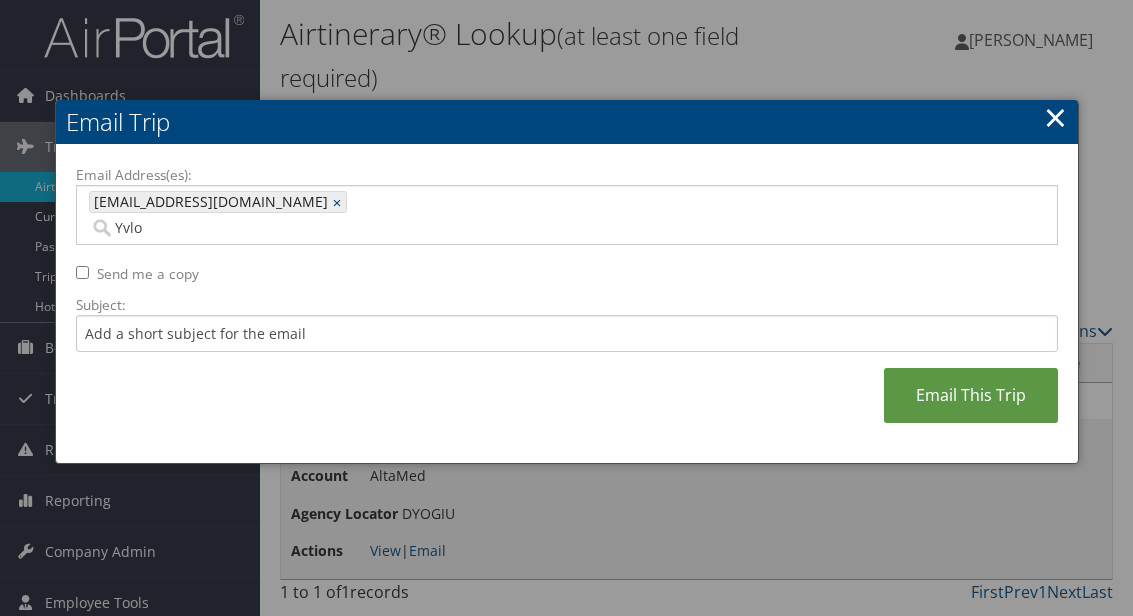 type on "Yvlop" 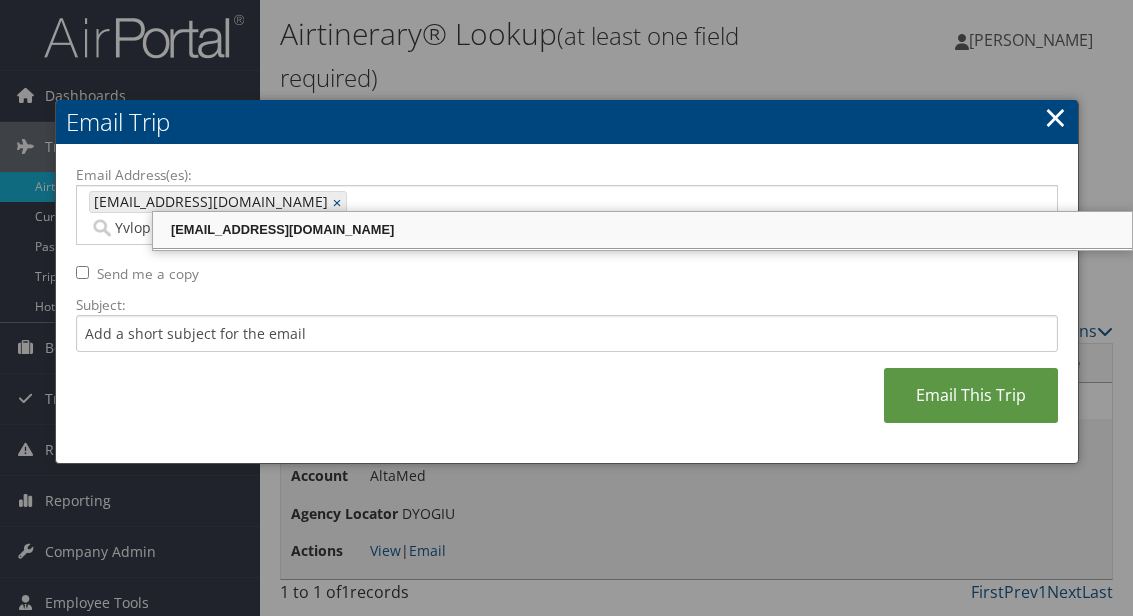 click on "yvlopez@altamed.org" at bounding box center (642, 230) 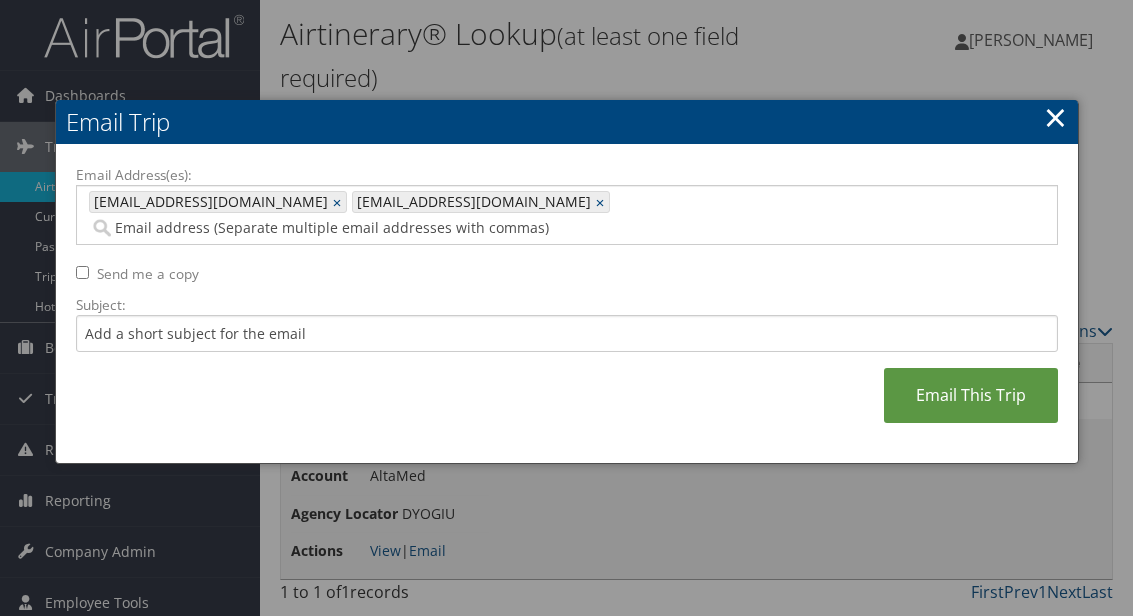 click on "Email This Trip" at bounding box center [971, 395] 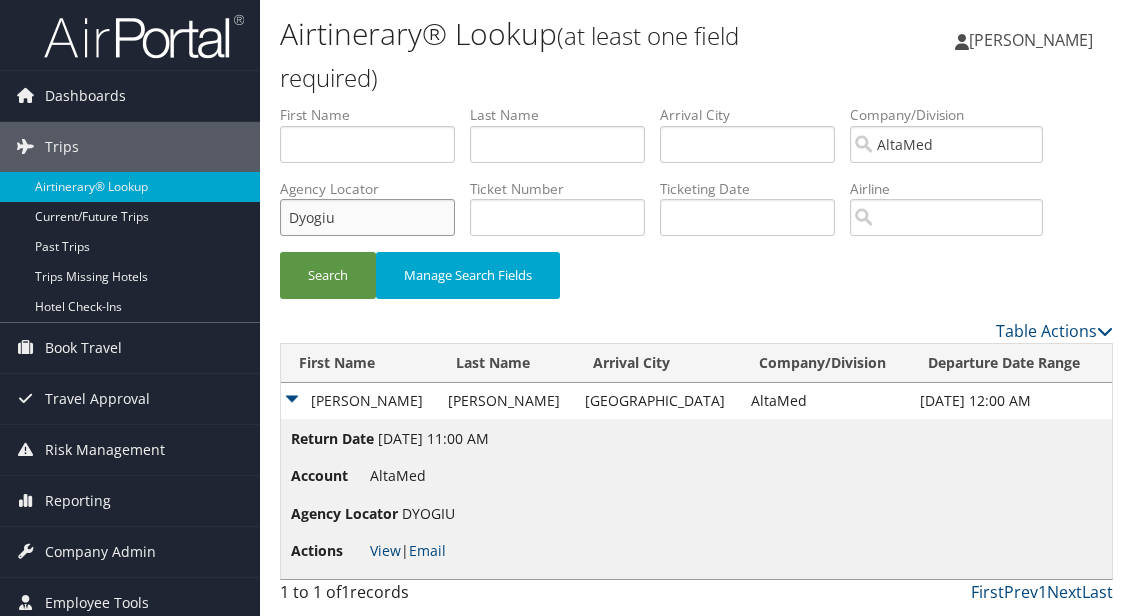 click on "Dyogiu" at bounding box center [367, 217] 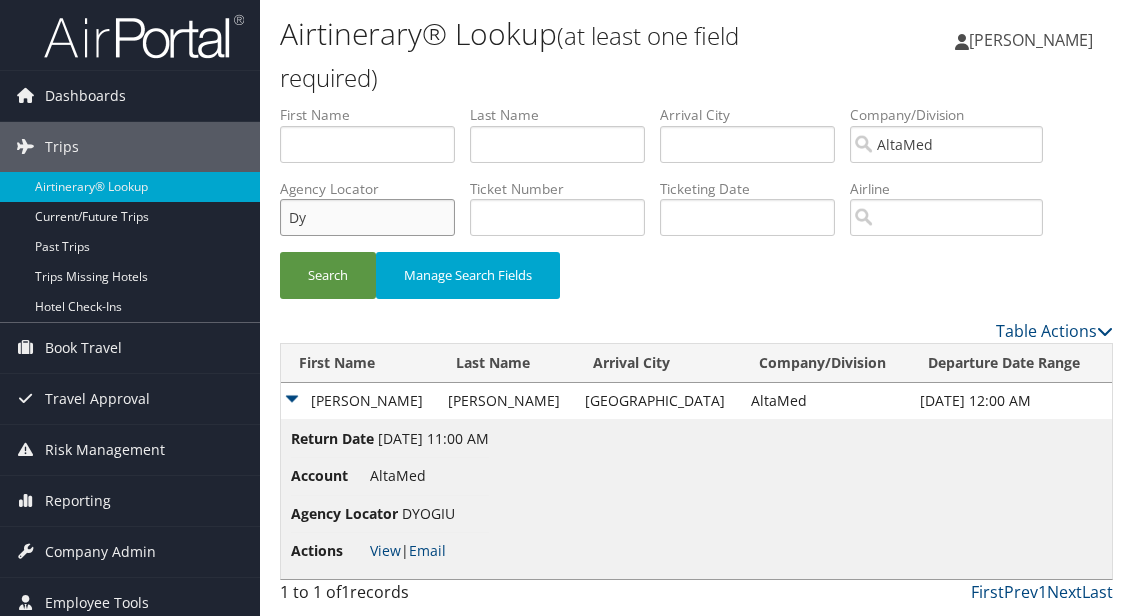 type on "D" 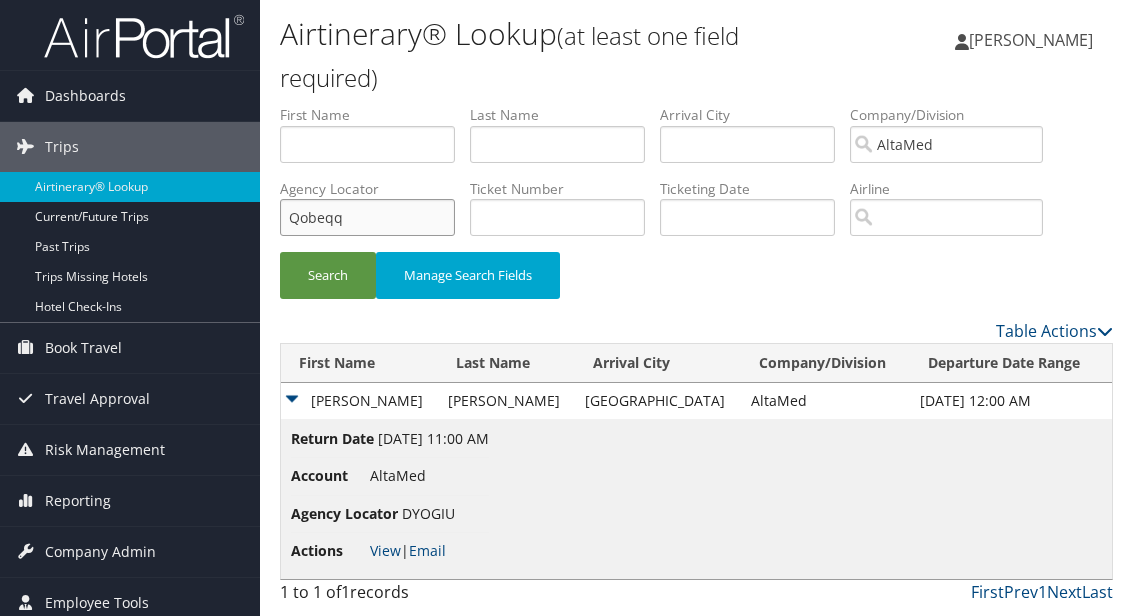 type on "Qobeqq" 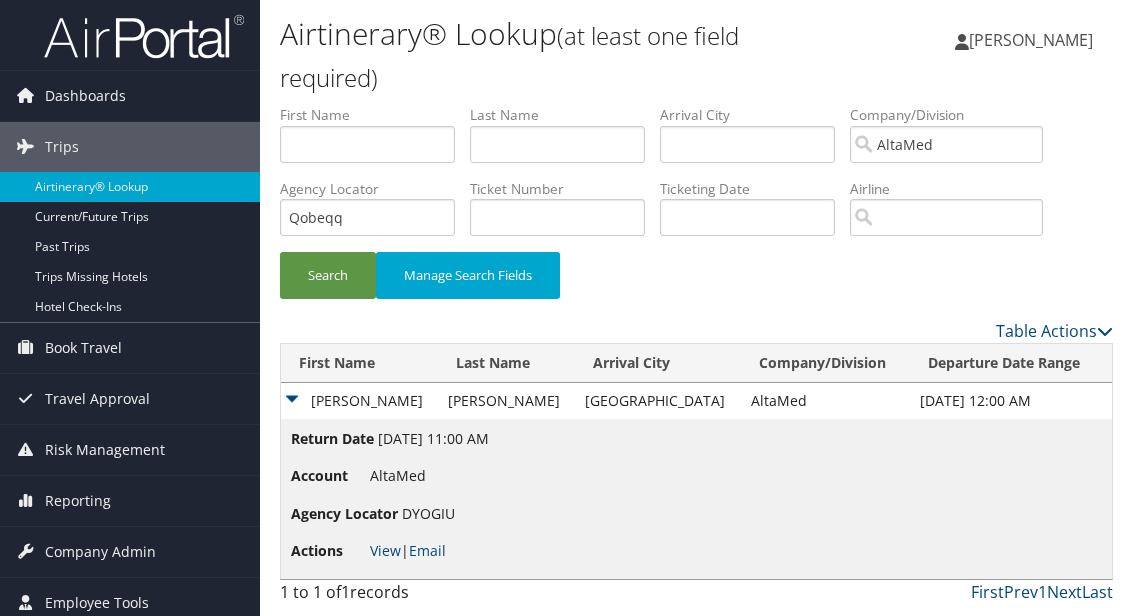 click on "Search" at bounding box center (328, 275) 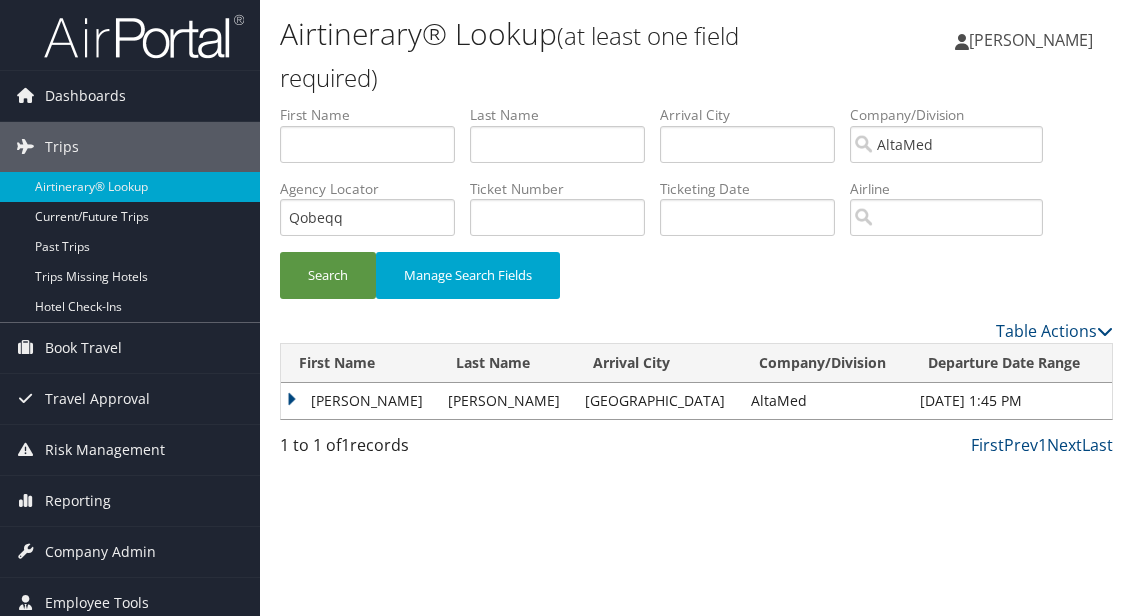 click on "Castulo" at bounding box center (359, 401) 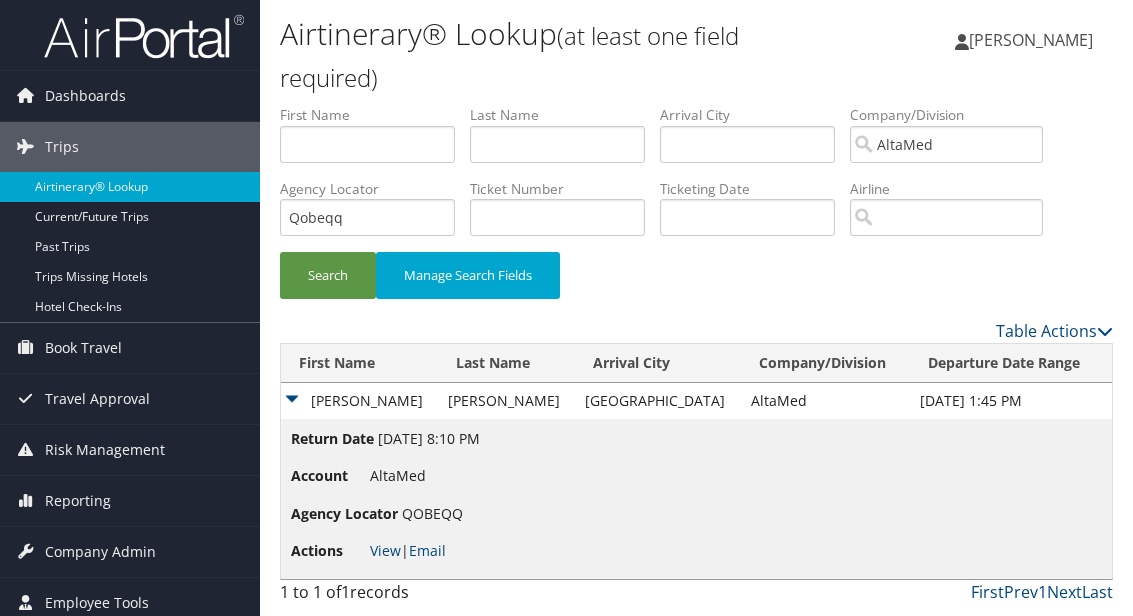 click on "Email" at bounding box center (427, 550) 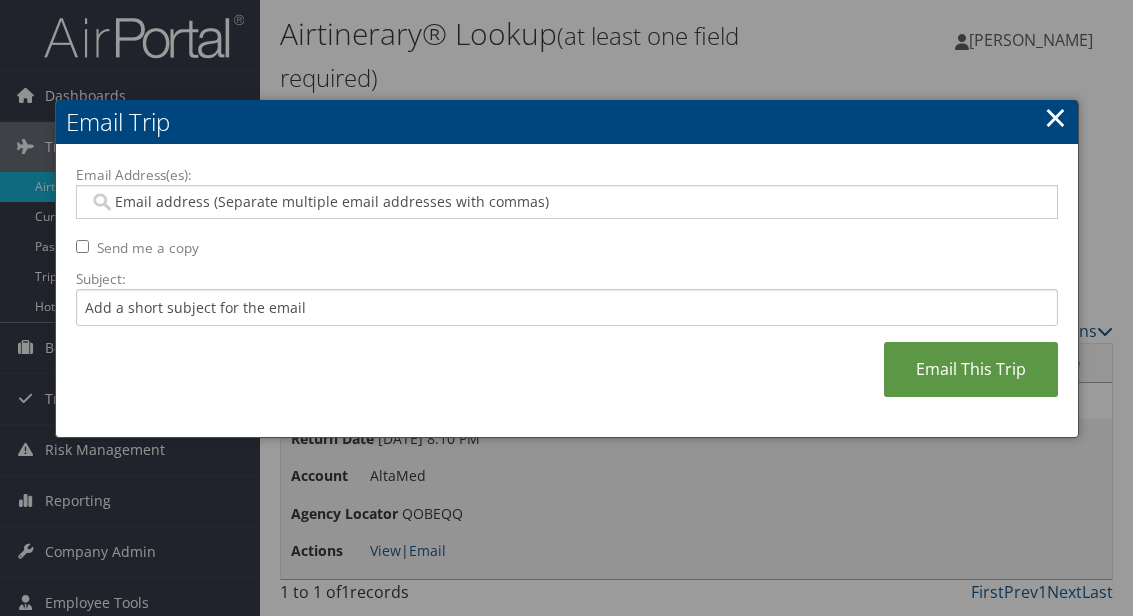 click on "Email Address(es):" at bounding box center [566, 202] 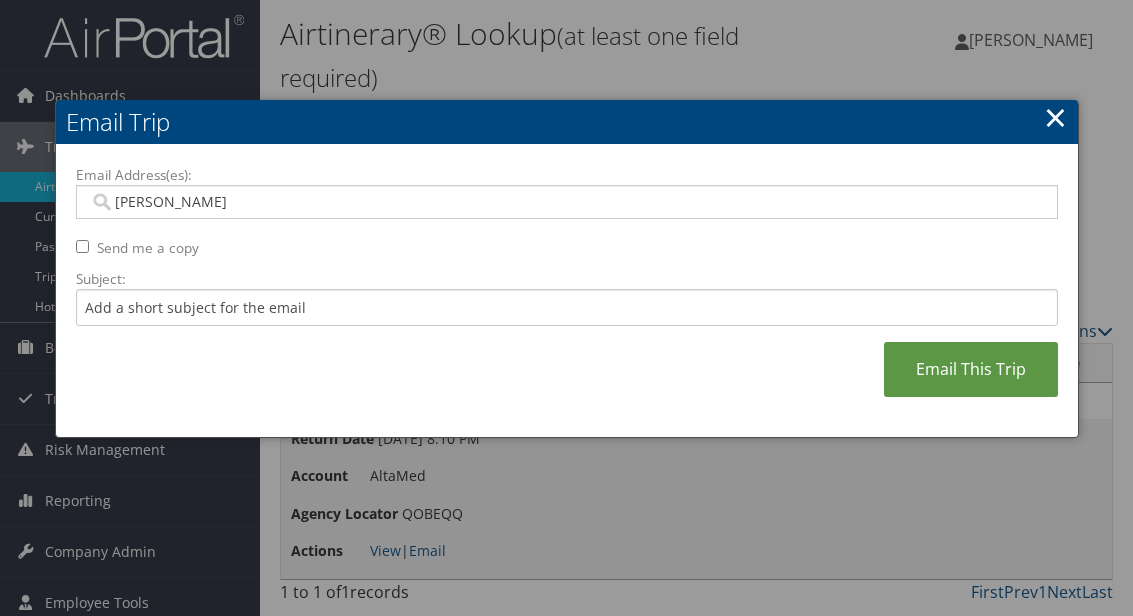 type on "Karina" 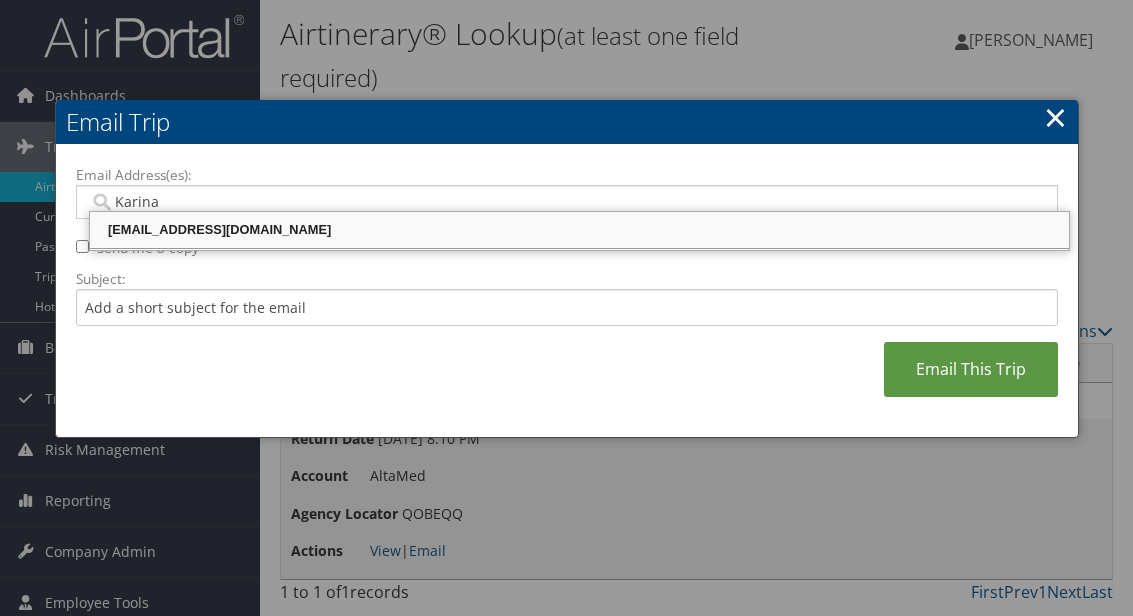 click on "Karinalopez@altamed.org" at bounding box center [579, 230] 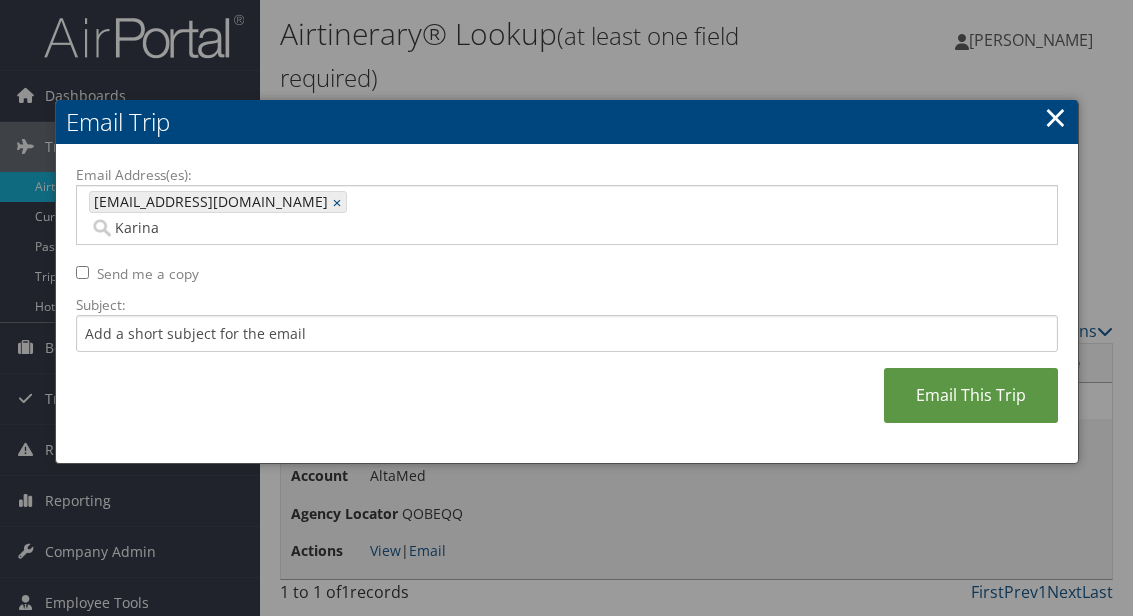 type on "Karinalopez@altamed.org" 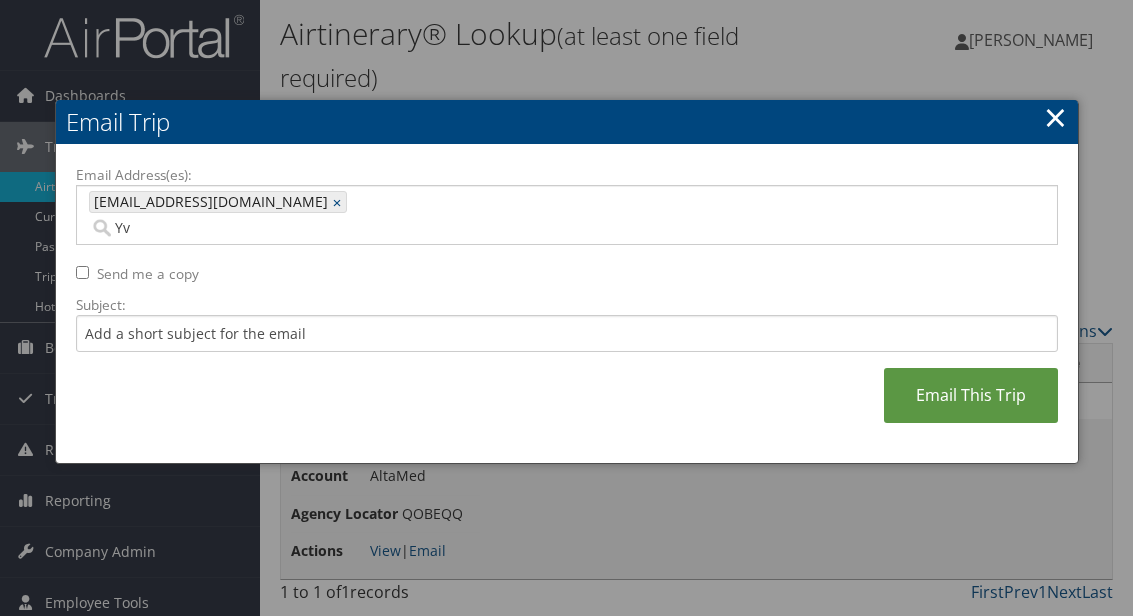 type on "Yvl" 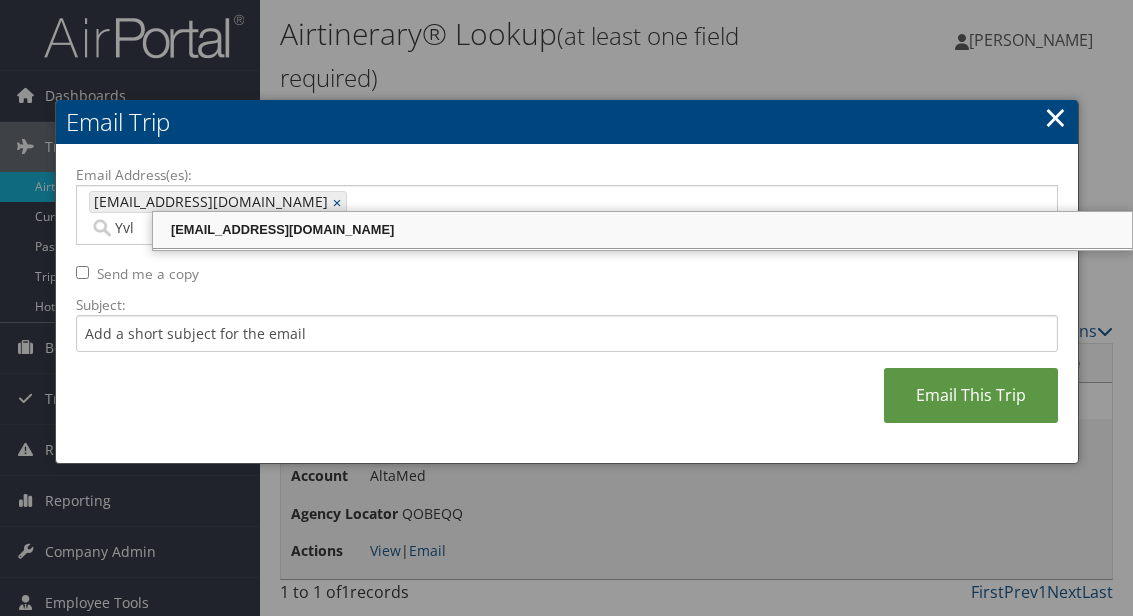 click on "yvlopez@altamed.org" at bounding box center [642, 230] 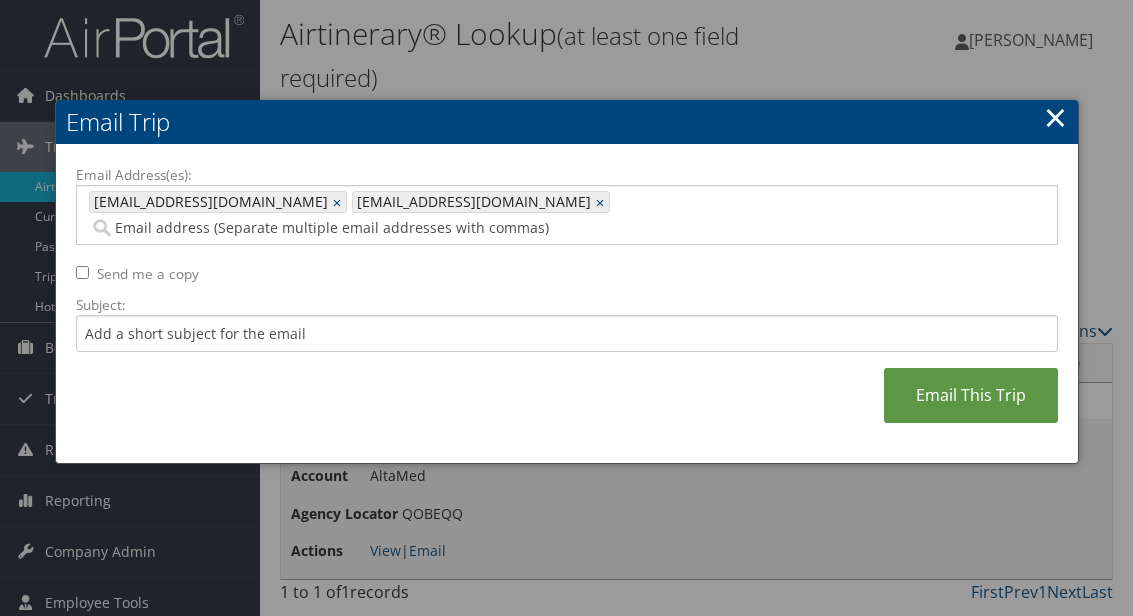 click on "Email This Trip" at bounding box center [971, 395] 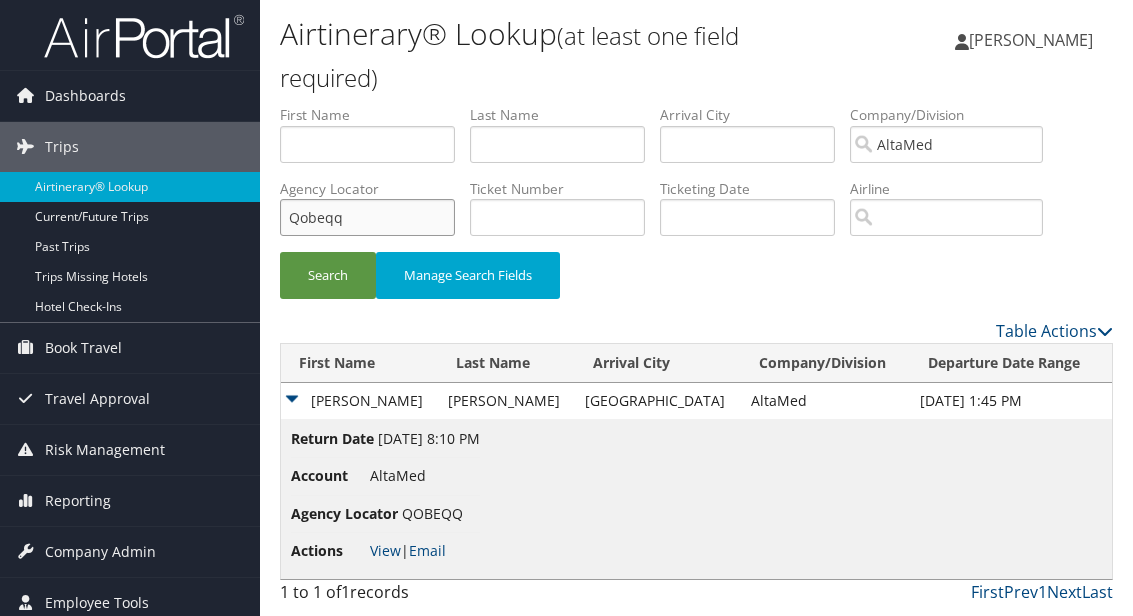 click on "Qobeqq" at bounding box center [367, 217] 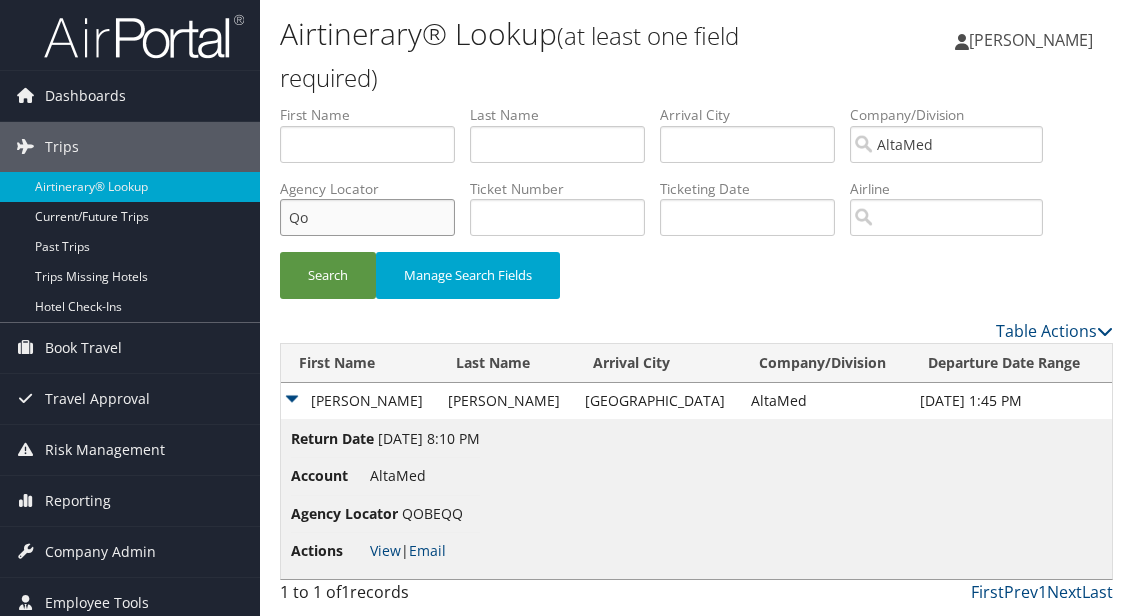 type on "Q" 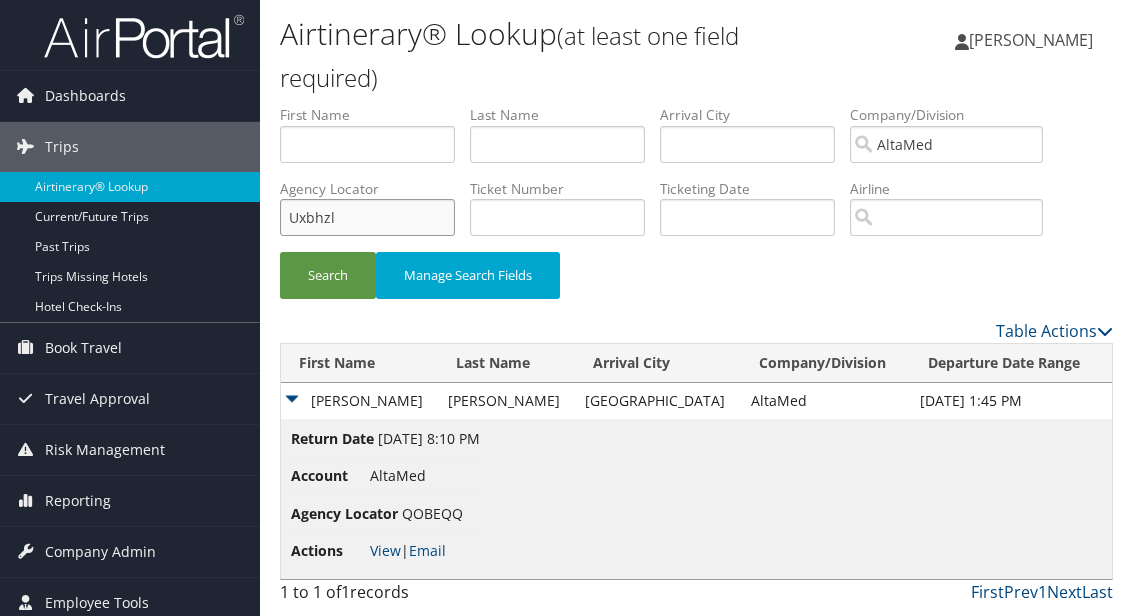 type on "Uxbhzl" 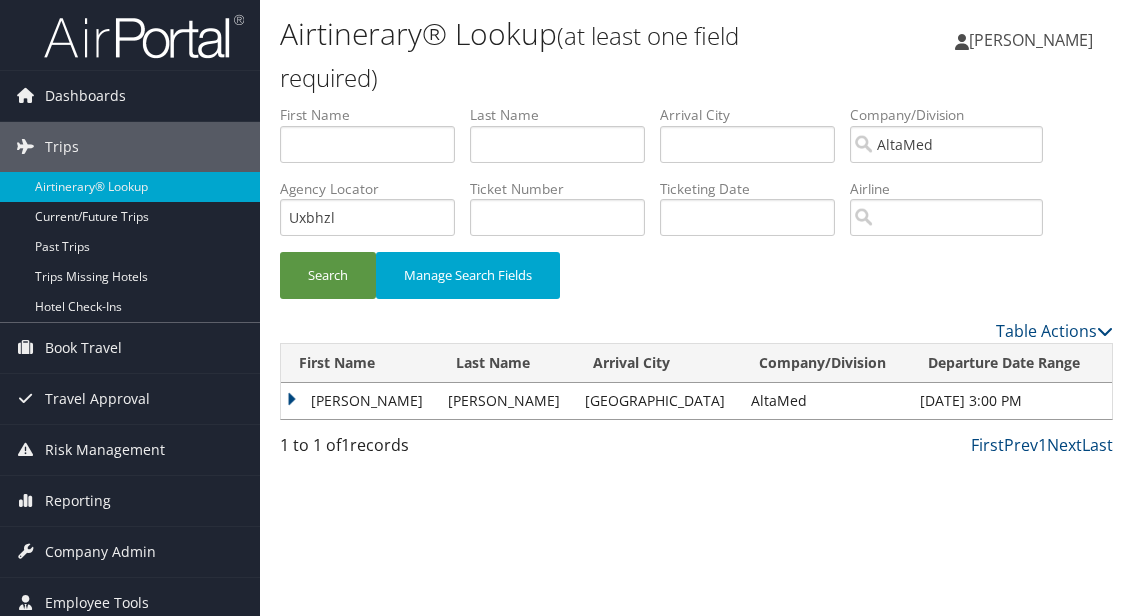 click on "Castulo" at bounding box center (359, 401) 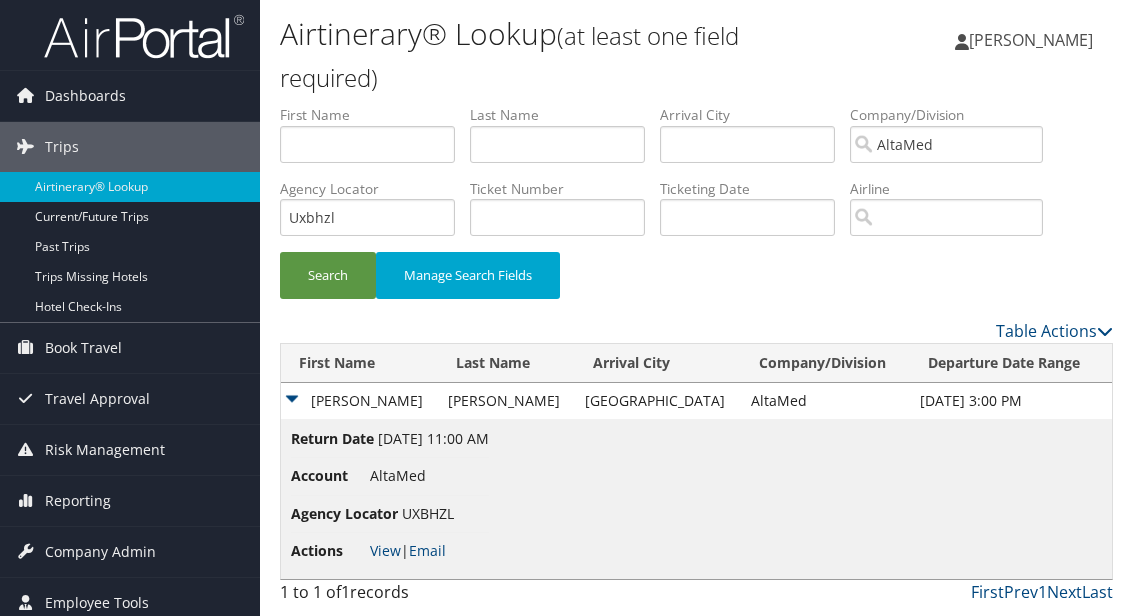 click on "Email" at bounding box center [427, 550] 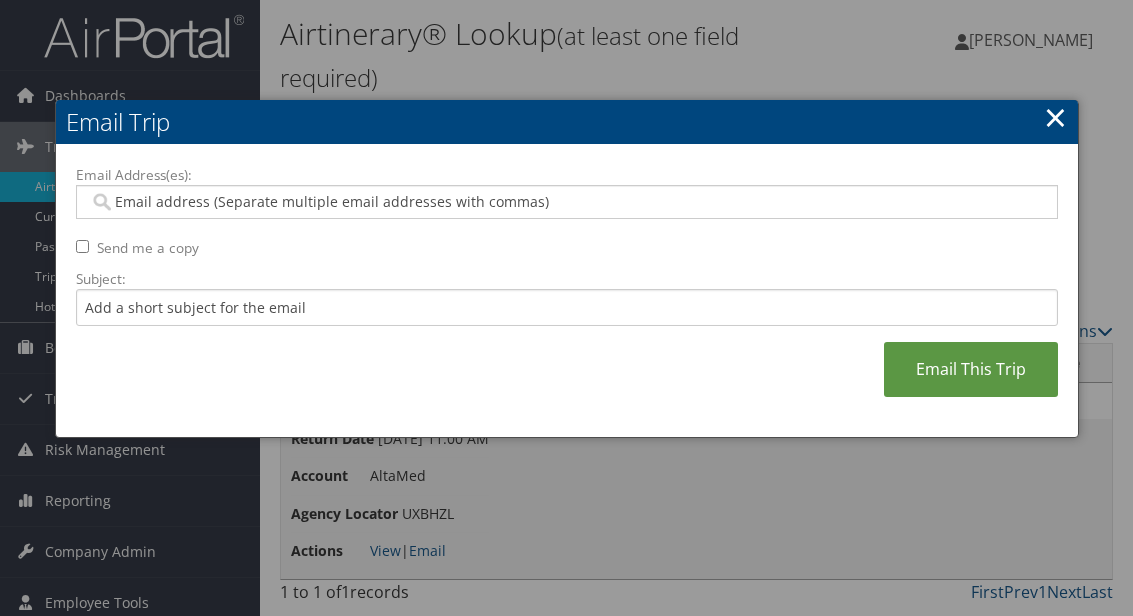 click on "Email Address(es):" at bounding box center (566, 202) 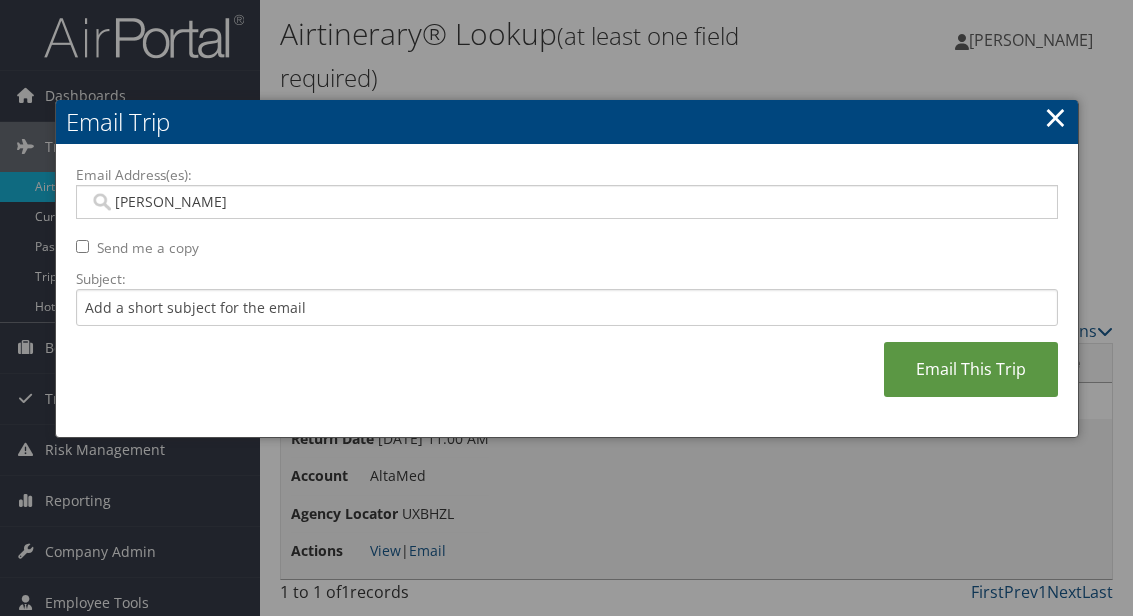 type on "Karina" 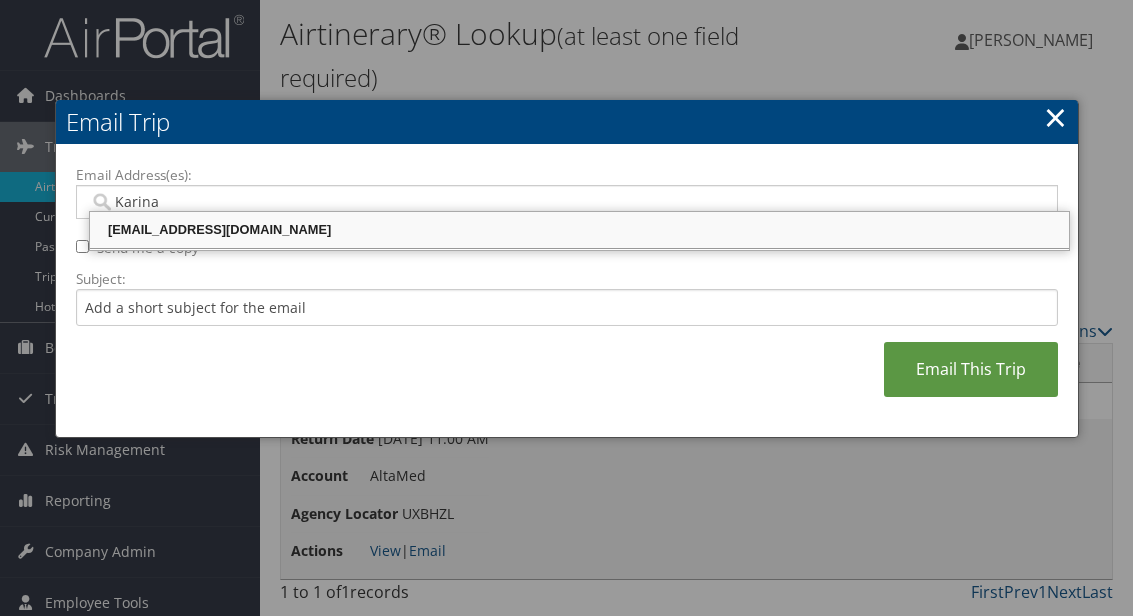 click on "Karinalopez@altamed.org" at bounding box center (579, 230) 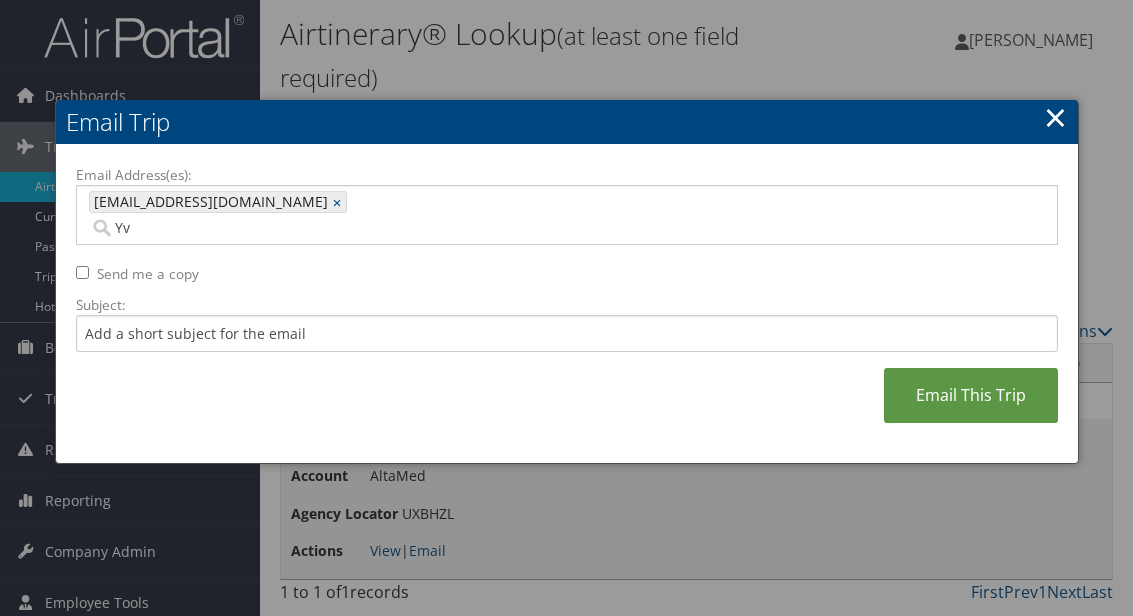 type on "Yvl" 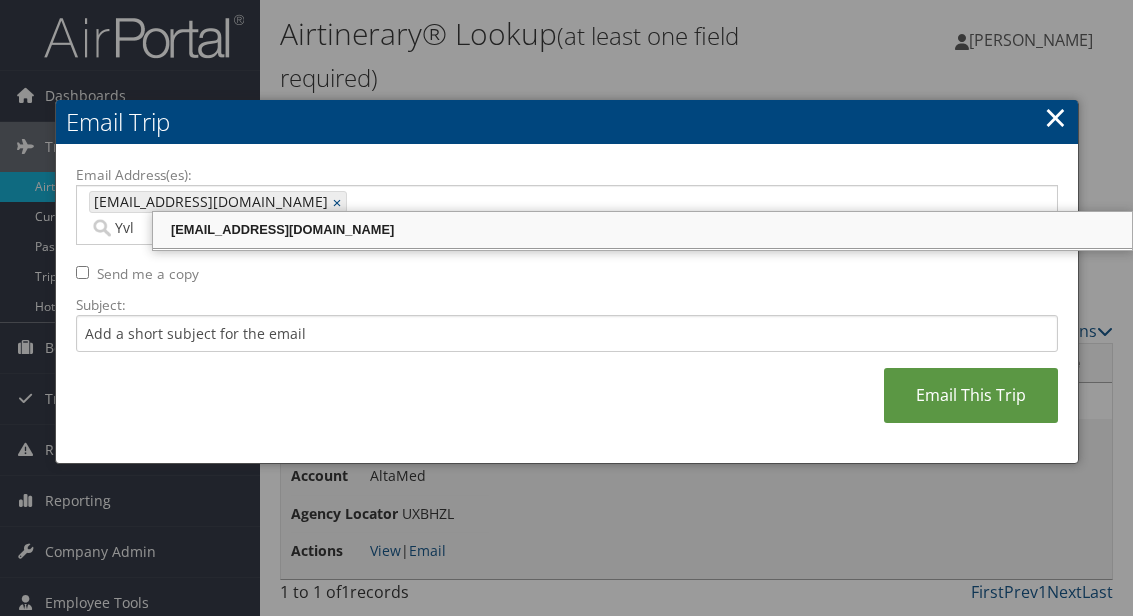 click on "yvlopez@altamed.org" at bounding box center (642, 230) 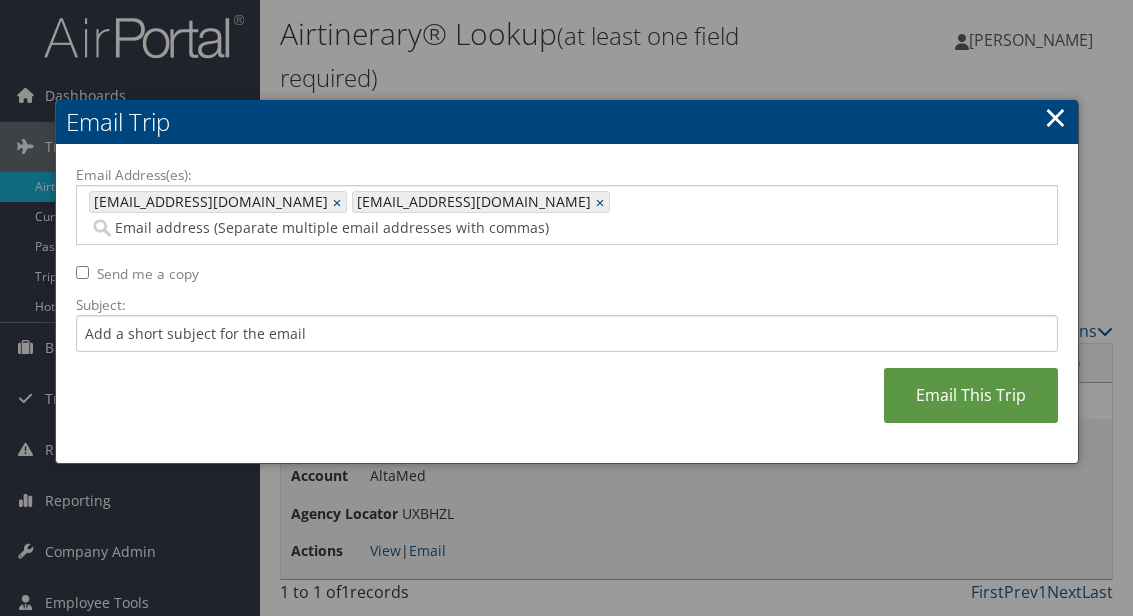 click on "Email This Trip" at bounding box center [971, 395] 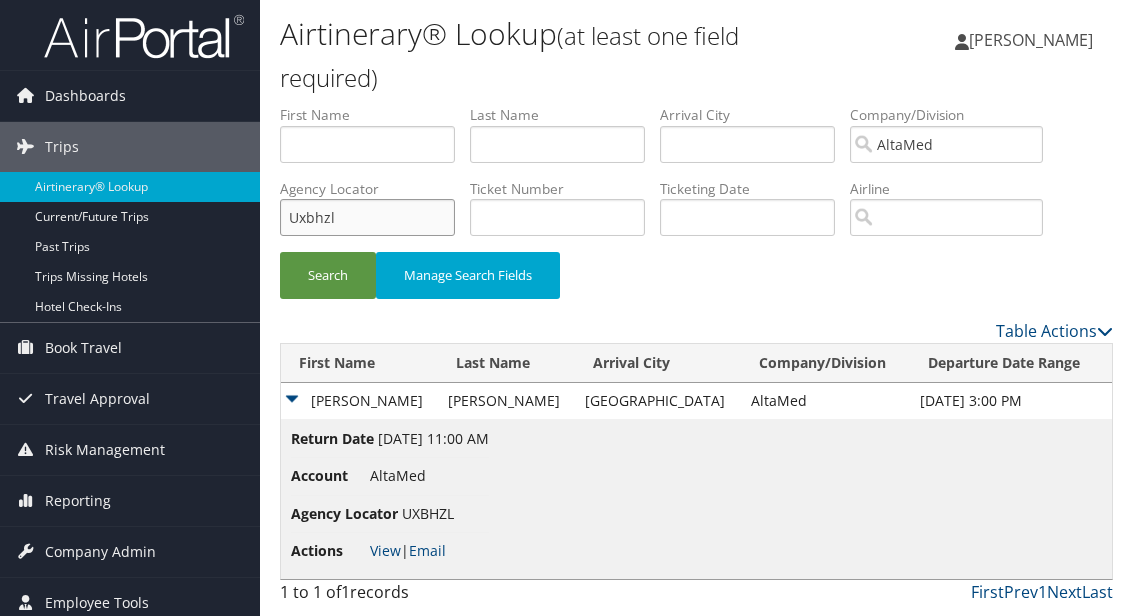 click on "Uxbhzl" at bounding box center [367, 217] 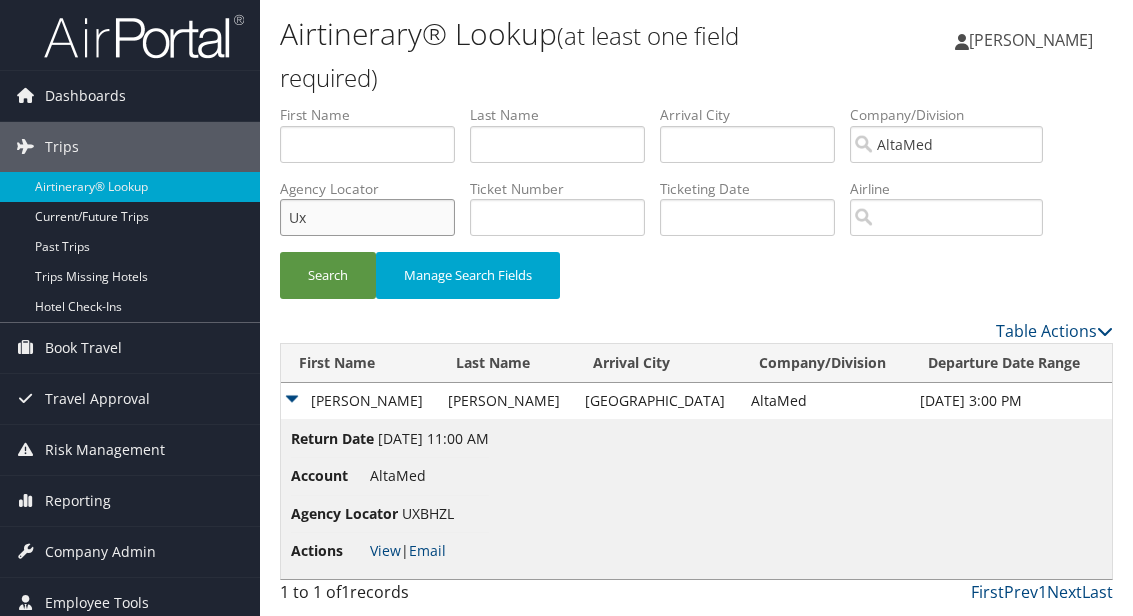 type on "U" 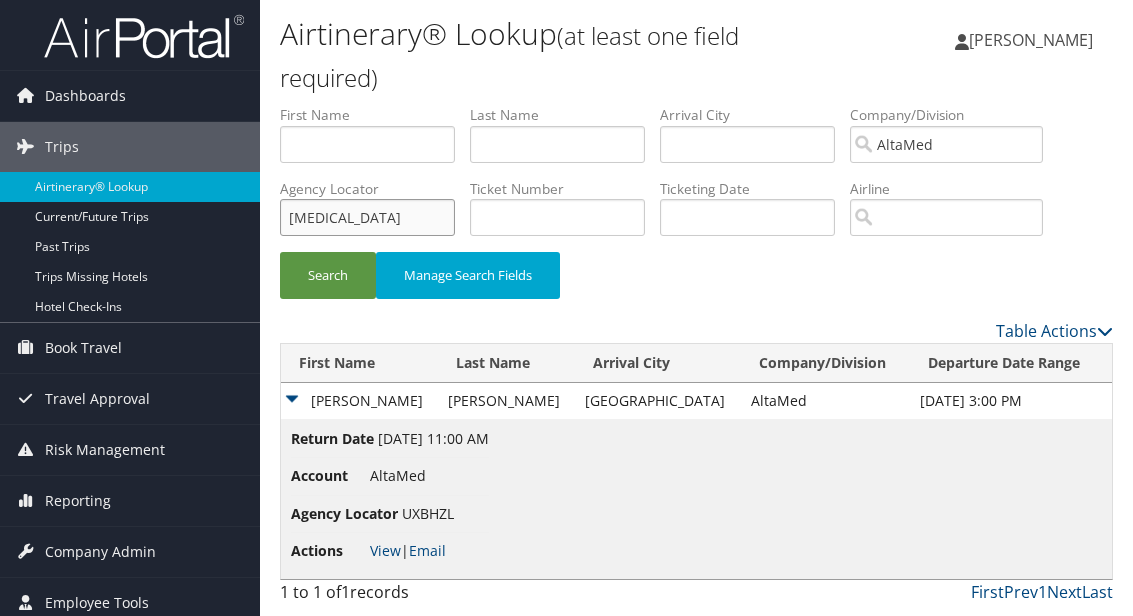 click on "Search" at bounding box center [328, 275] 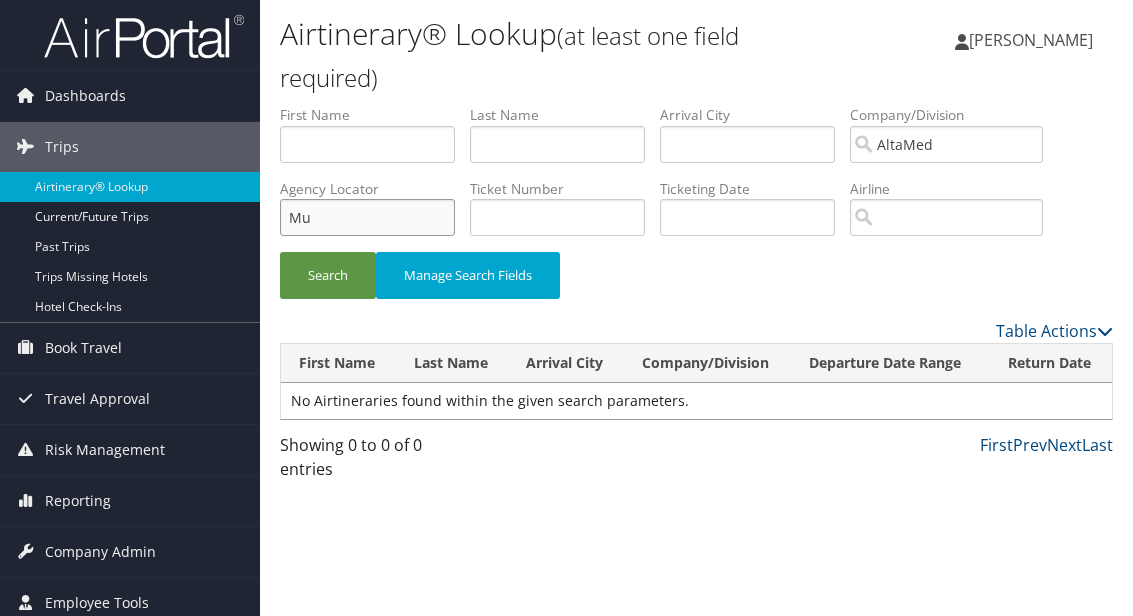 type on "M" 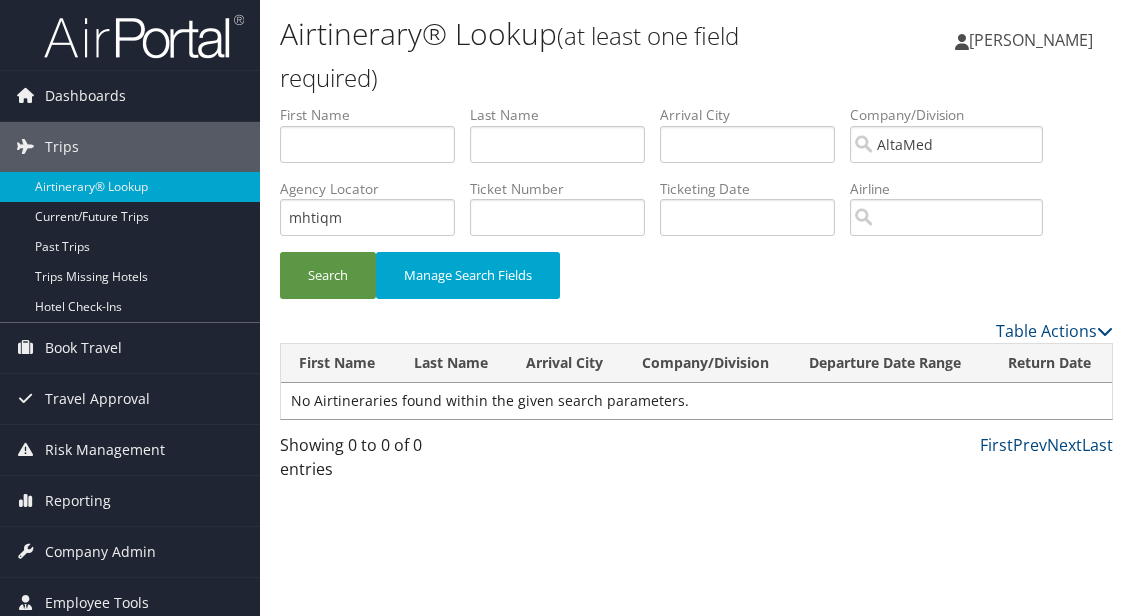 click on "Search" at bounding box center [328, 275] 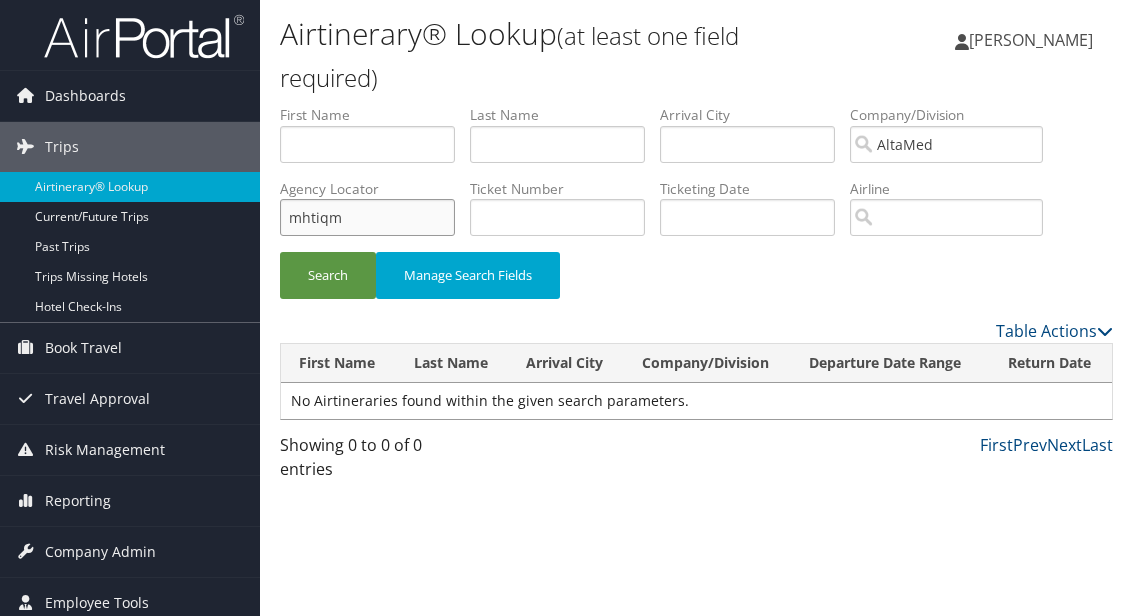 click on "mhtiqm" at bounding box center [367, 217] 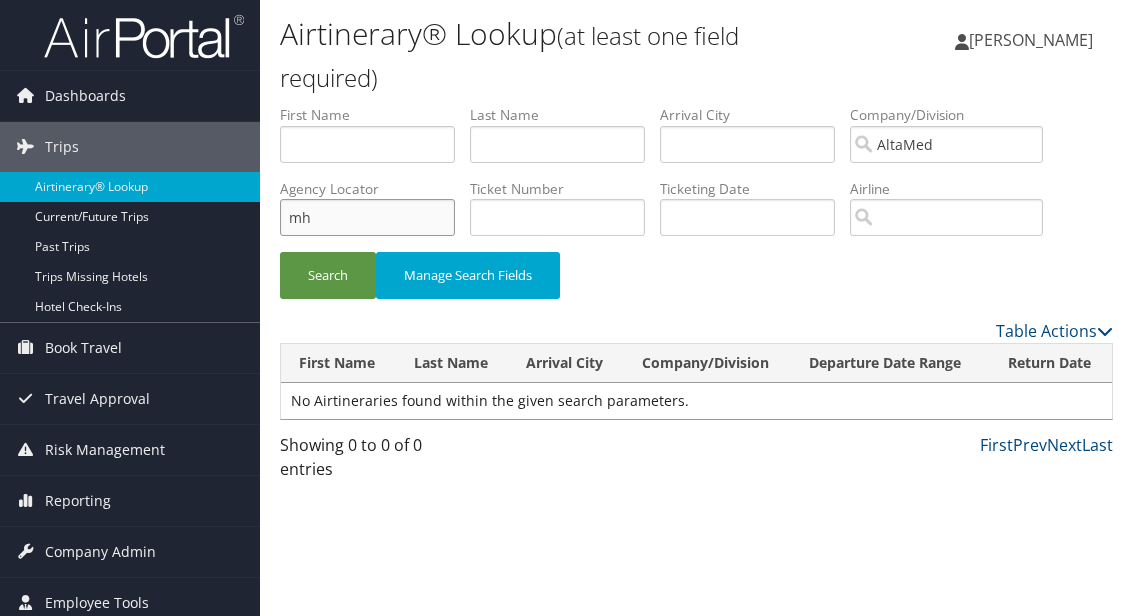 type on "m" 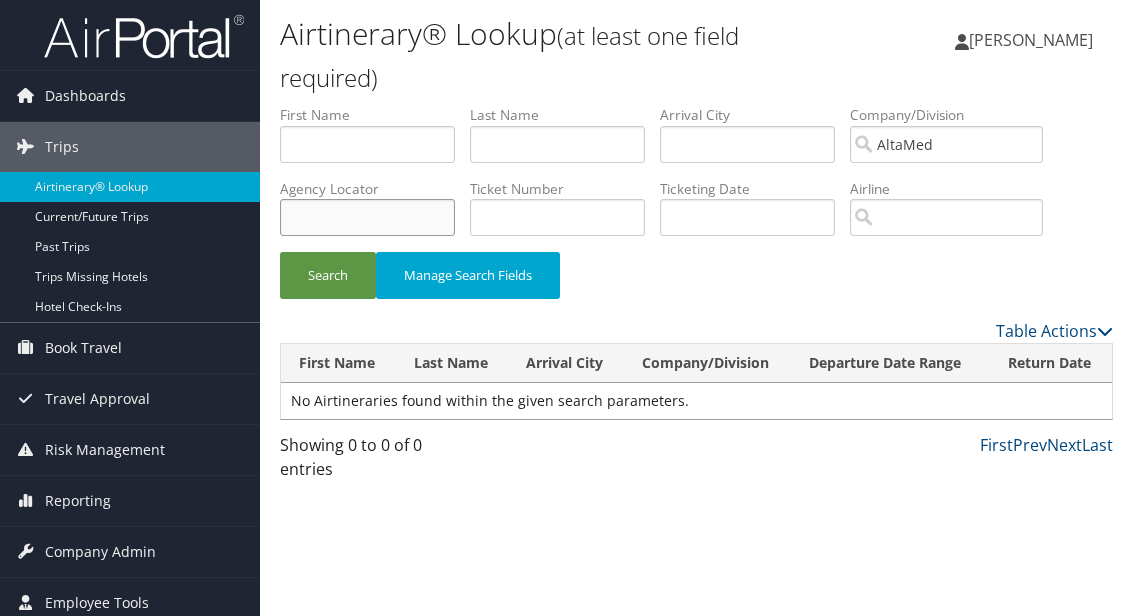 type 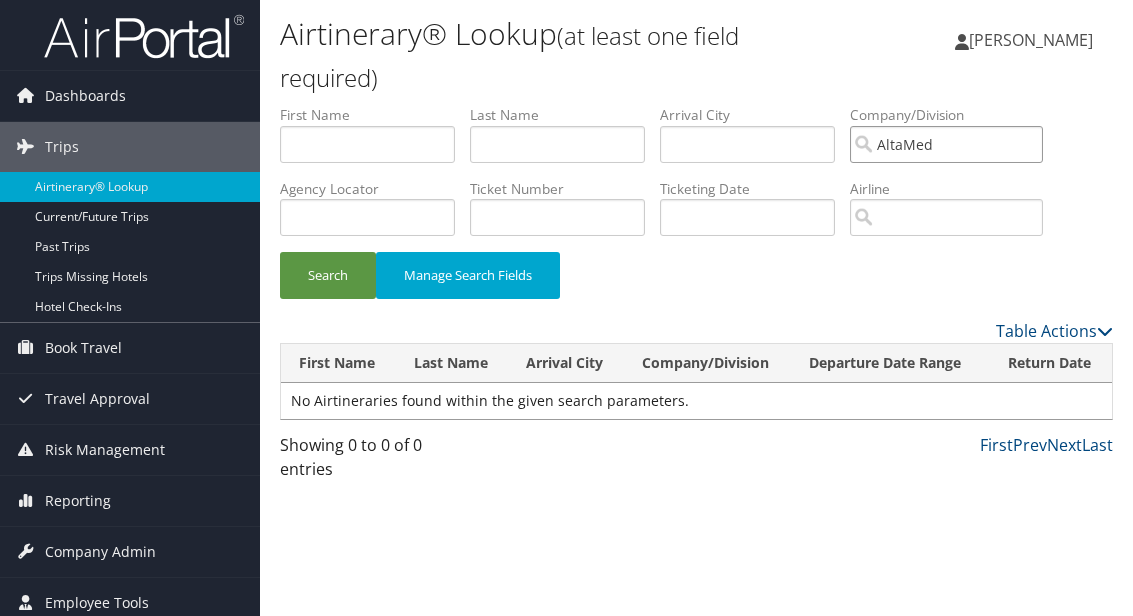 click on "AltaMed" at bounding box center [946, 144] 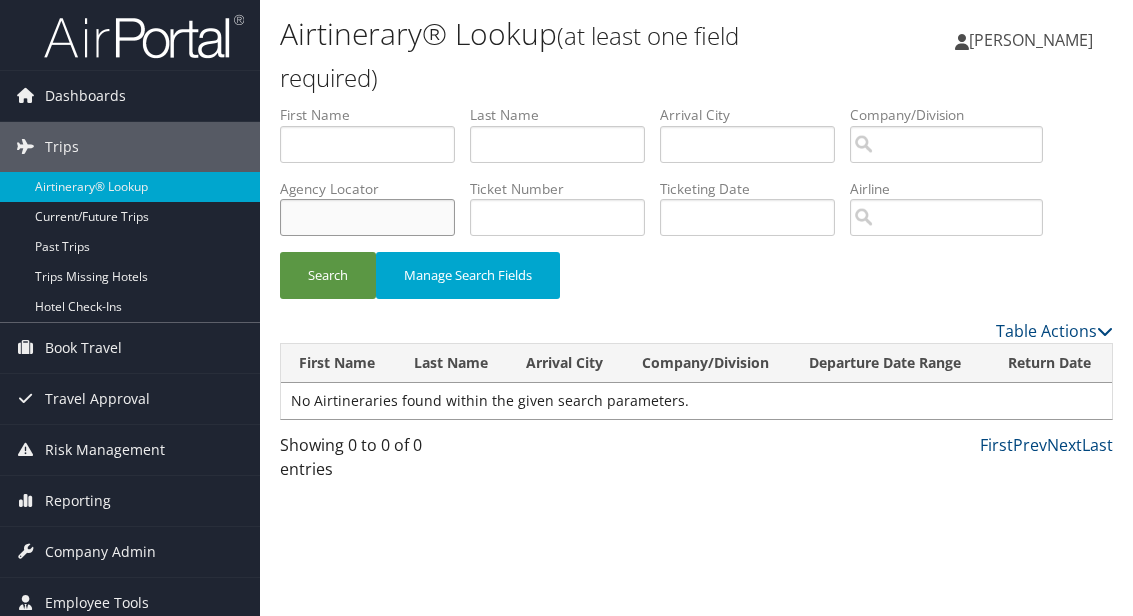 click at bounding box center [367, 217] 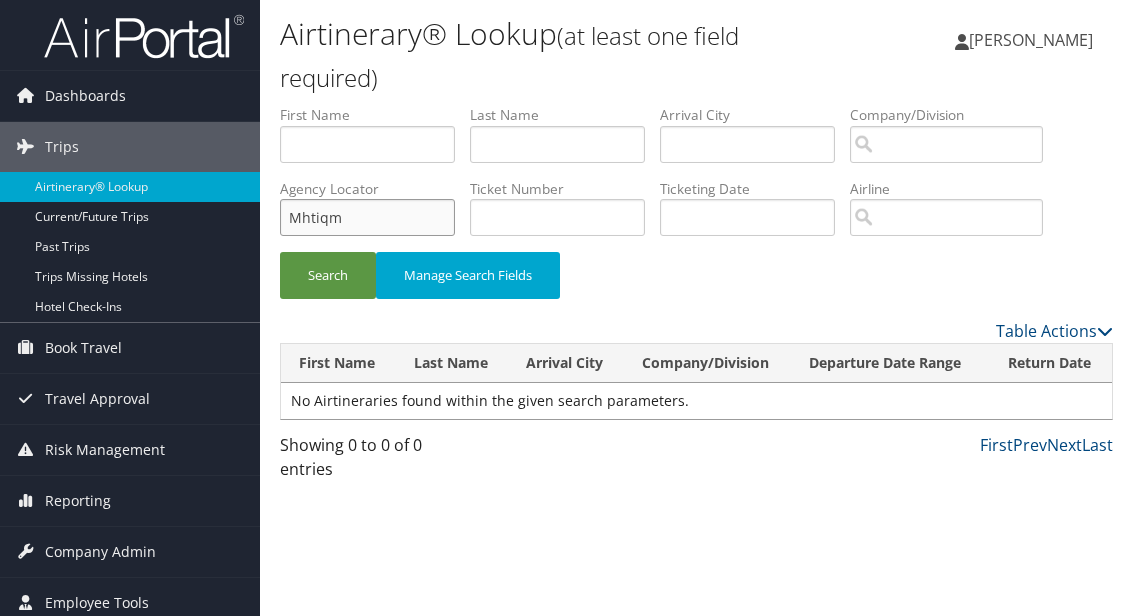 type on "Mhtiqm" 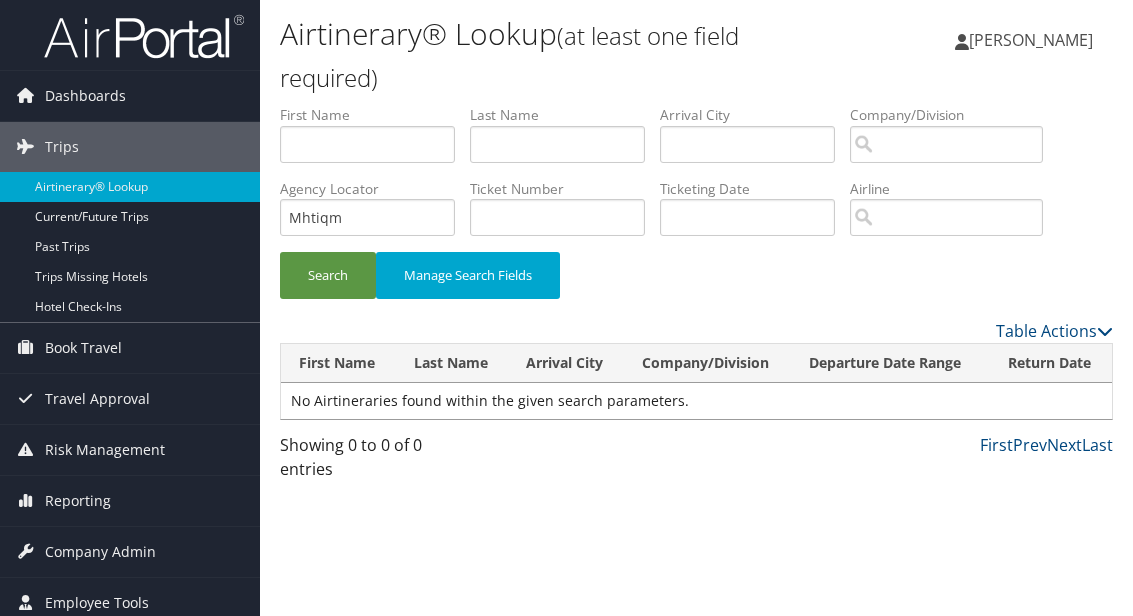 click on "Search" at bounding box center [328, 275] 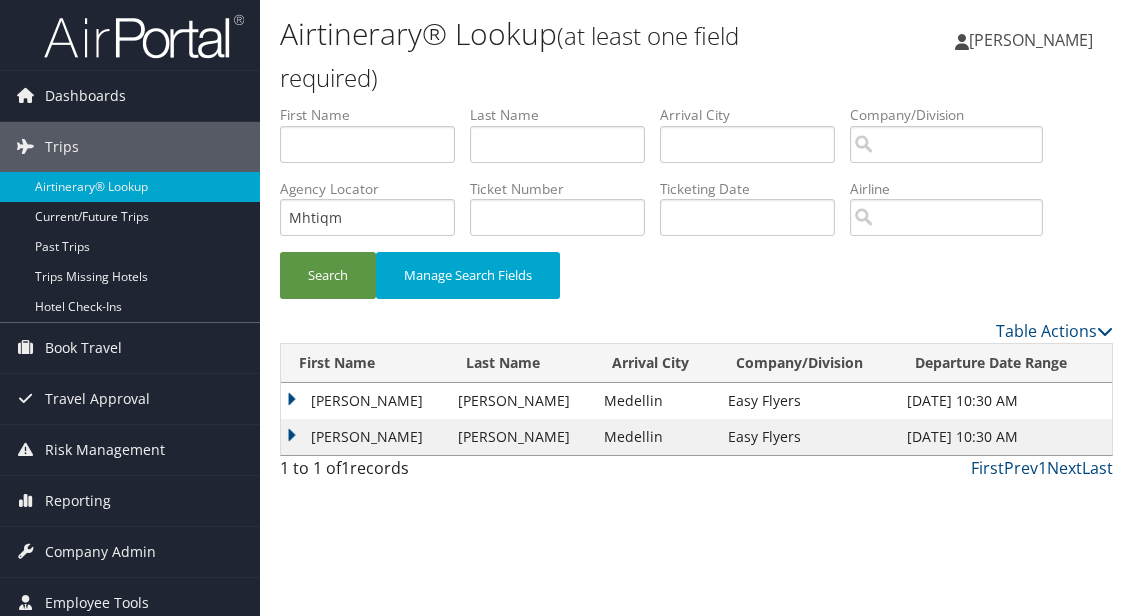click on "Clara" at bounding box center (364, 401) 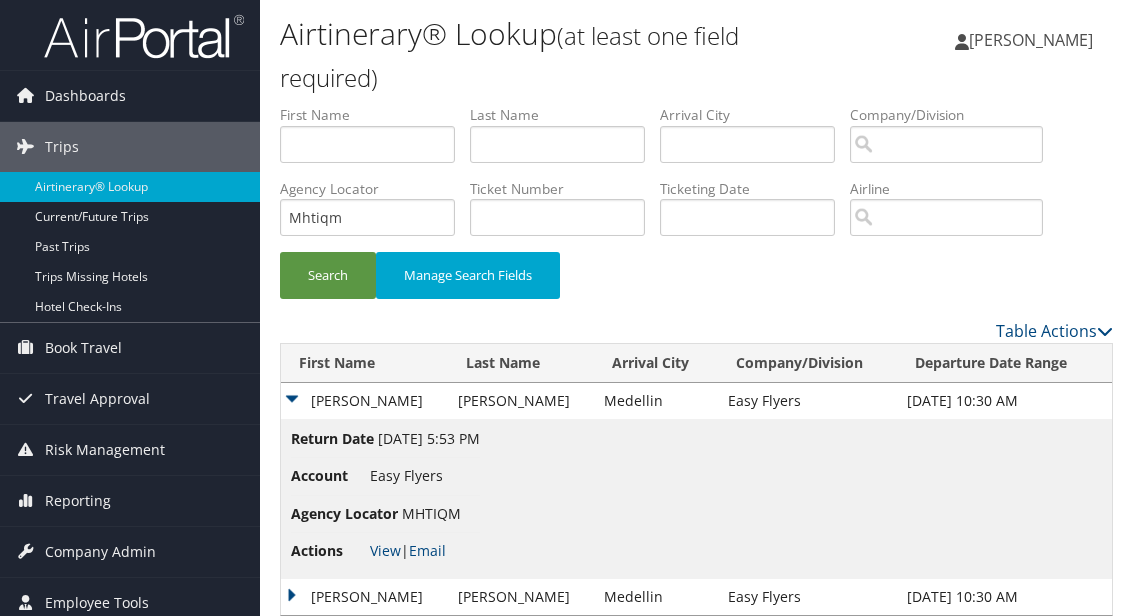click on "Email" at bounding box center (427, 550) 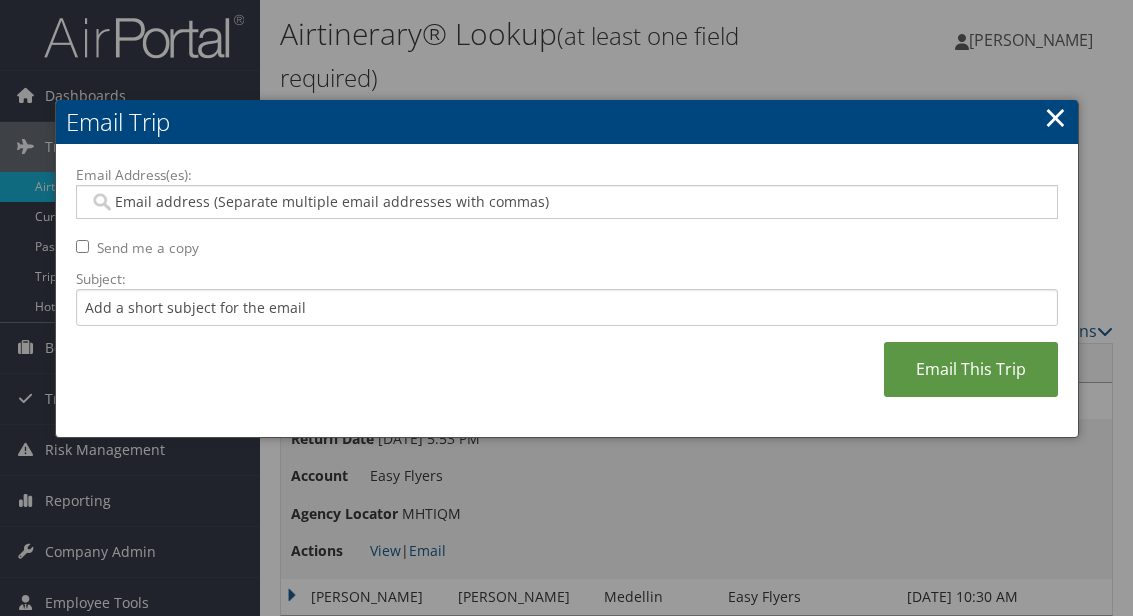click on "Email Address(es):" at bounding box center [566, 202] 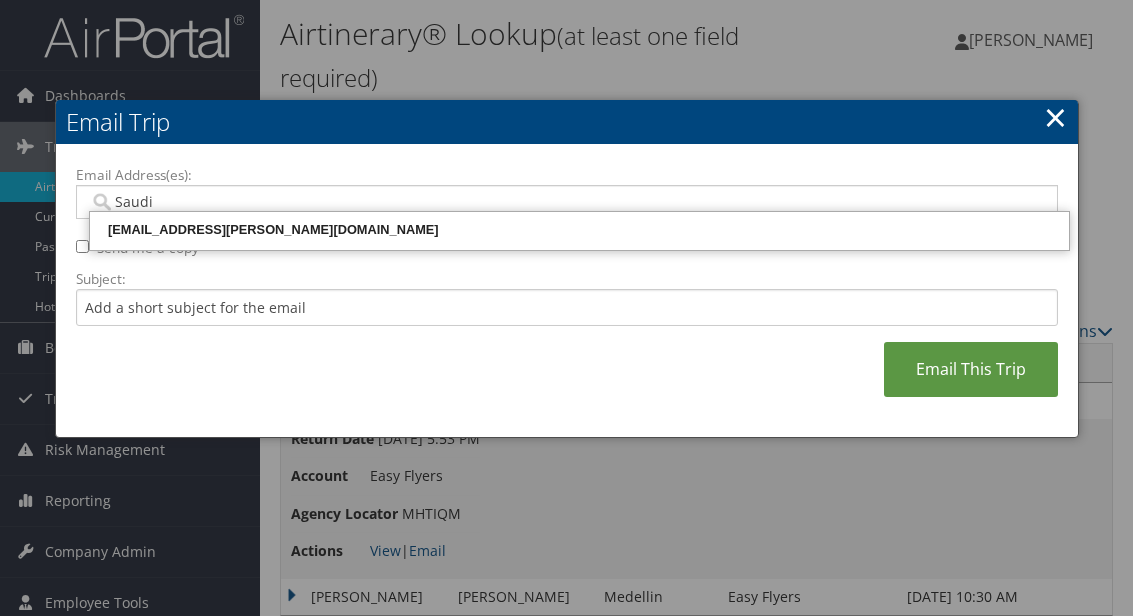 type on "Saudia" 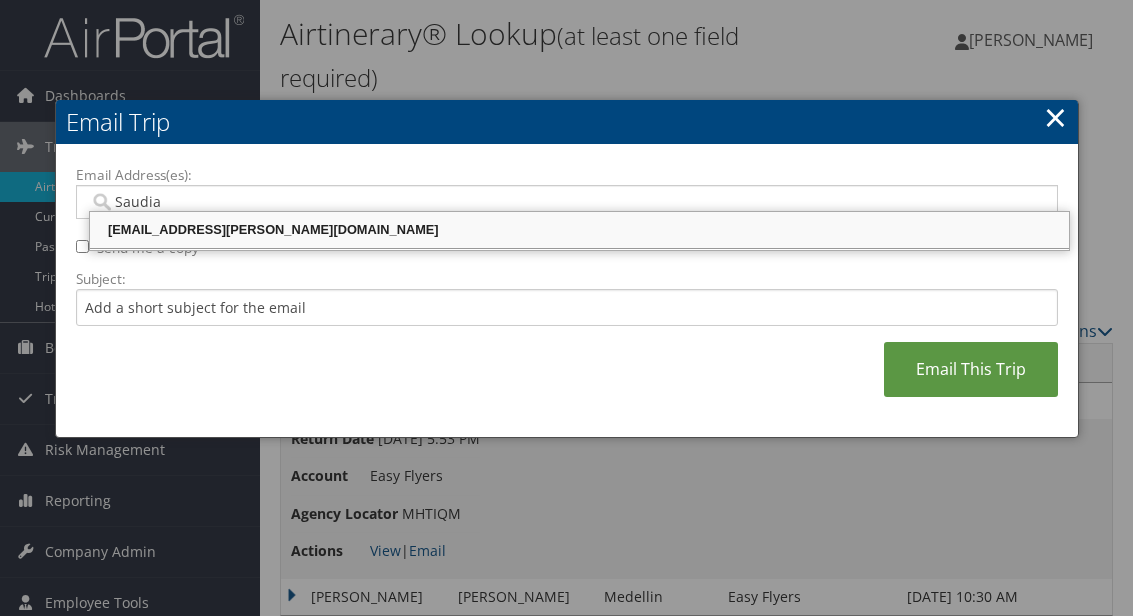 click on "saudia.teja@easyflyers.com" at bounding box center (579, 230) 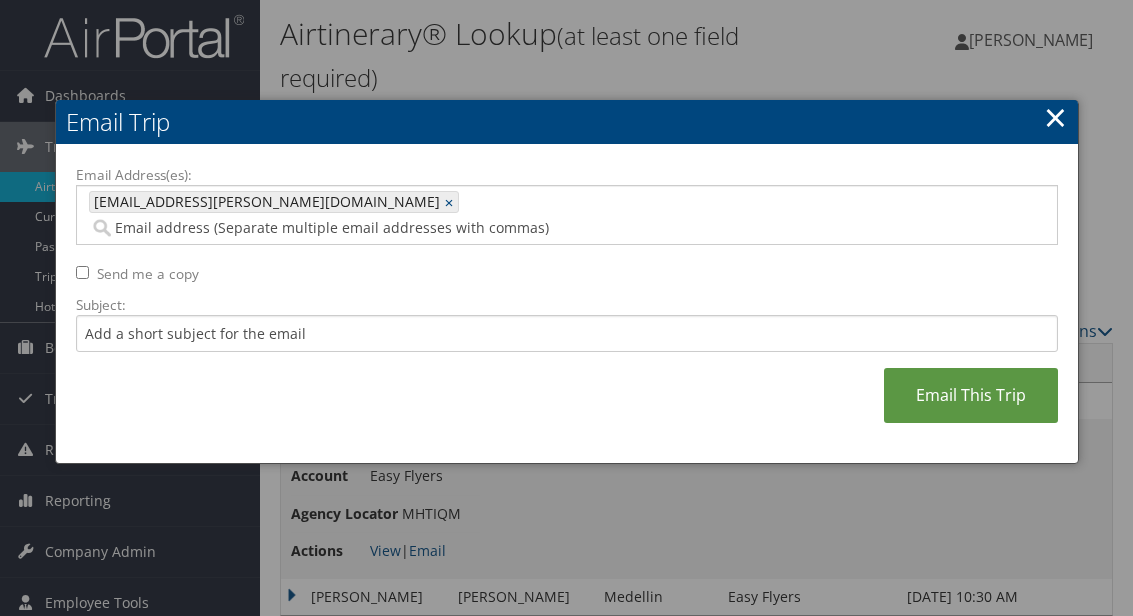 click on "Email This Trip" at bounding box center (971, 395) 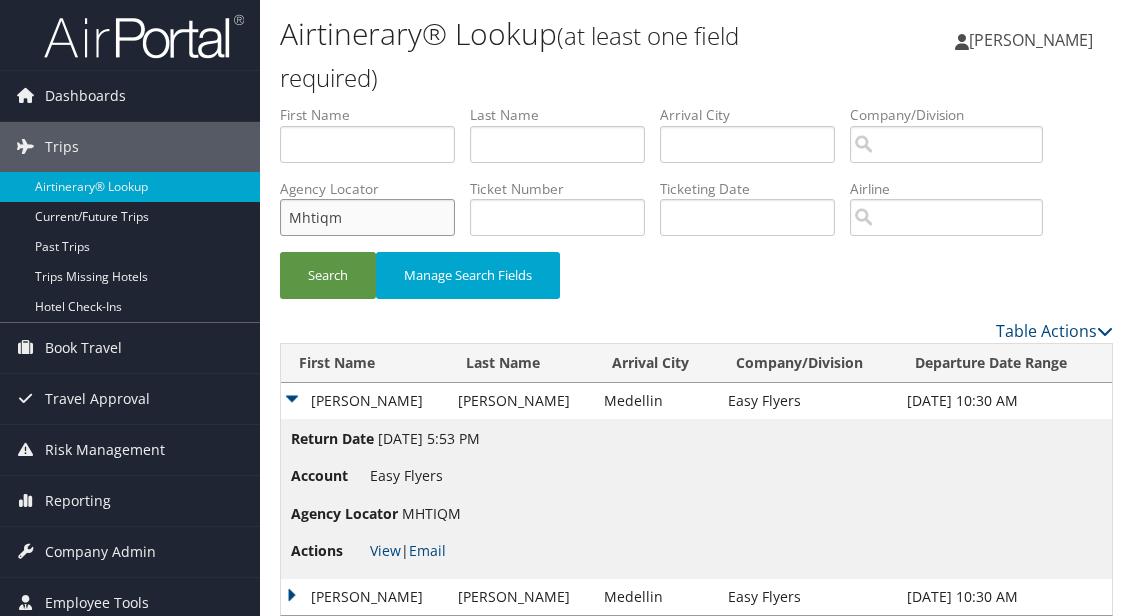 click on "Mhtiqm" at bounding box center [367, 217] 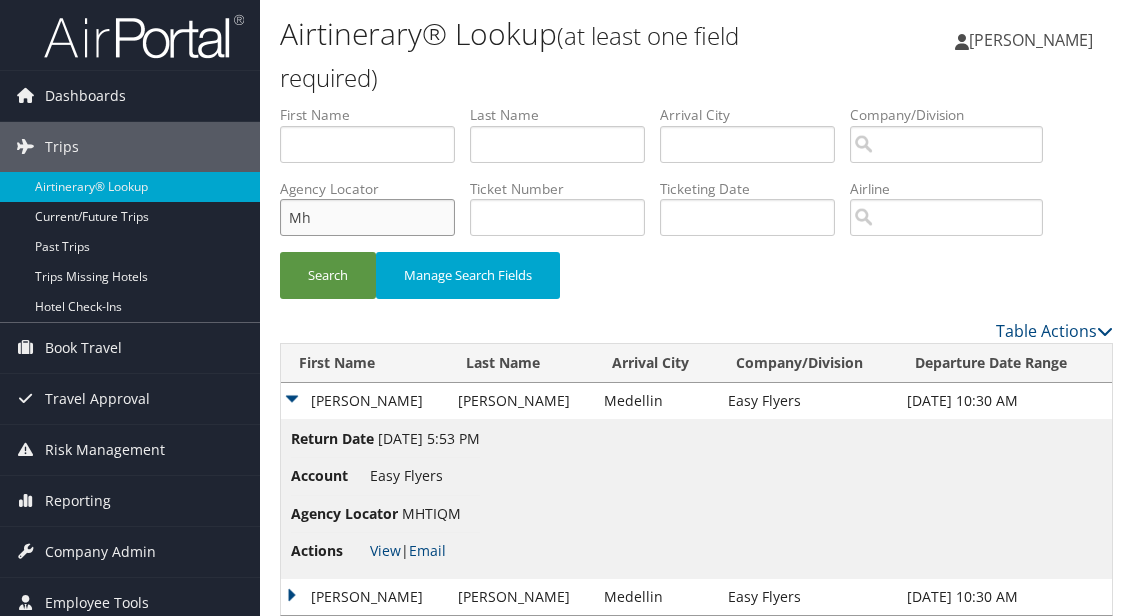 type on "M" 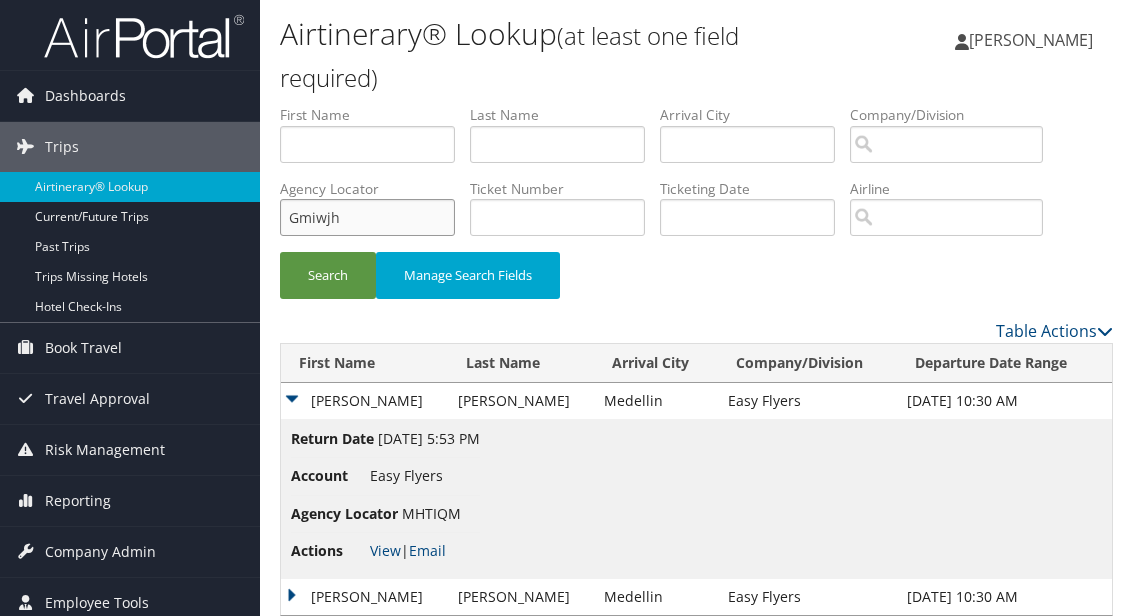 type on "Gmiwjh" 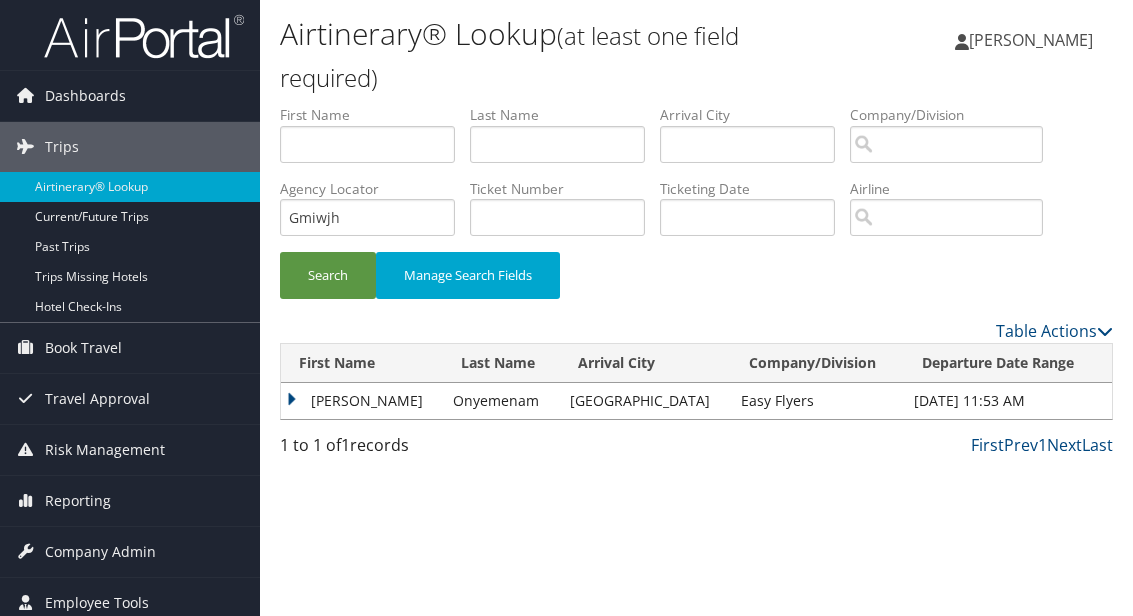 click on "Search" at bounding box center [328, 275] 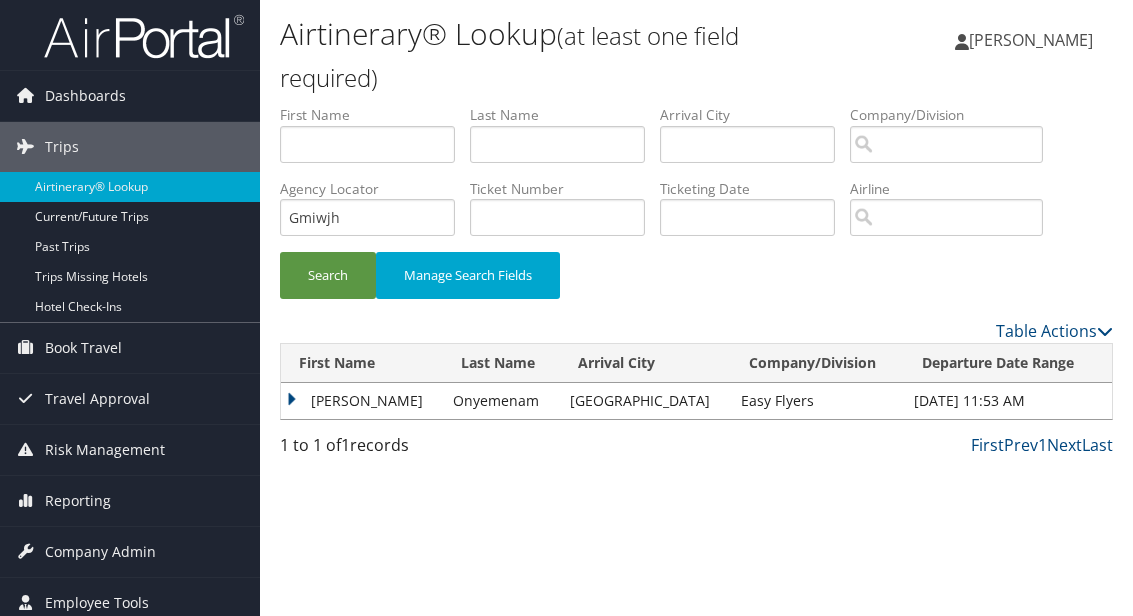 click on "Christopher" at bounding box center (362, 401) 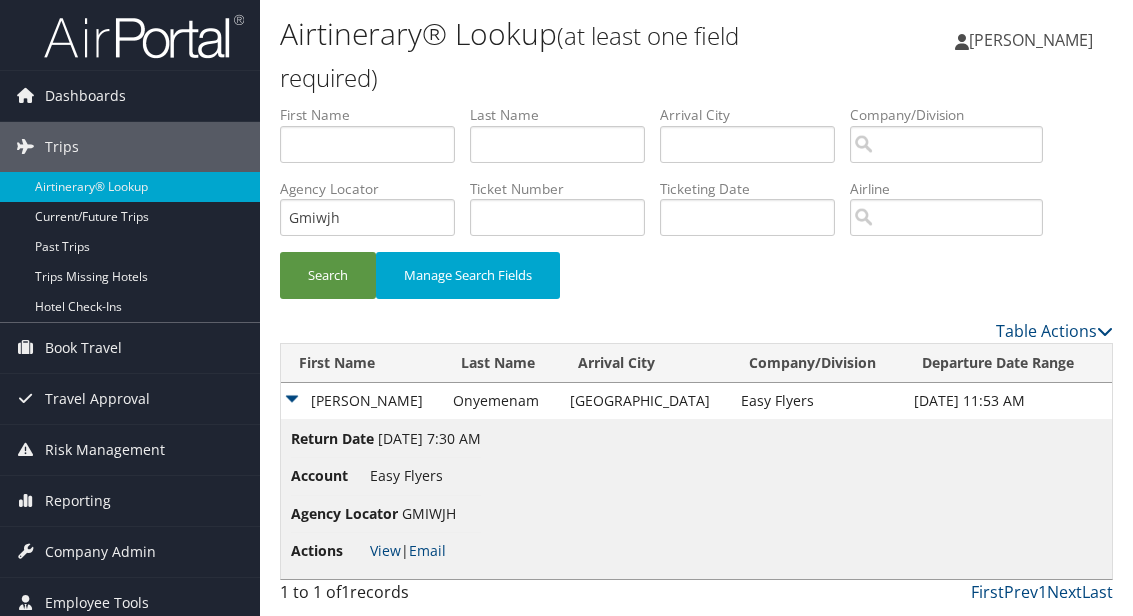 click on "Email" at bounding box center [427, 550] 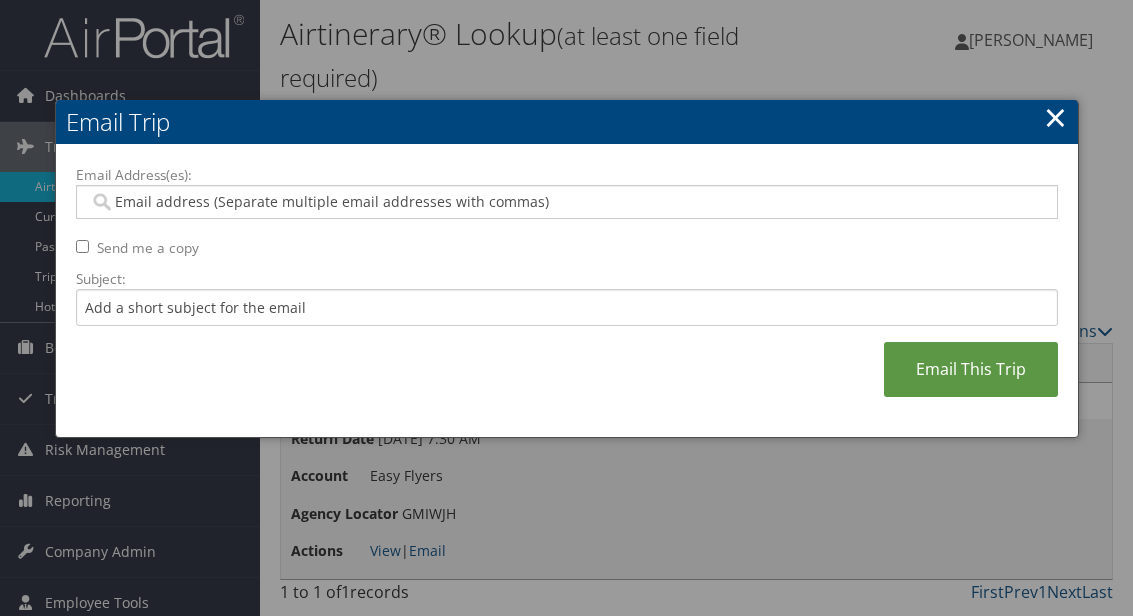click on "Email Address(es):" at bounding box center [566, 202] 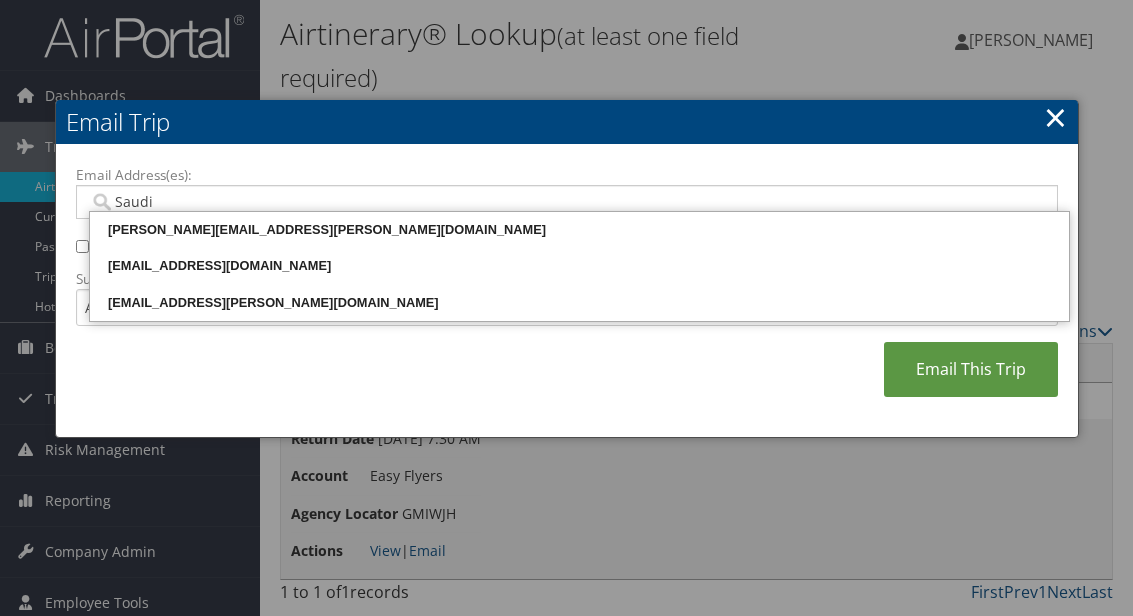 type on "Saudia" 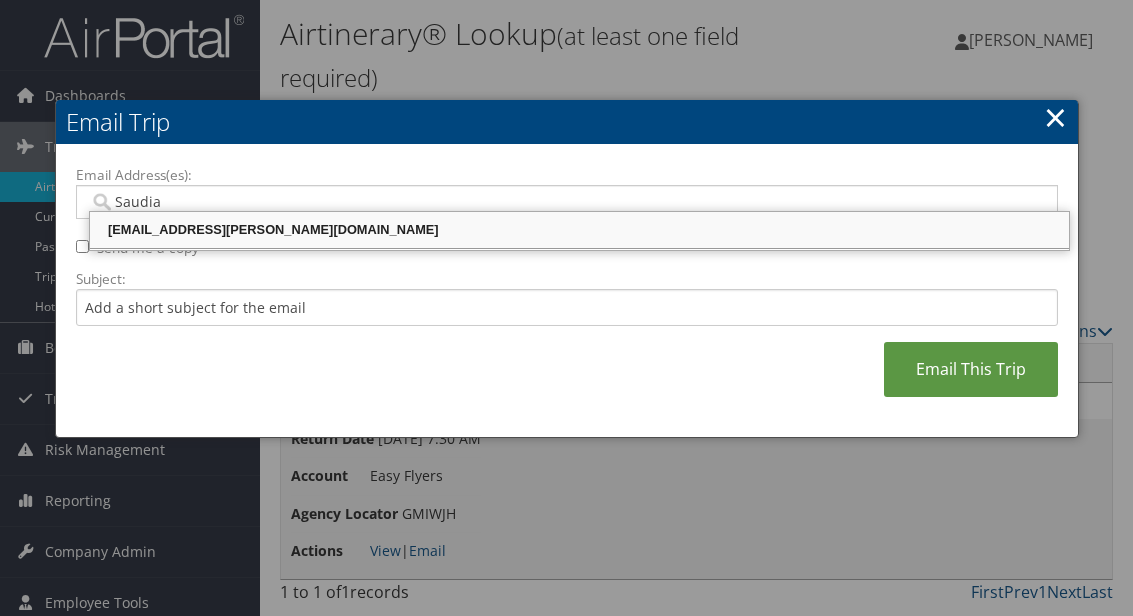 click on "saudia.teja@easyflyers.com" at bounding box center (579, 230) 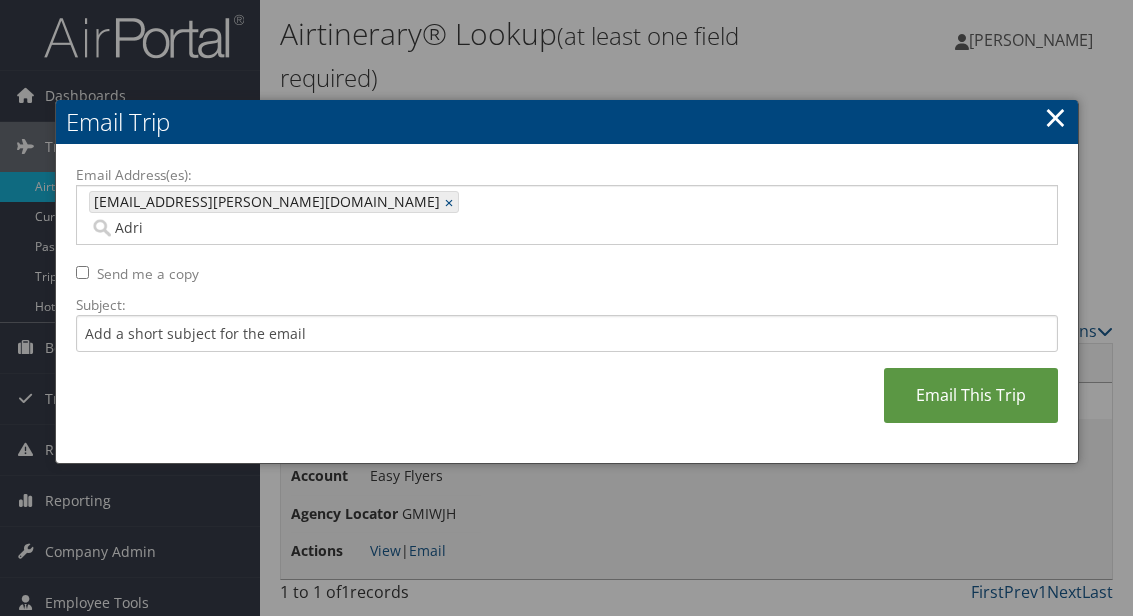 type on "Adria" 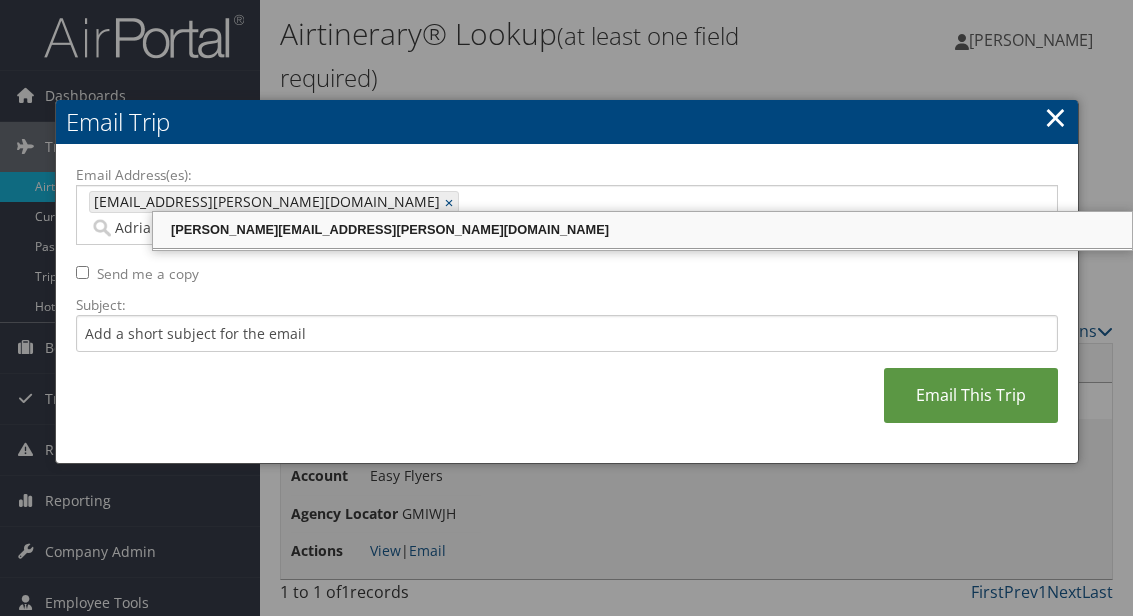click on "ADRIAN.SANCHEZ@EASYFLYERS.COM" at bounding box center (642, 230) 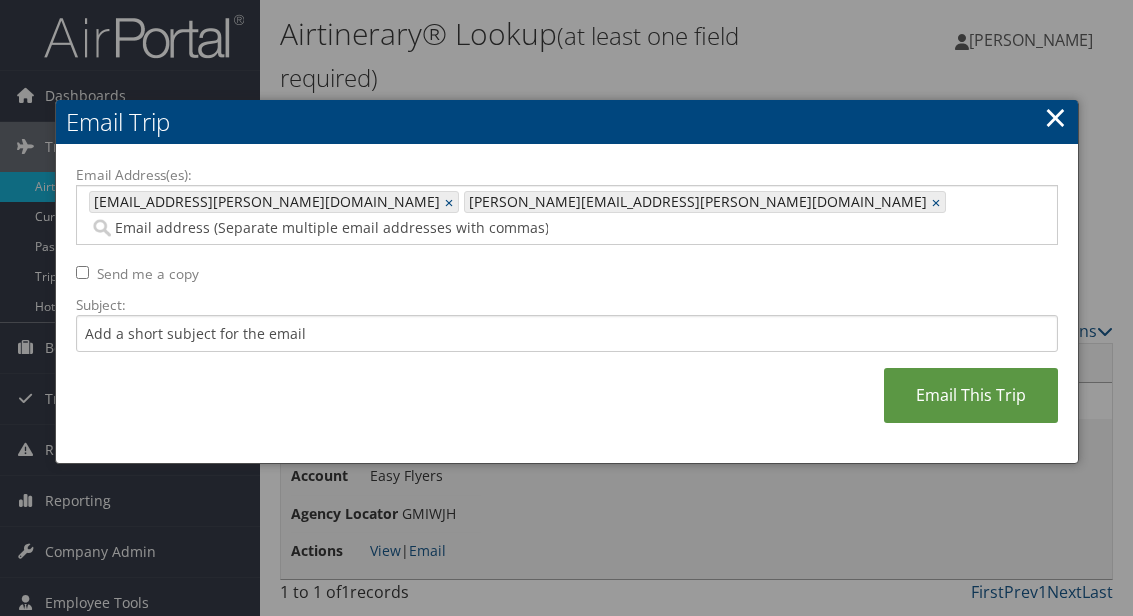 type on "S" 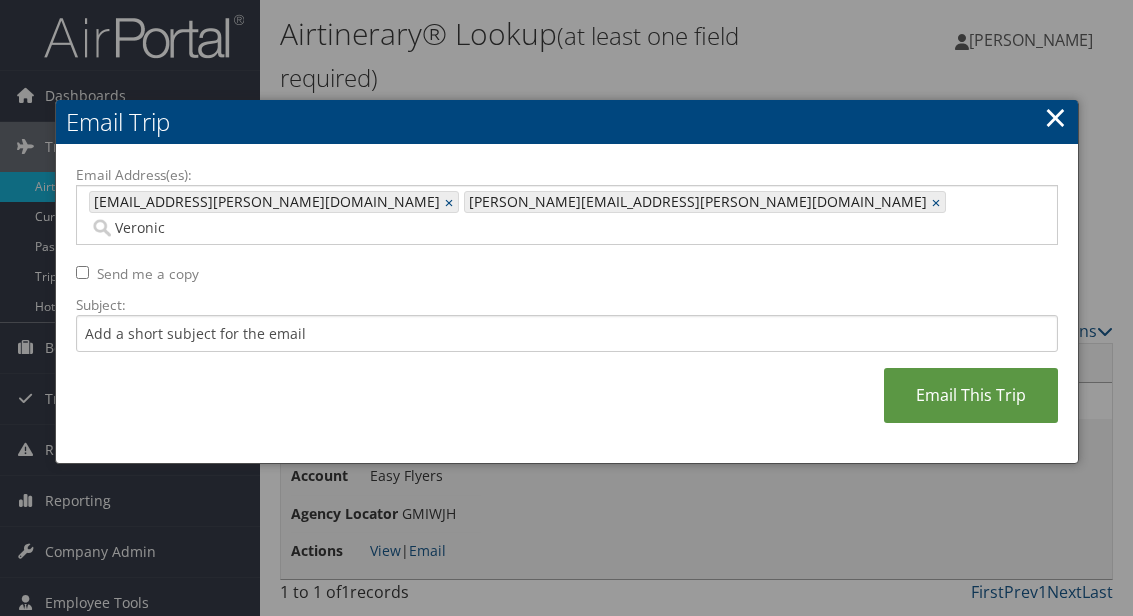 type on "Veronica" 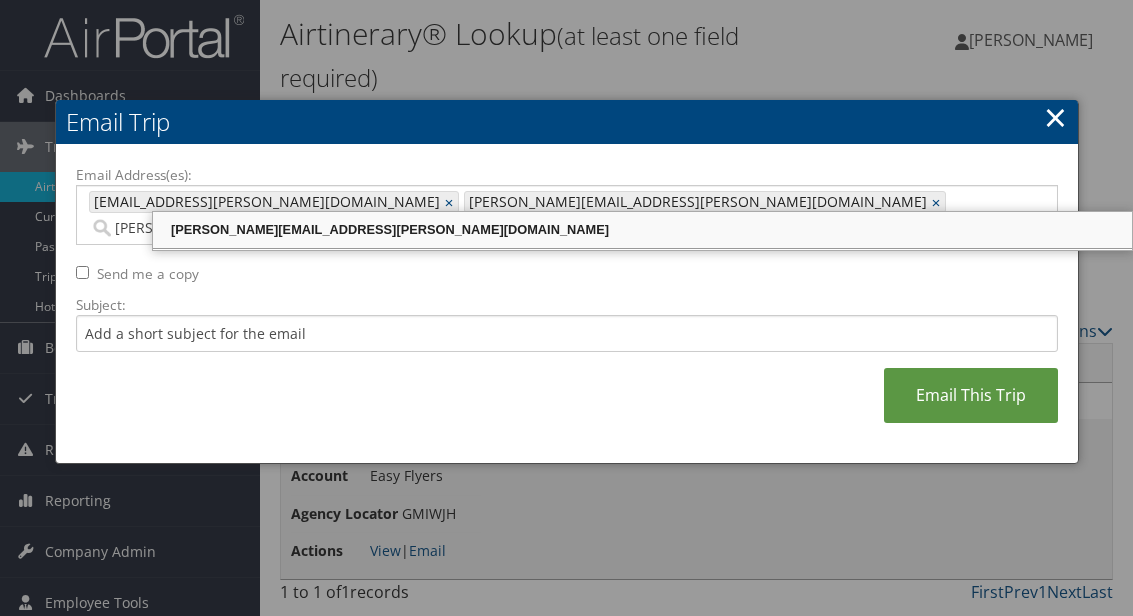 click on "Veronica.sanchez@easyflyers.com" at bounding box center [642, 230] 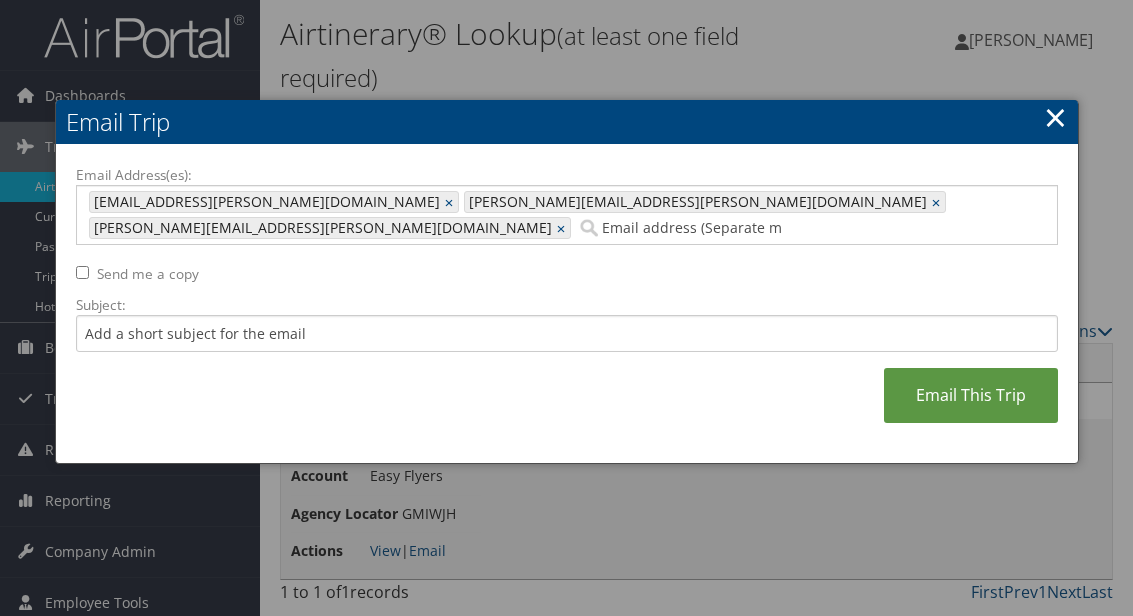 click on "Email This Trip" at bounding box center [971, 395] 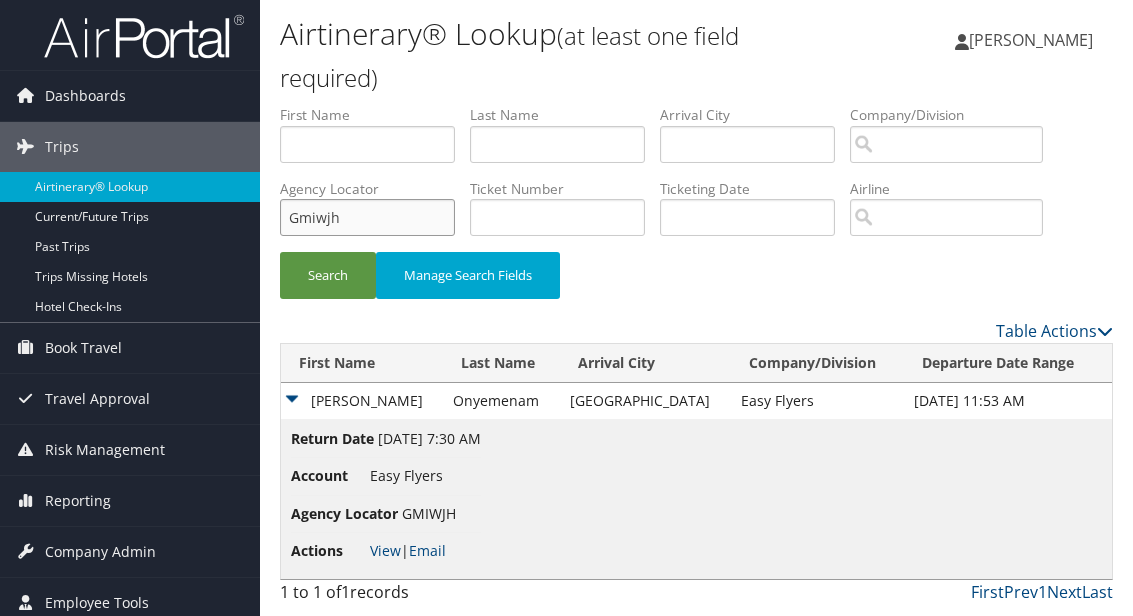 click on "Gmiwjh" at bounding box center (367, 217) 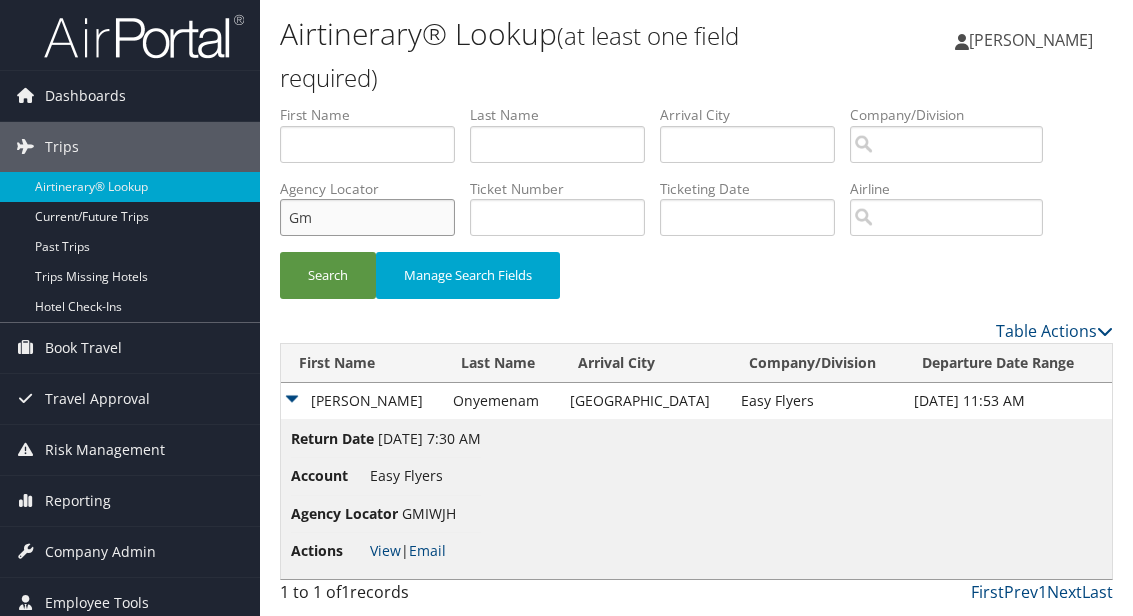 type on "G" 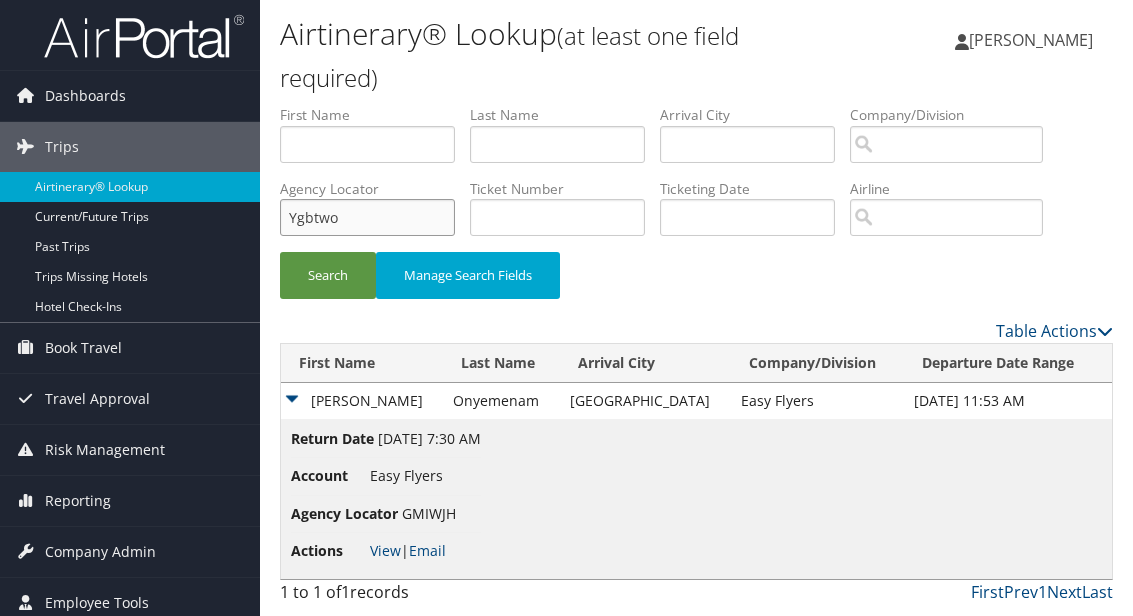 type on "Ya two" 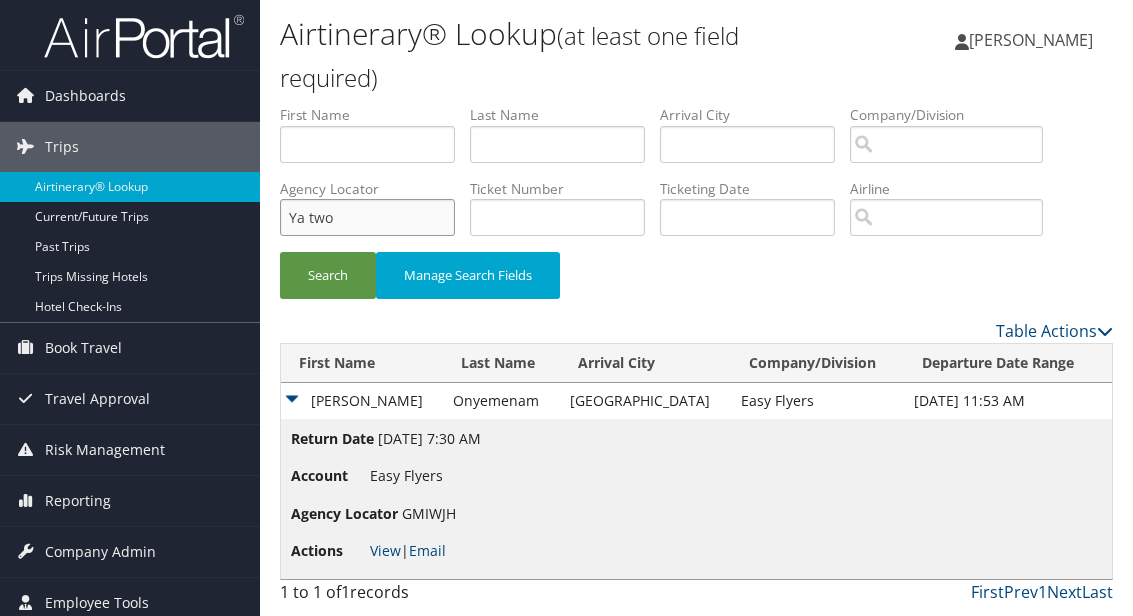 click on "Search" at bounding box center (328, 275) 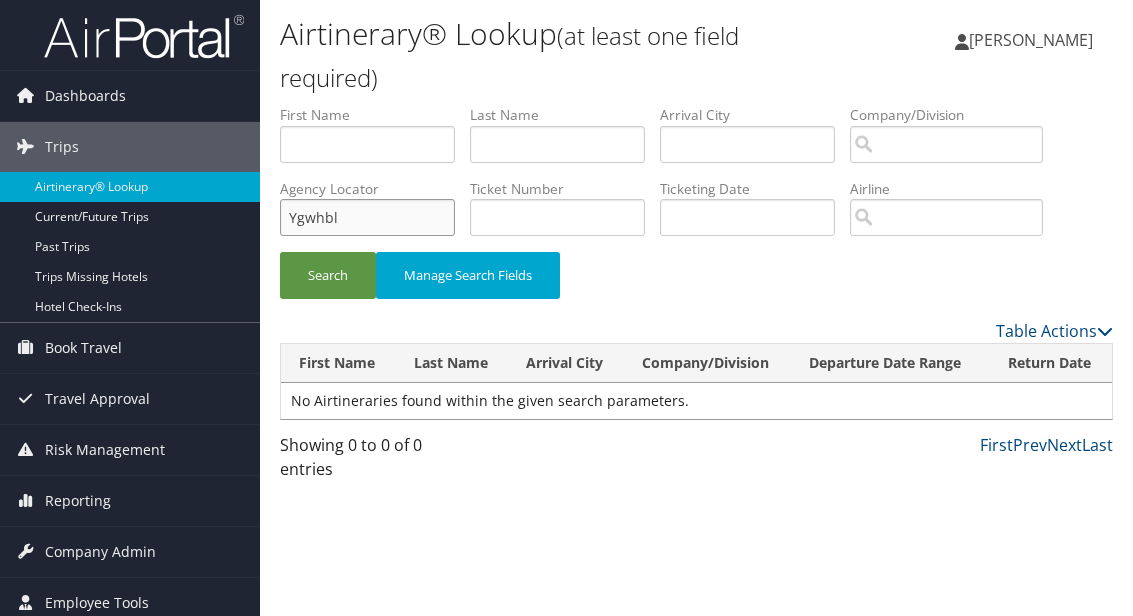 type on "Ygwhbl" 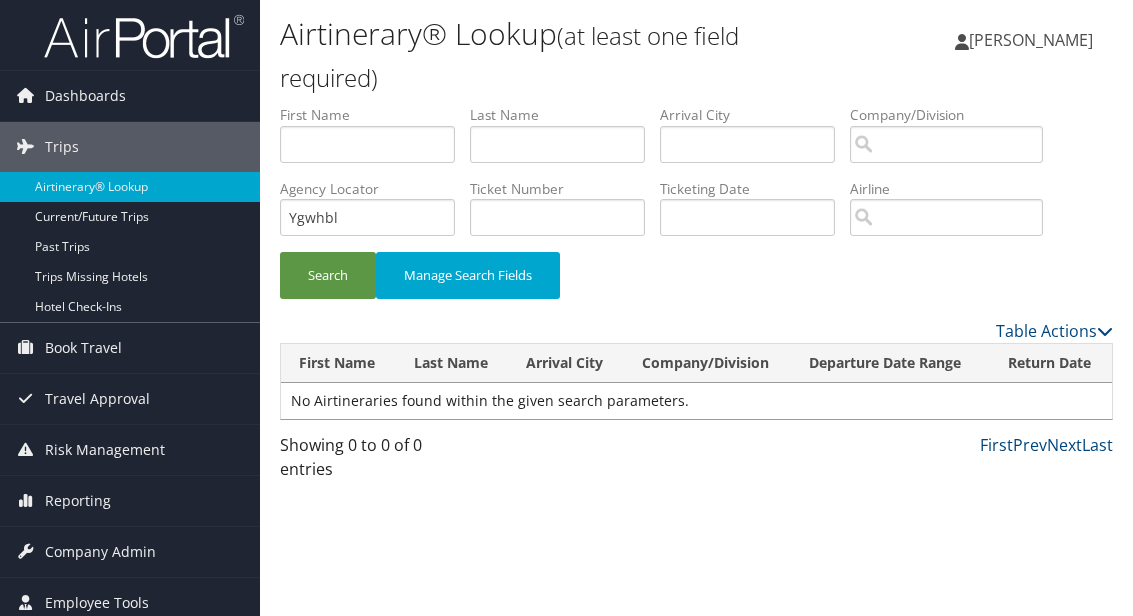 click on "Search" at bounding box center [328, 275] 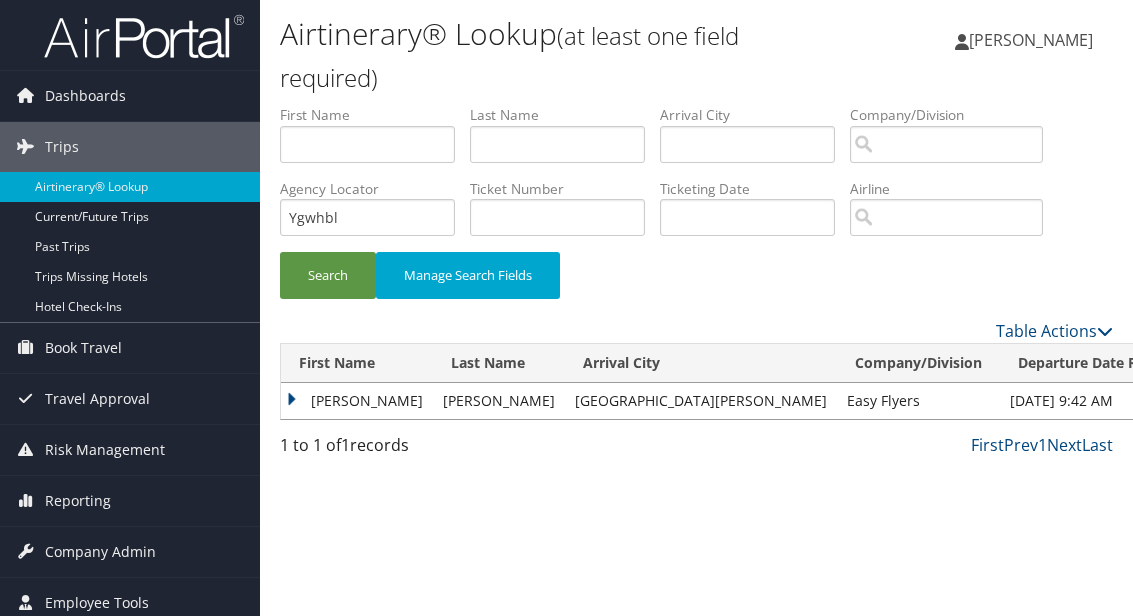 click on "Frederik" at bounding box center [357, 401] 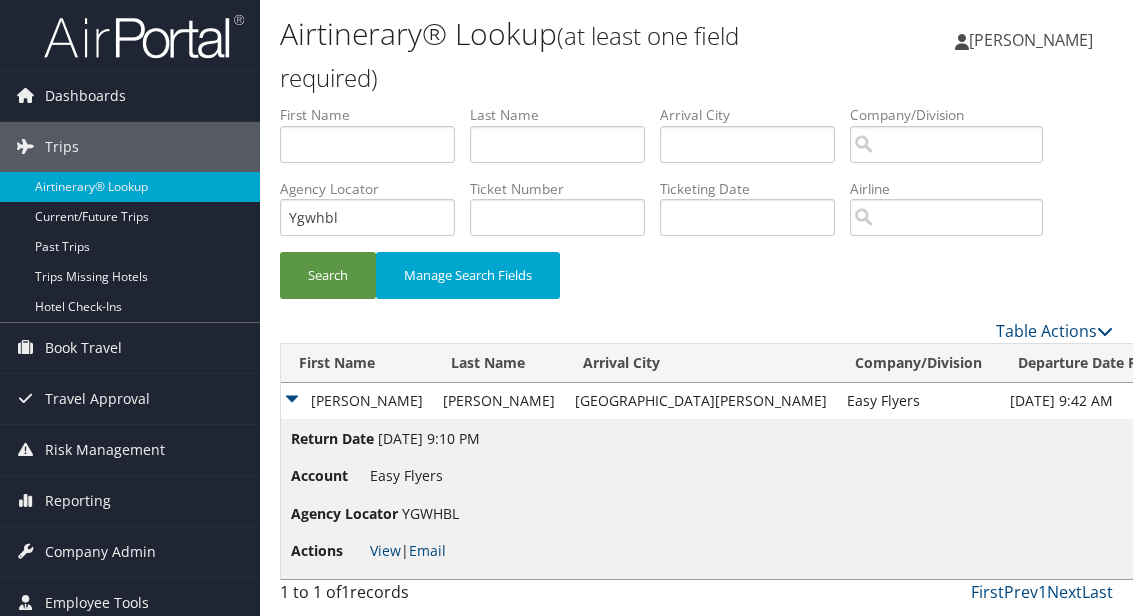 click on "Actions   View  |  Email" at bounding box center (385, 551) 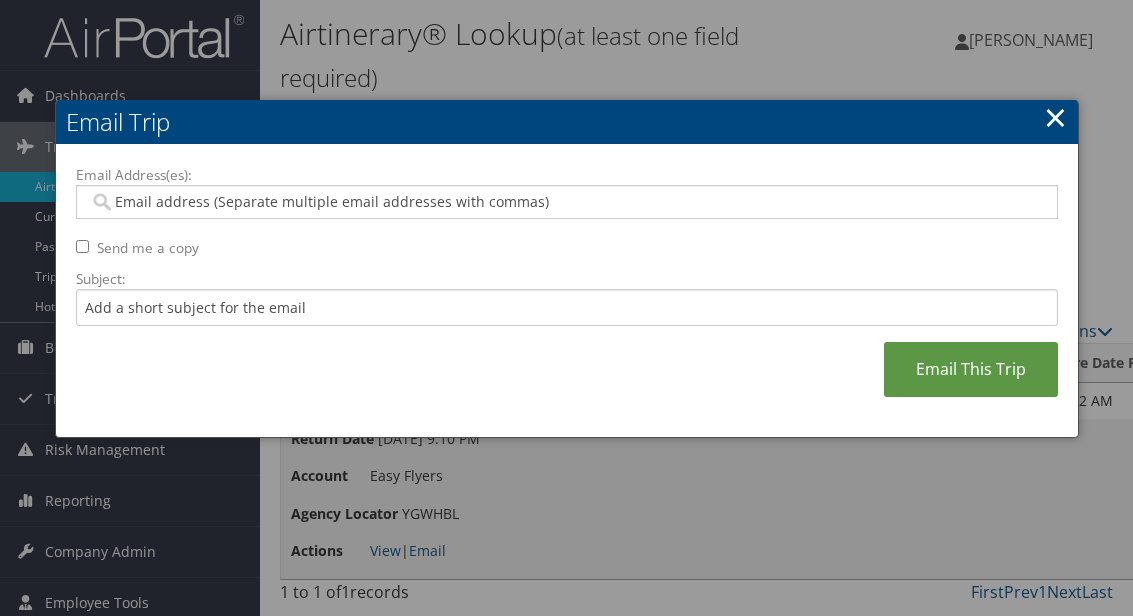 click on "Email Address(es):" at bounding box center (566, 202) 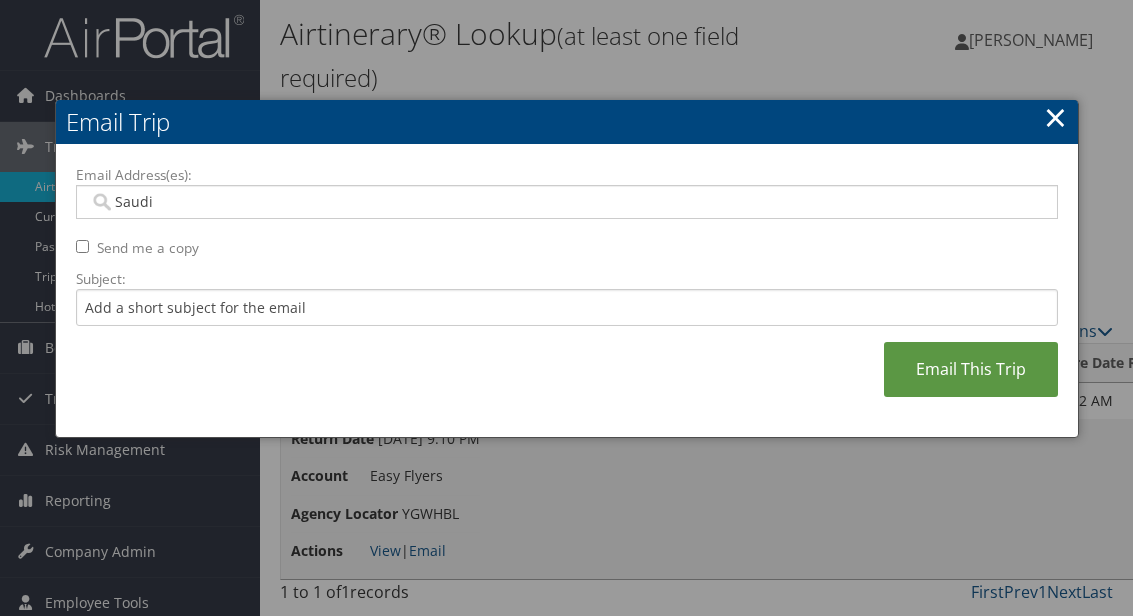 type on "Saudia" 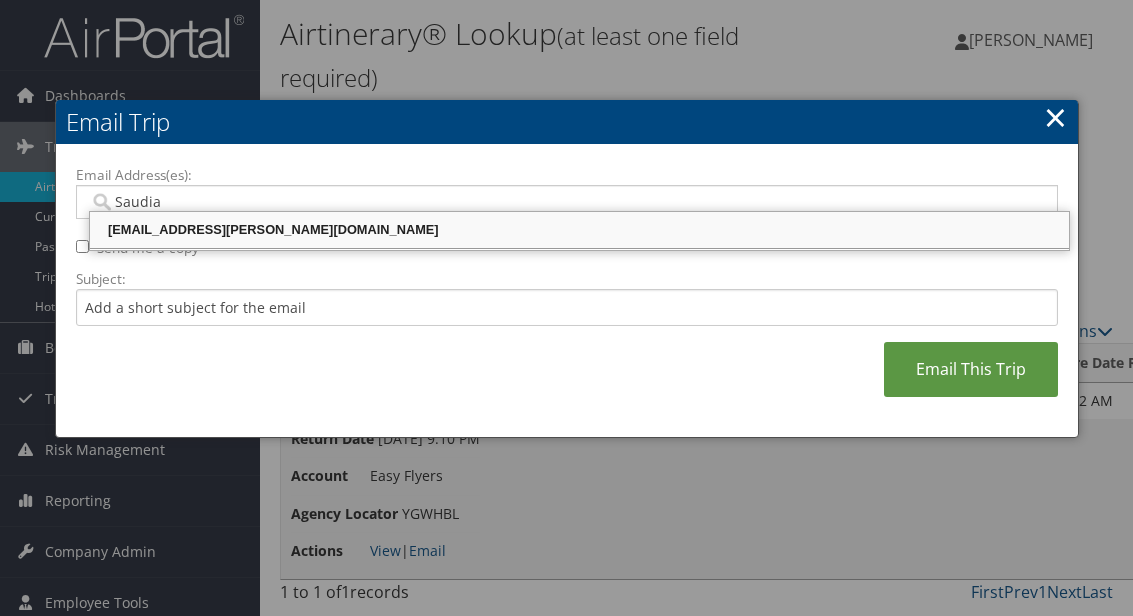 click on "saudia.teja@easyflyers.com" at bounding box center [579, 230] 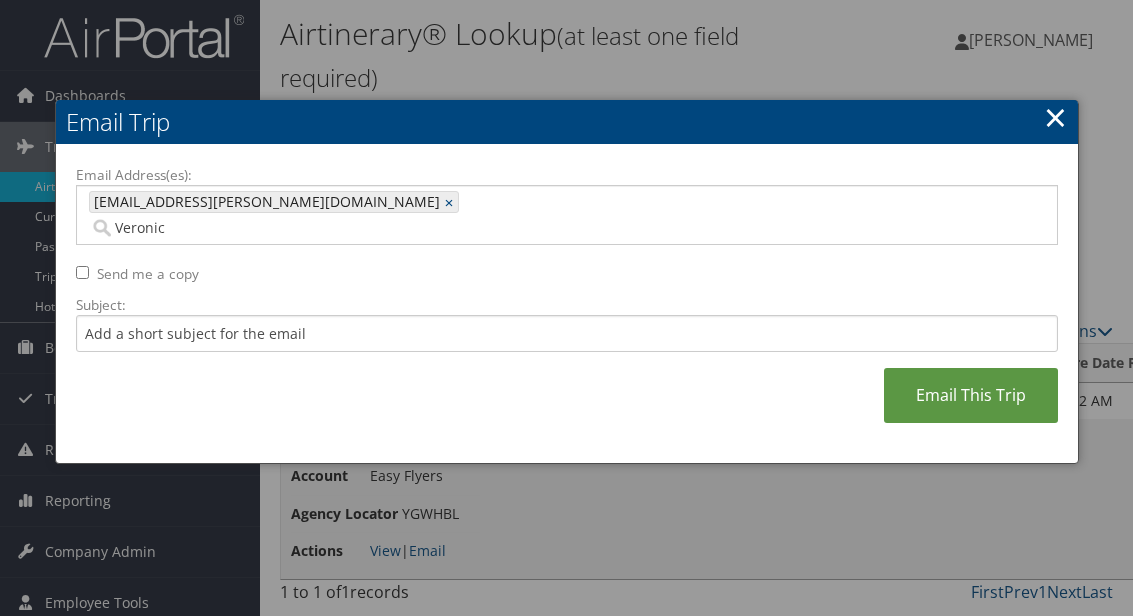 type on "Veronica" 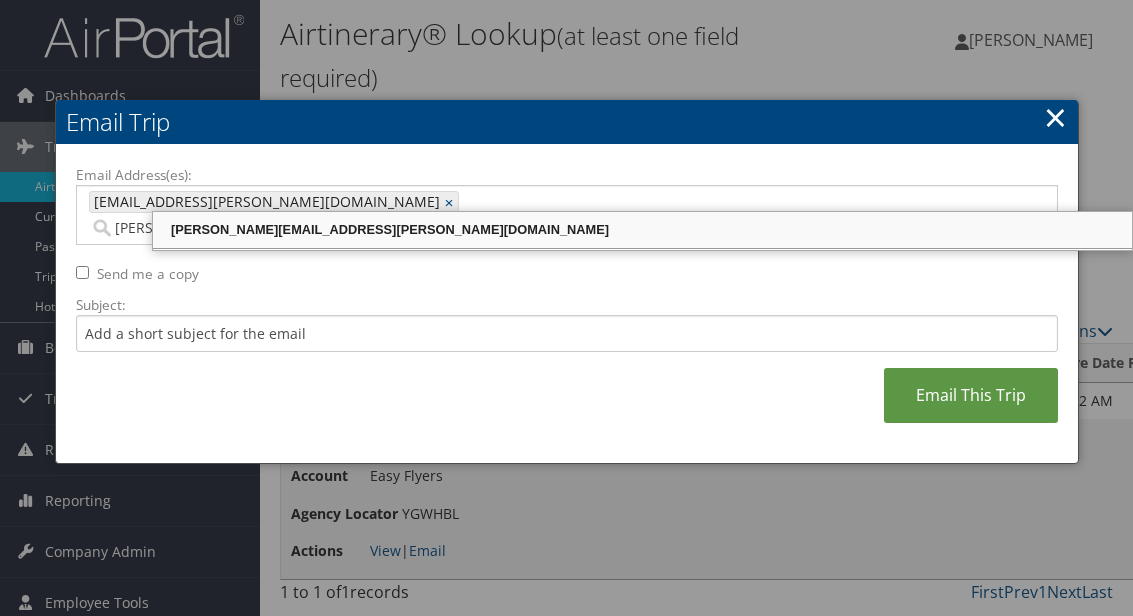 click on "Veronica.sanchez@easyflyers.com" at bounding box center [642, 230] 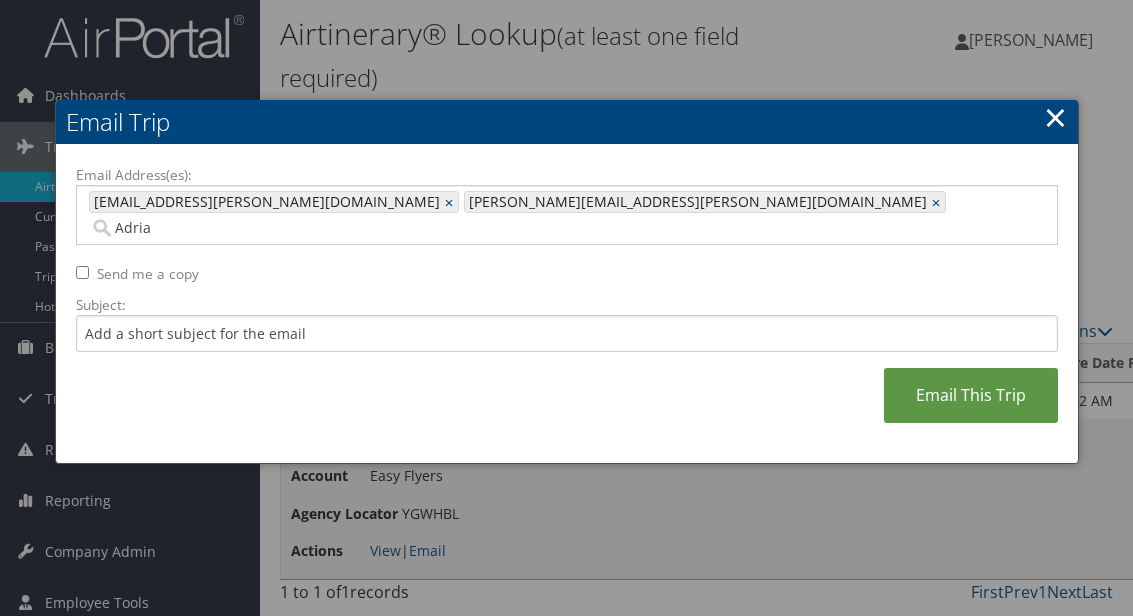 type on "Adrian" 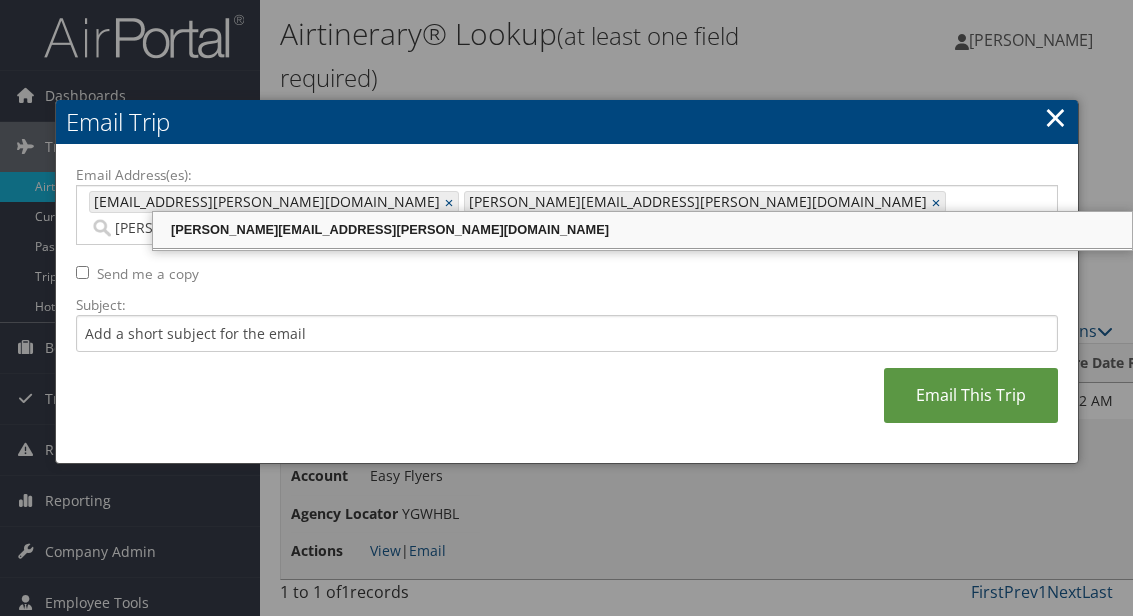 click on "ADRIAN.SANCHEZ@EASYFLYERS.COM" at bounding box center [642, 230] 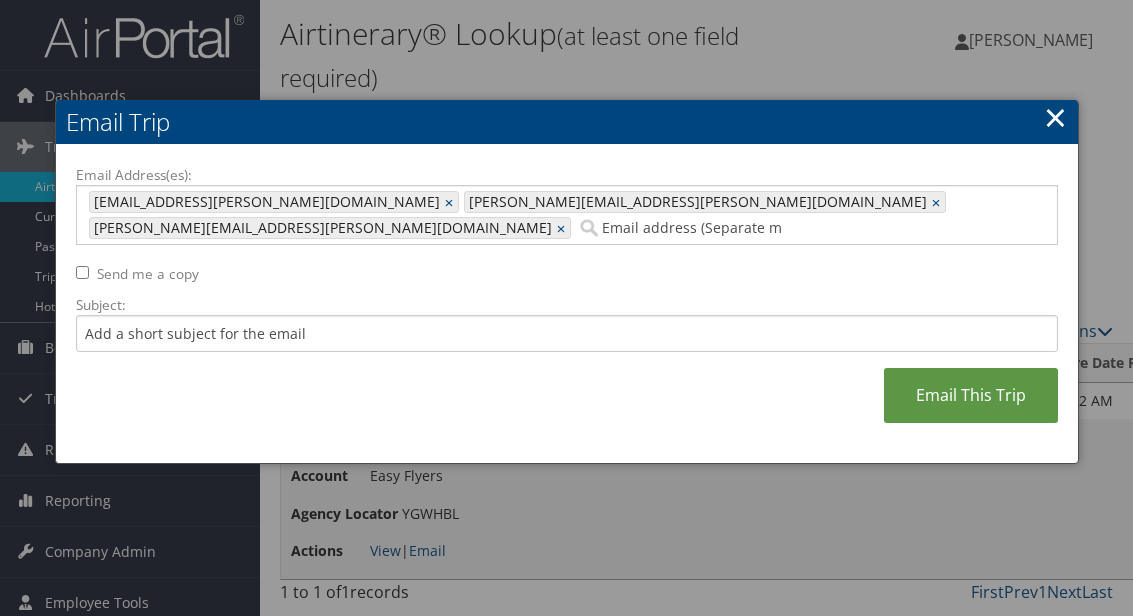 click on "Email This Trip" at bounding box center [971, 395] 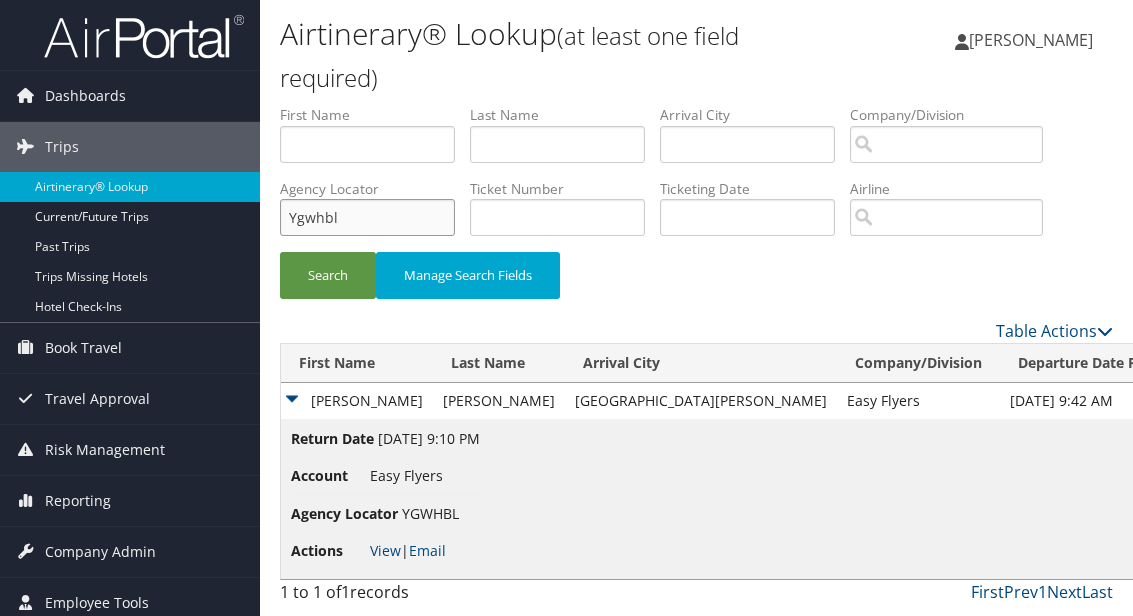 click on "Ygwhbl" at bounding box center (367, 217) 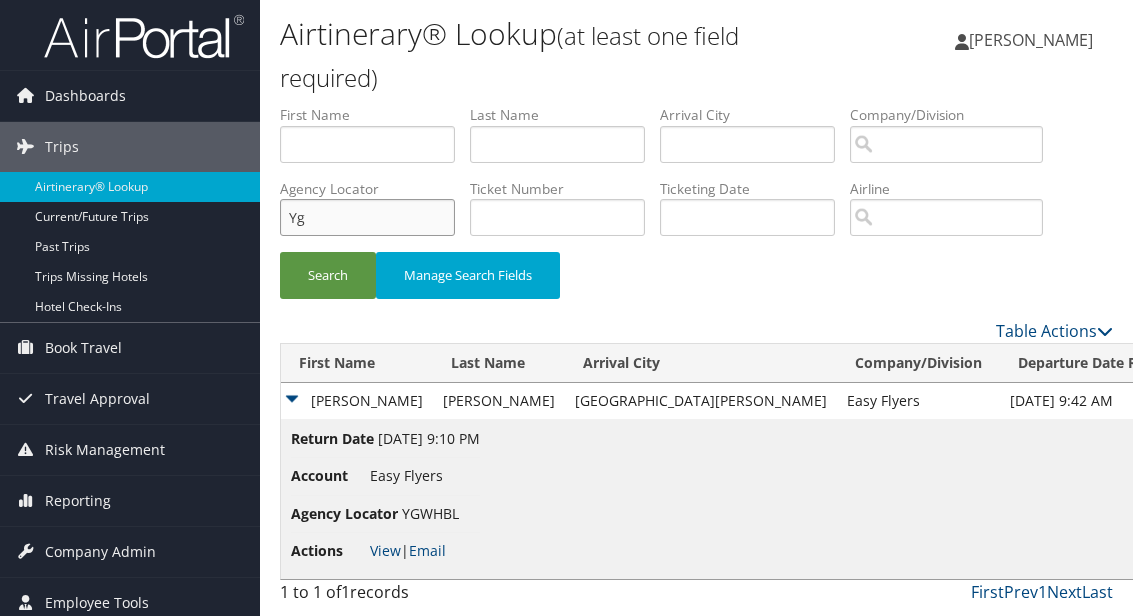 type on "Y" 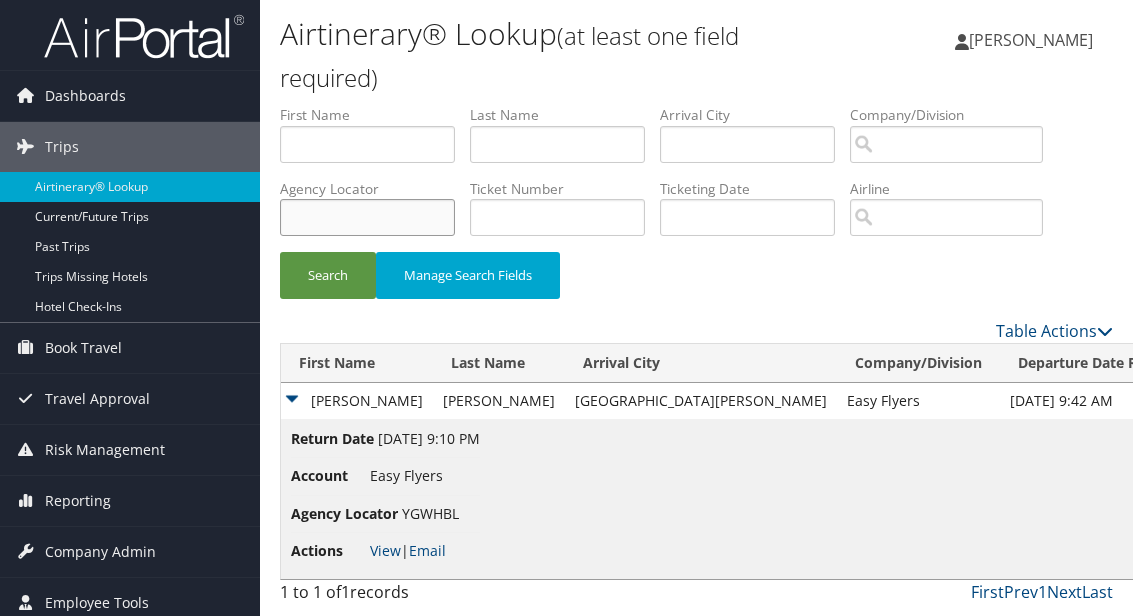 type 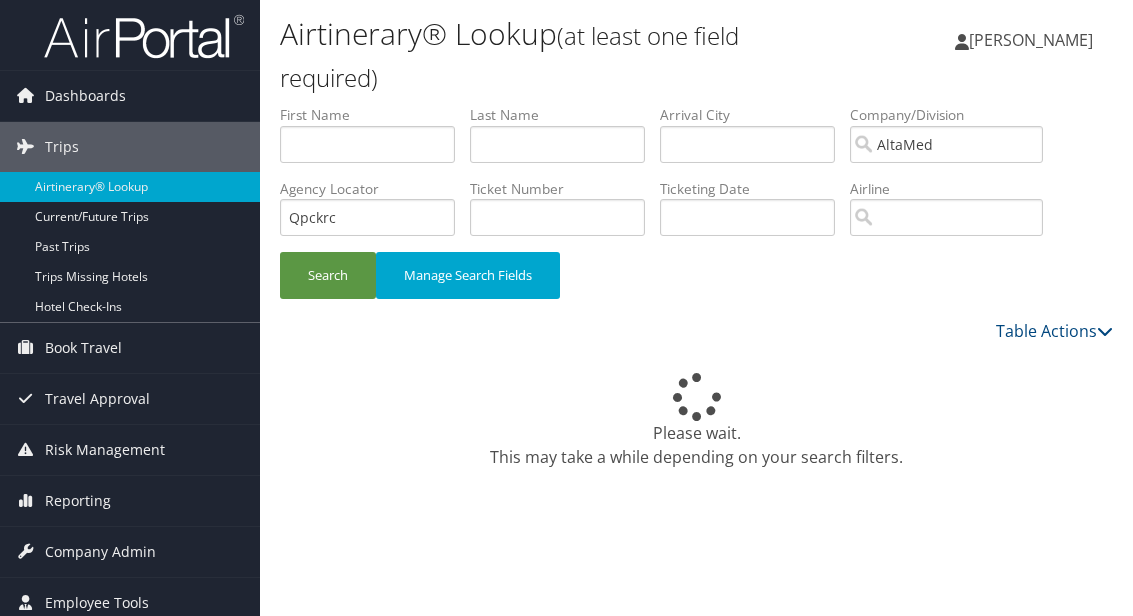 scroll, scrollTop: 0, scrollLeft: 0, axis: both 